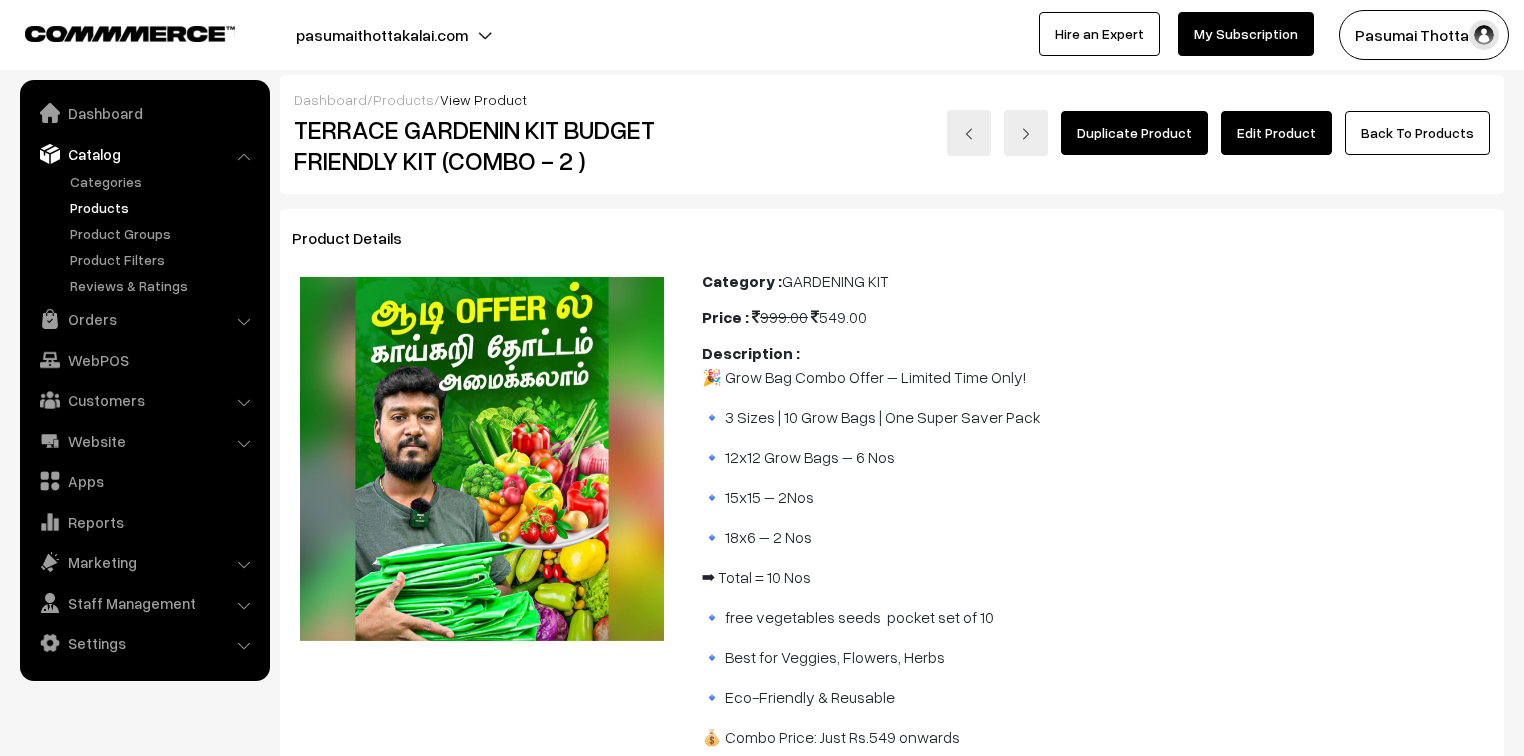 scroll, scrollTop: 160, scrollLeft: 0, axis: vertical 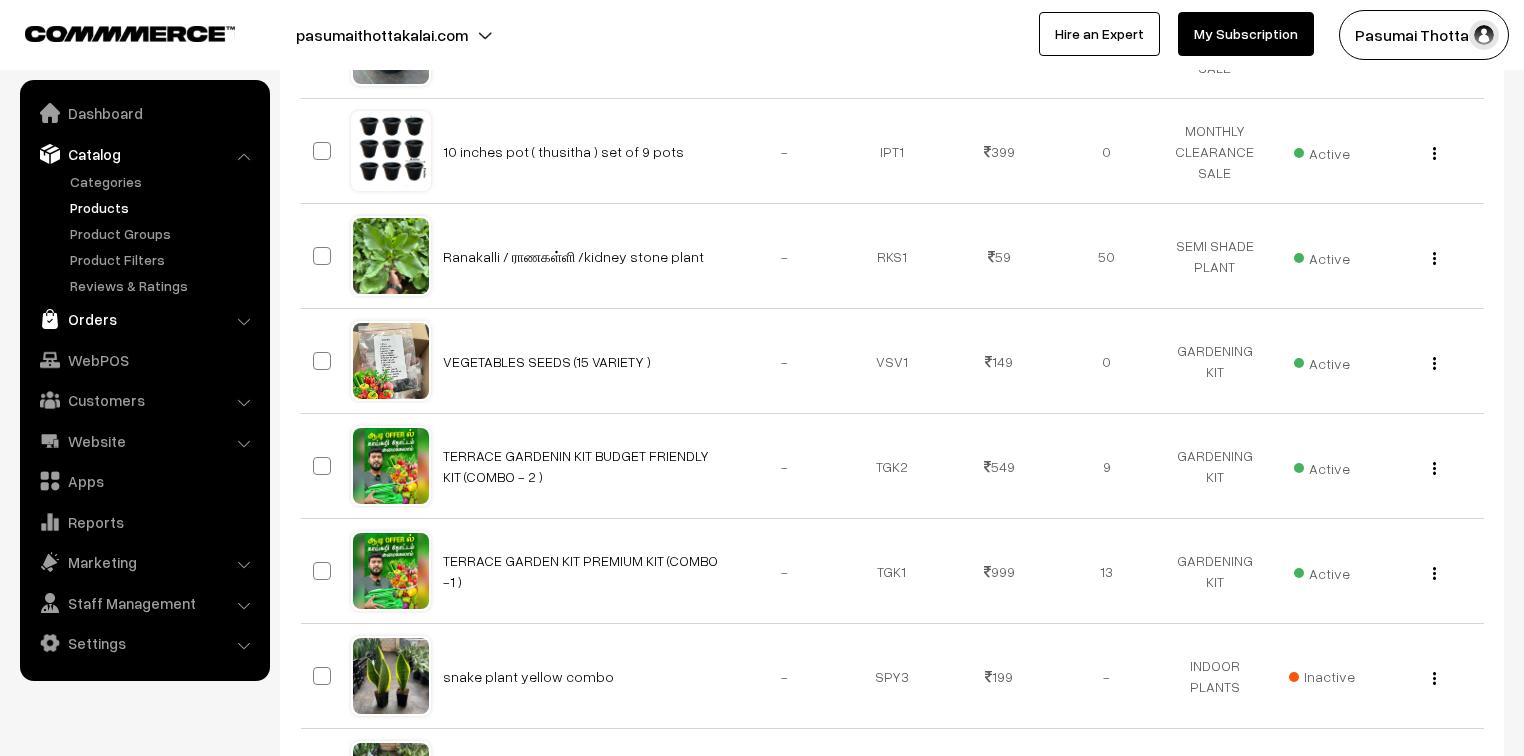 drag, startPoint x: 87, startPoint y: 316, endPoint x: 89, endPoint y: 306, distance: 10.198039 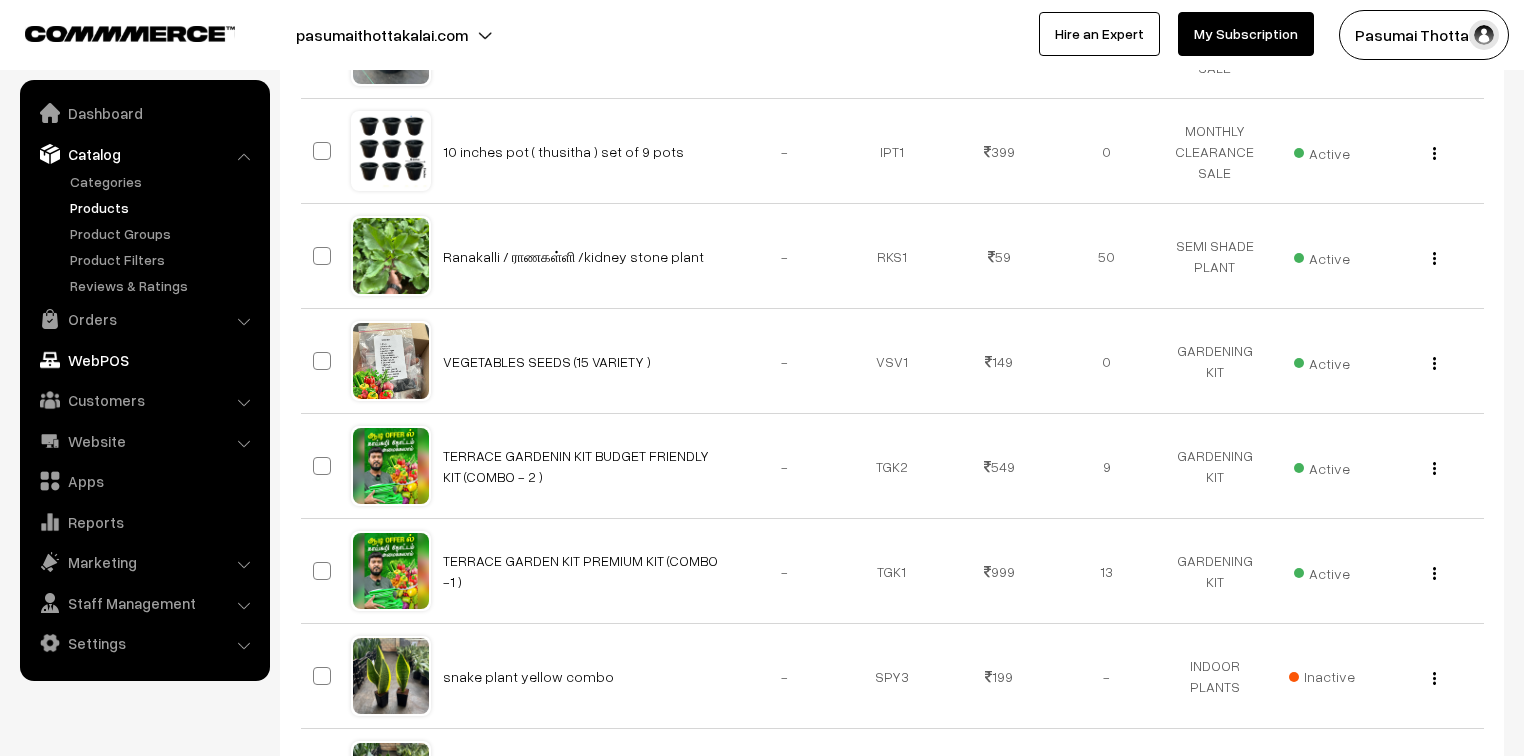 click on "Orders" at bounding box center [144, 319] 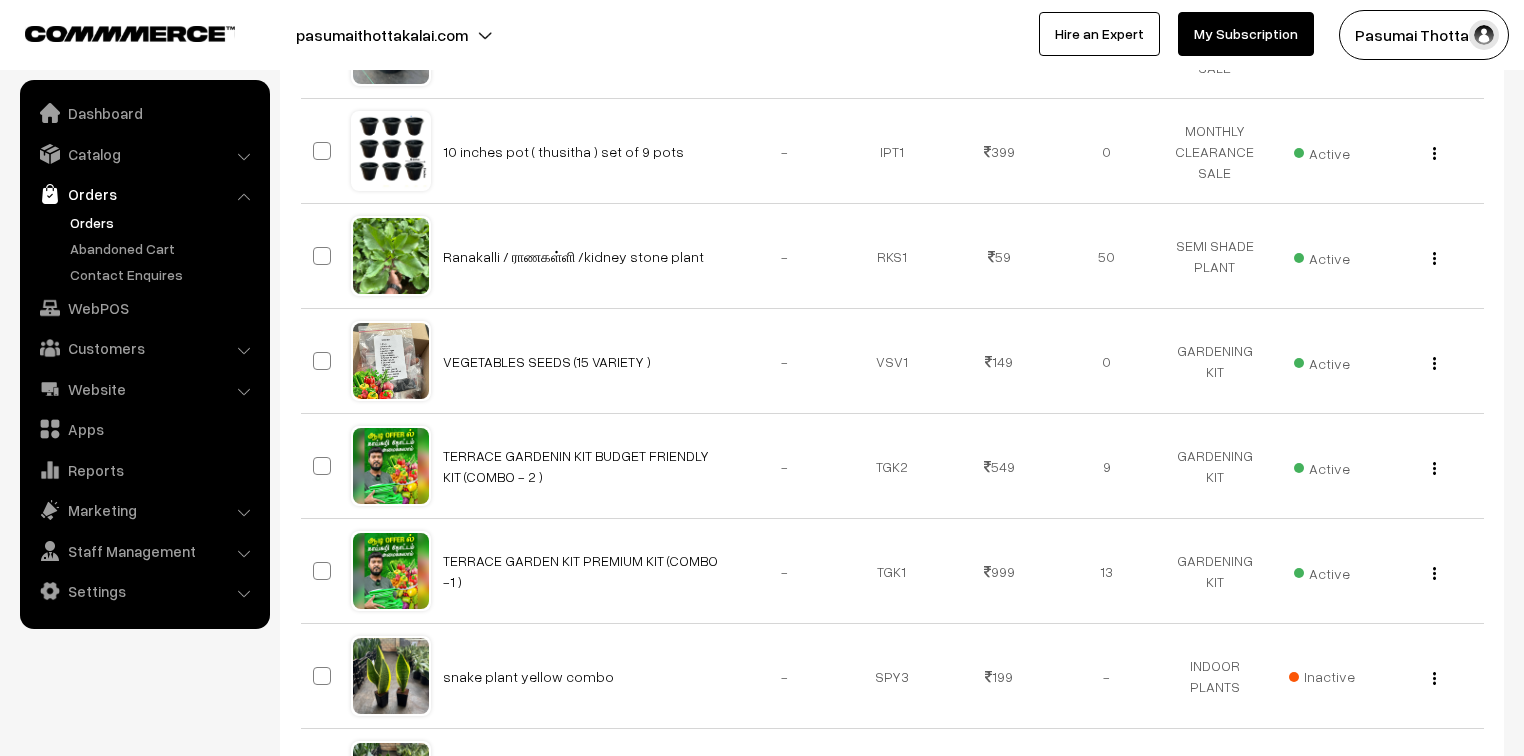 click on "Orders" at bounding box center [164, 222] 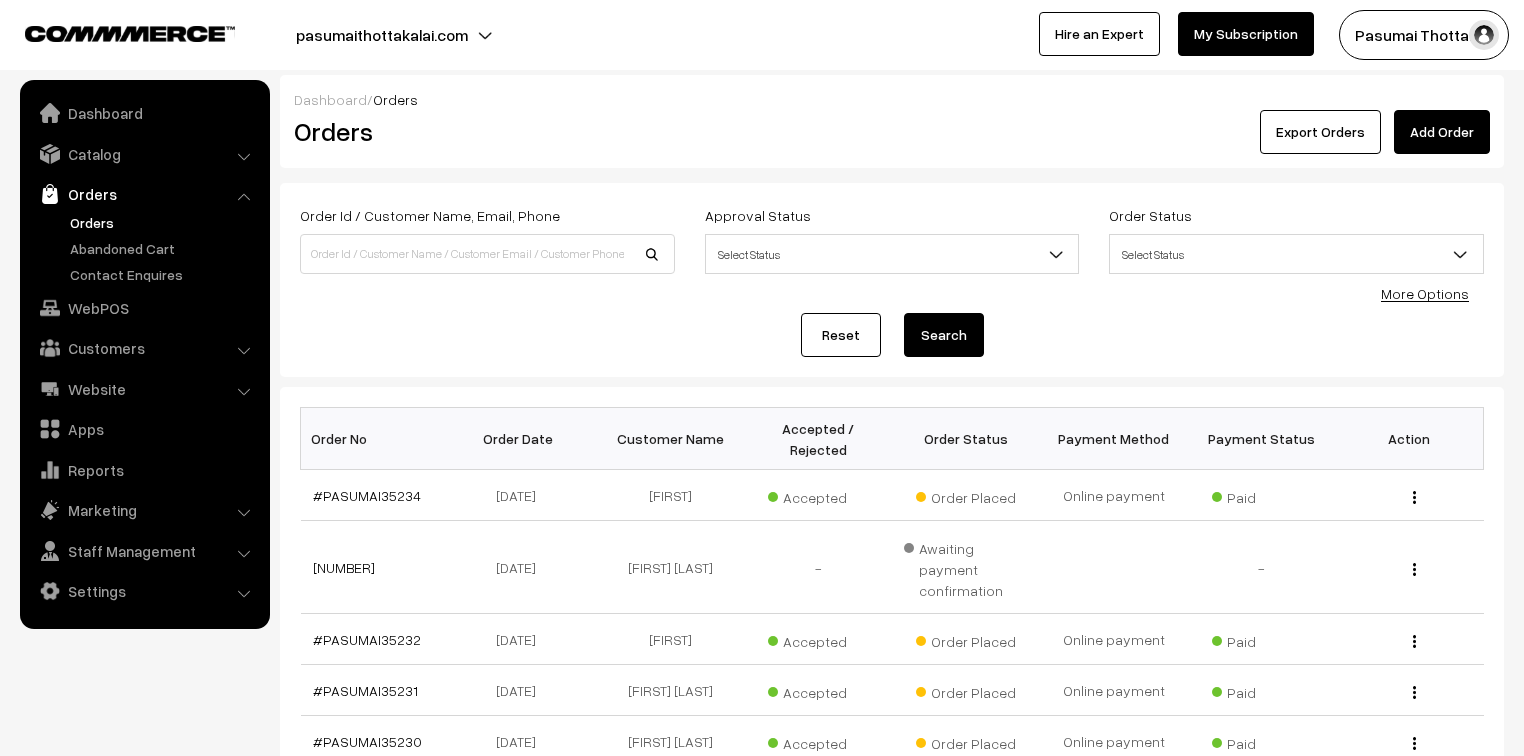 scroll, scrollTop: 0, scrollLeft: 0, axis: both 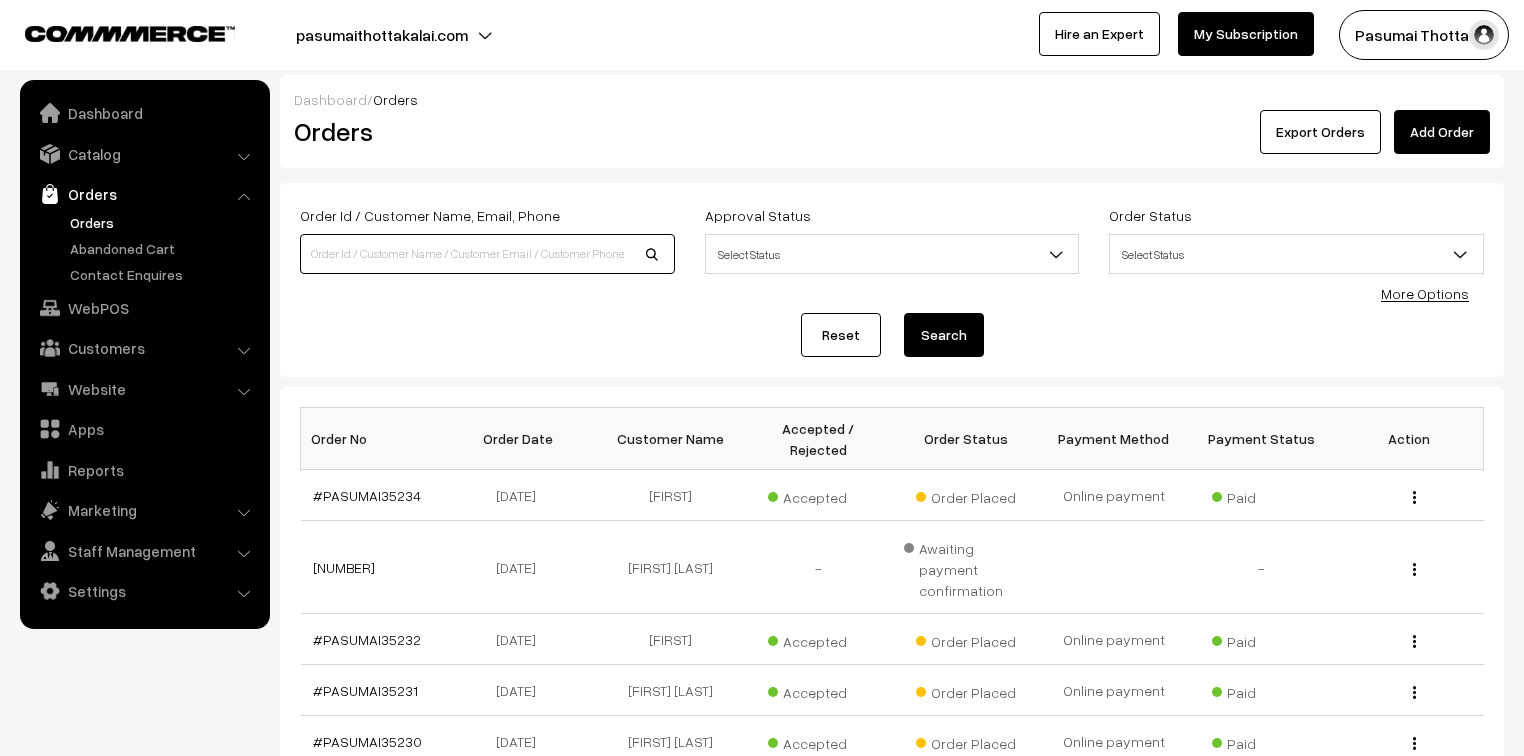 click at bounding box center [487, 254] 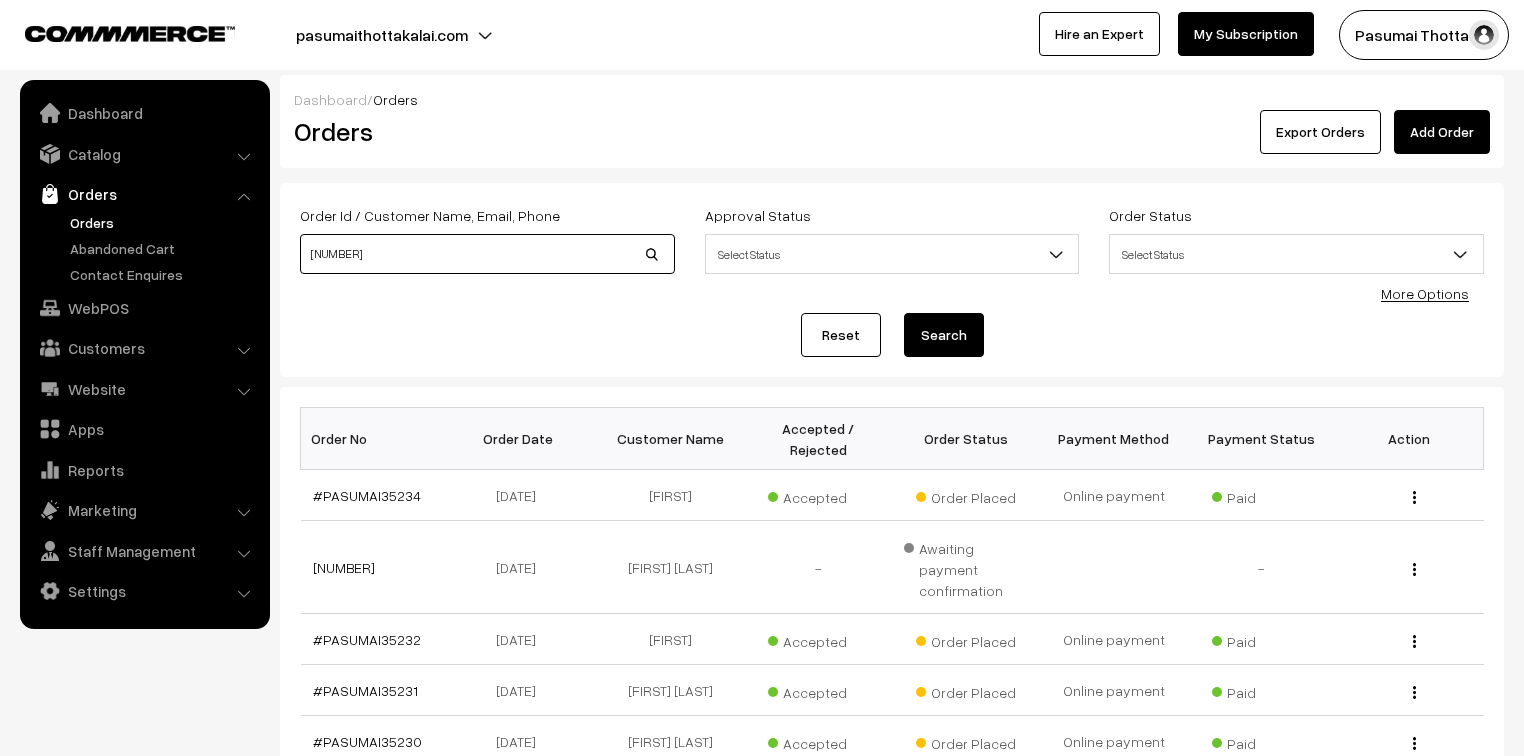 type on "34952" 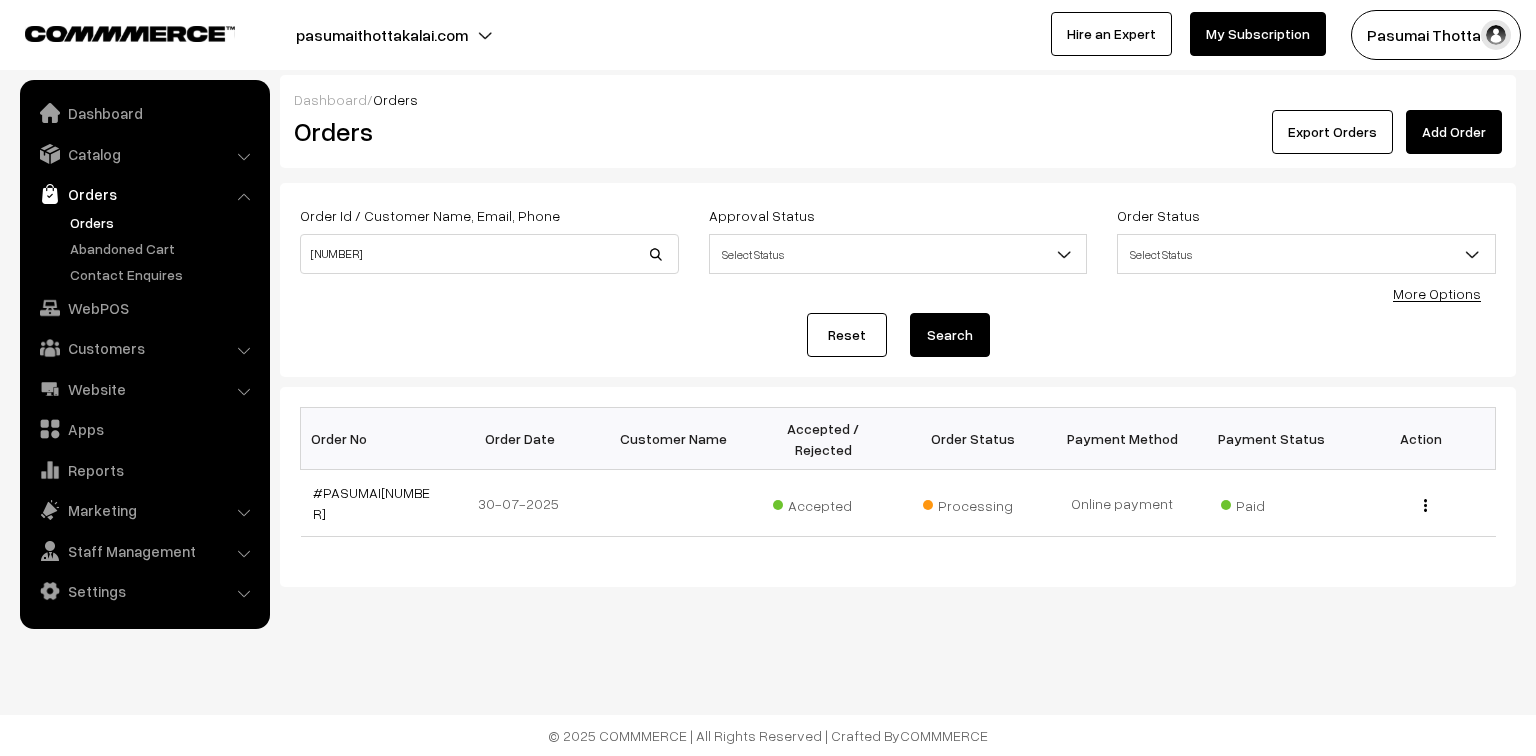 scroll, scrollTop: 0, scrollLeft: 0, axis: both 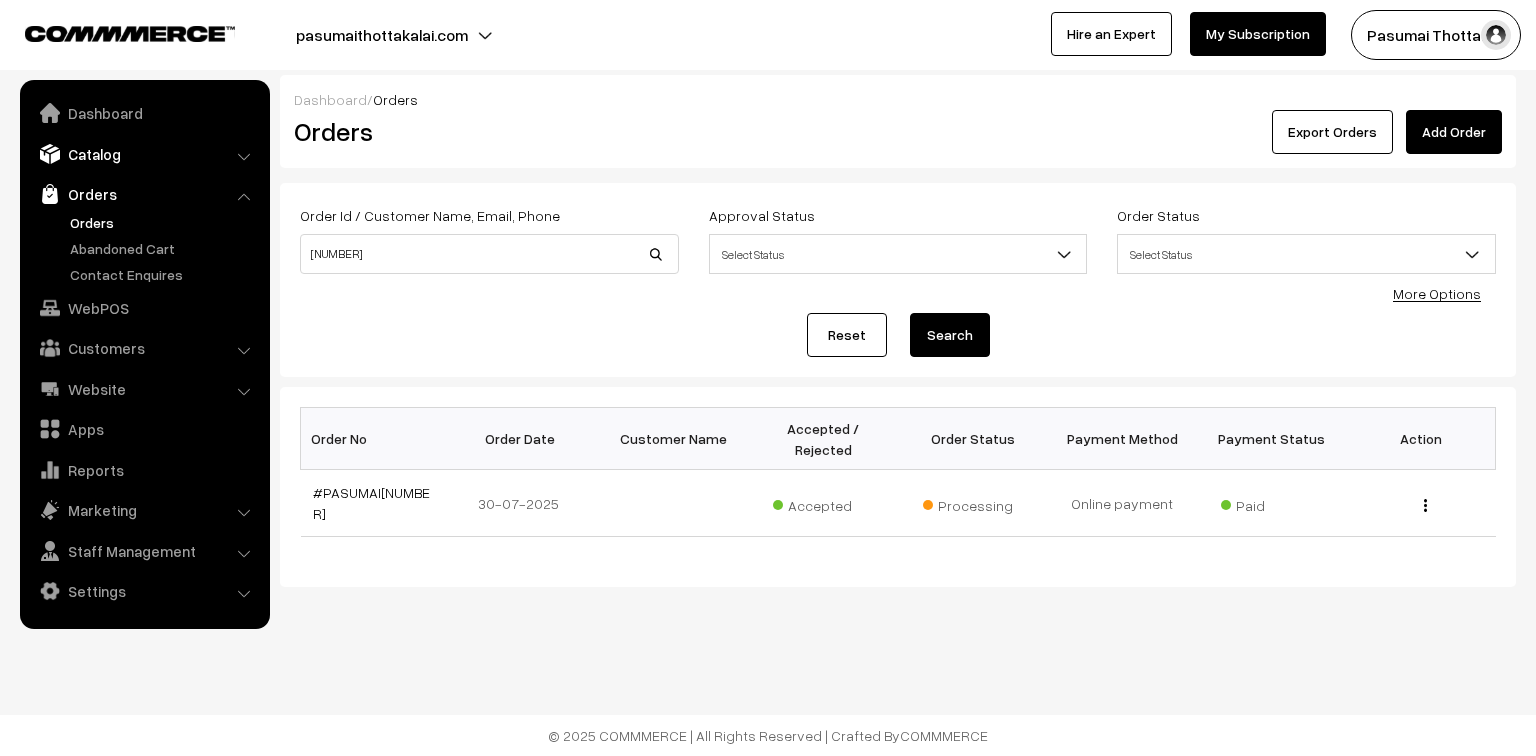 click on "Catalog" at bounding box center [144, 154] 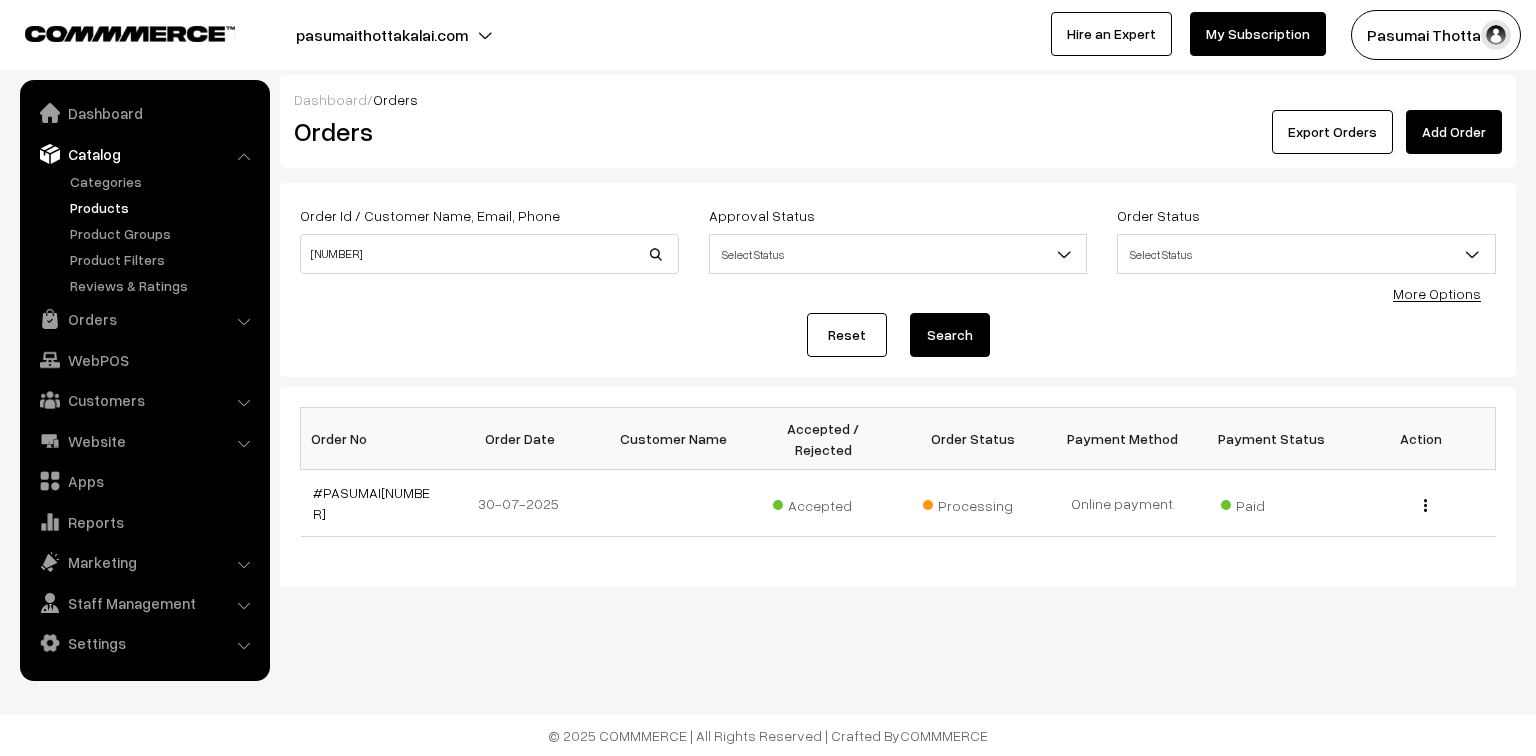 click on "Products" at bounding box center (164, 207) 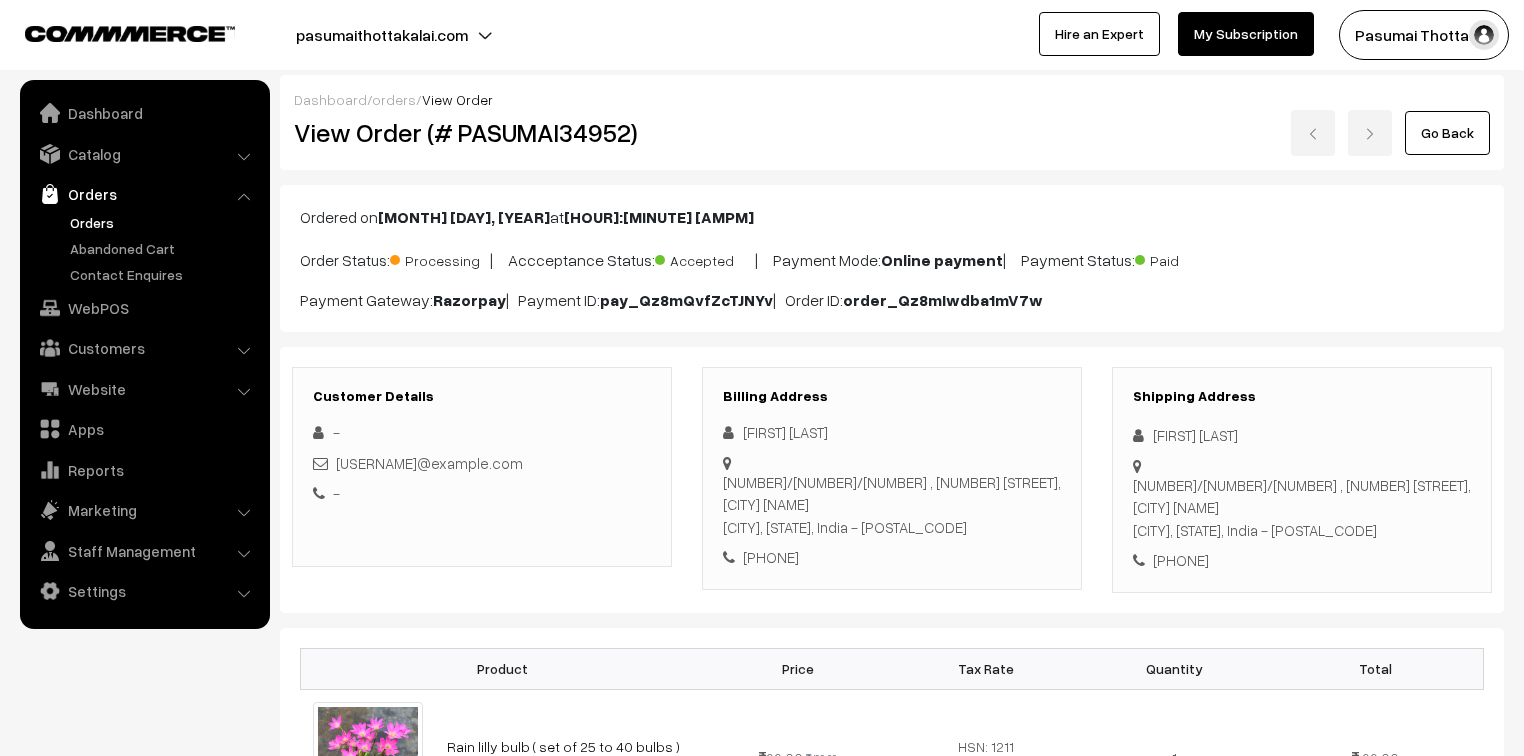 scroll, scrollTop: 240, scrollLeft: 0, axis: vertical 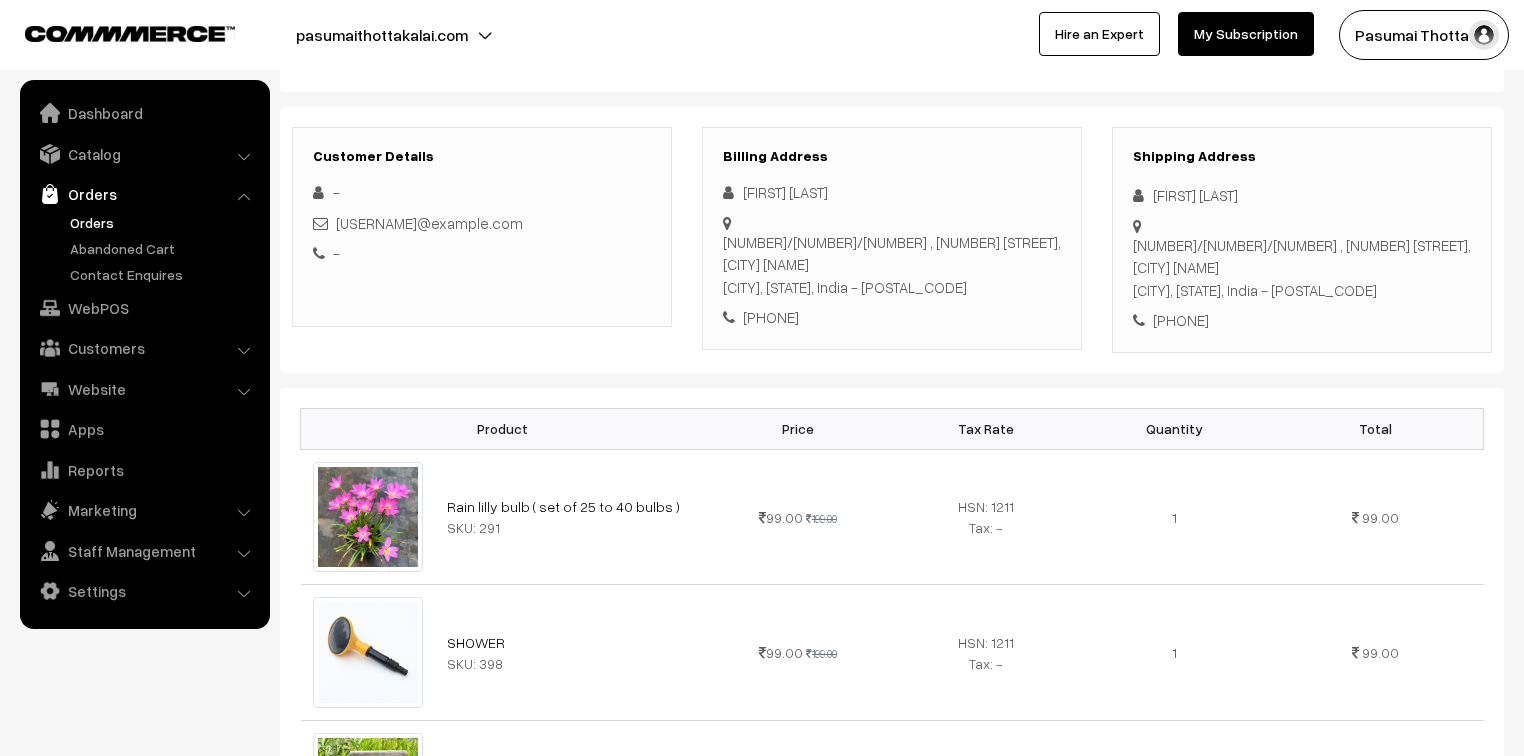 drag, startPoint x: 1179, startPoint y: 280, endPoint x: 1267, endPoint y: 286, distance: 88.20431 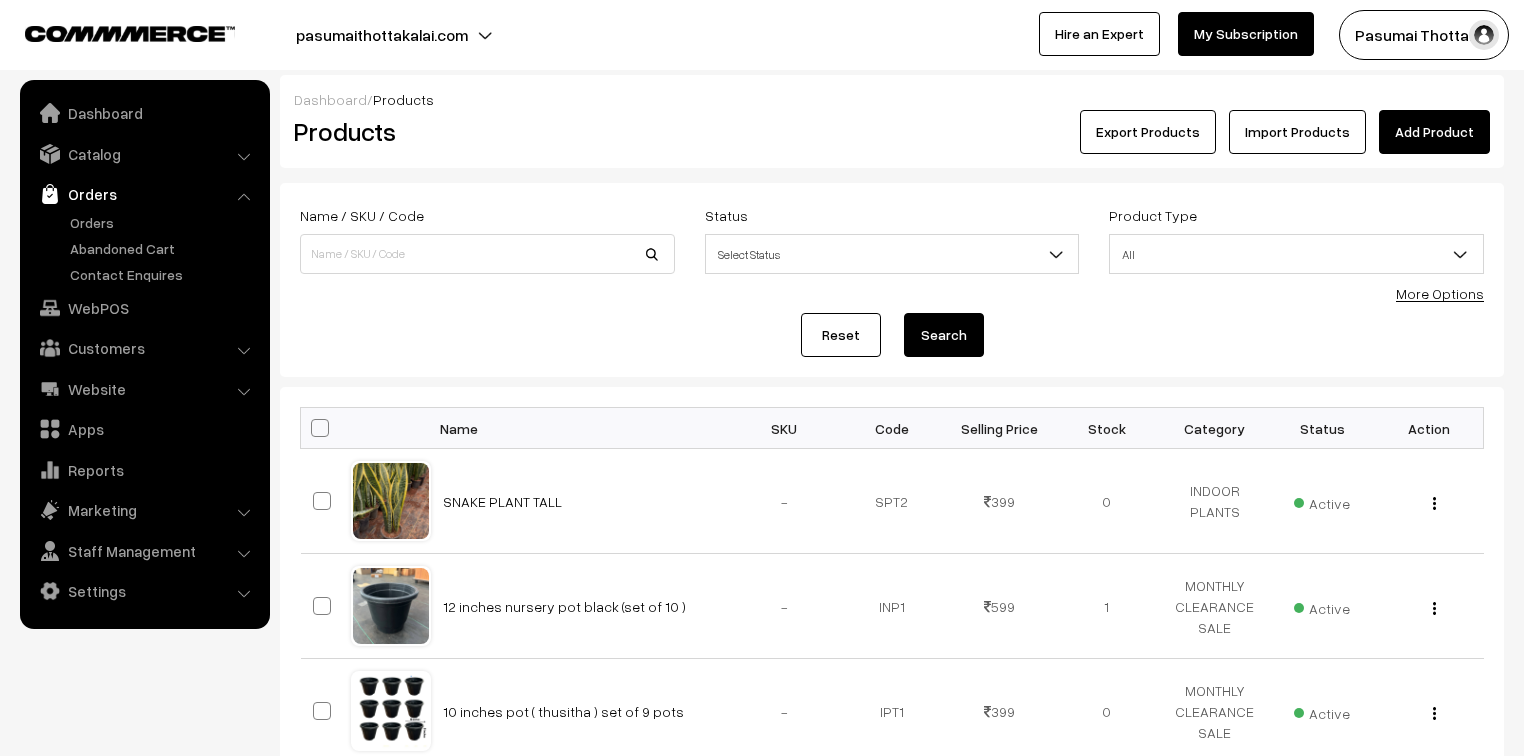 scroll, scrollTop: 0, scrollLeft: 0, axis: both 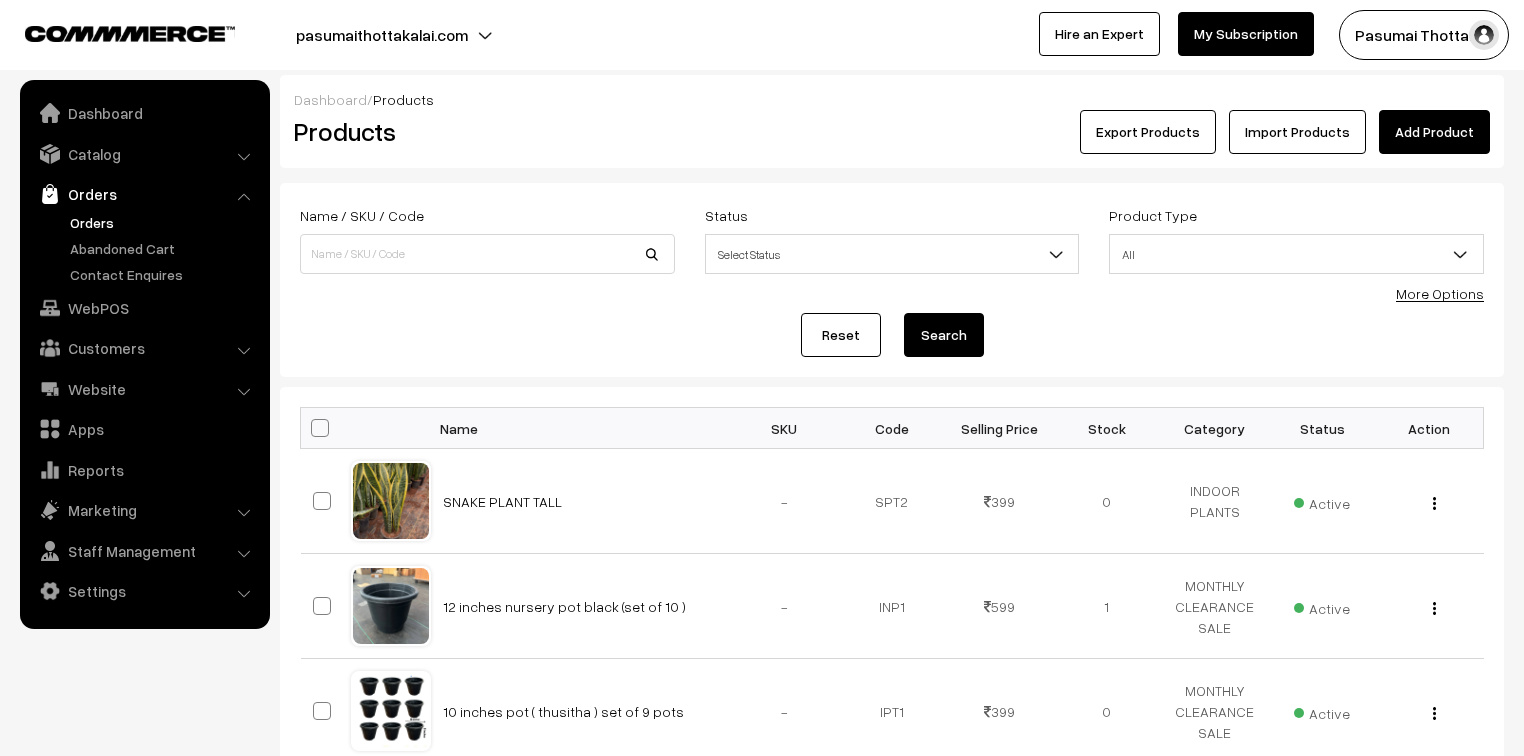 click on "Orders" at bounding box center [164, 222] 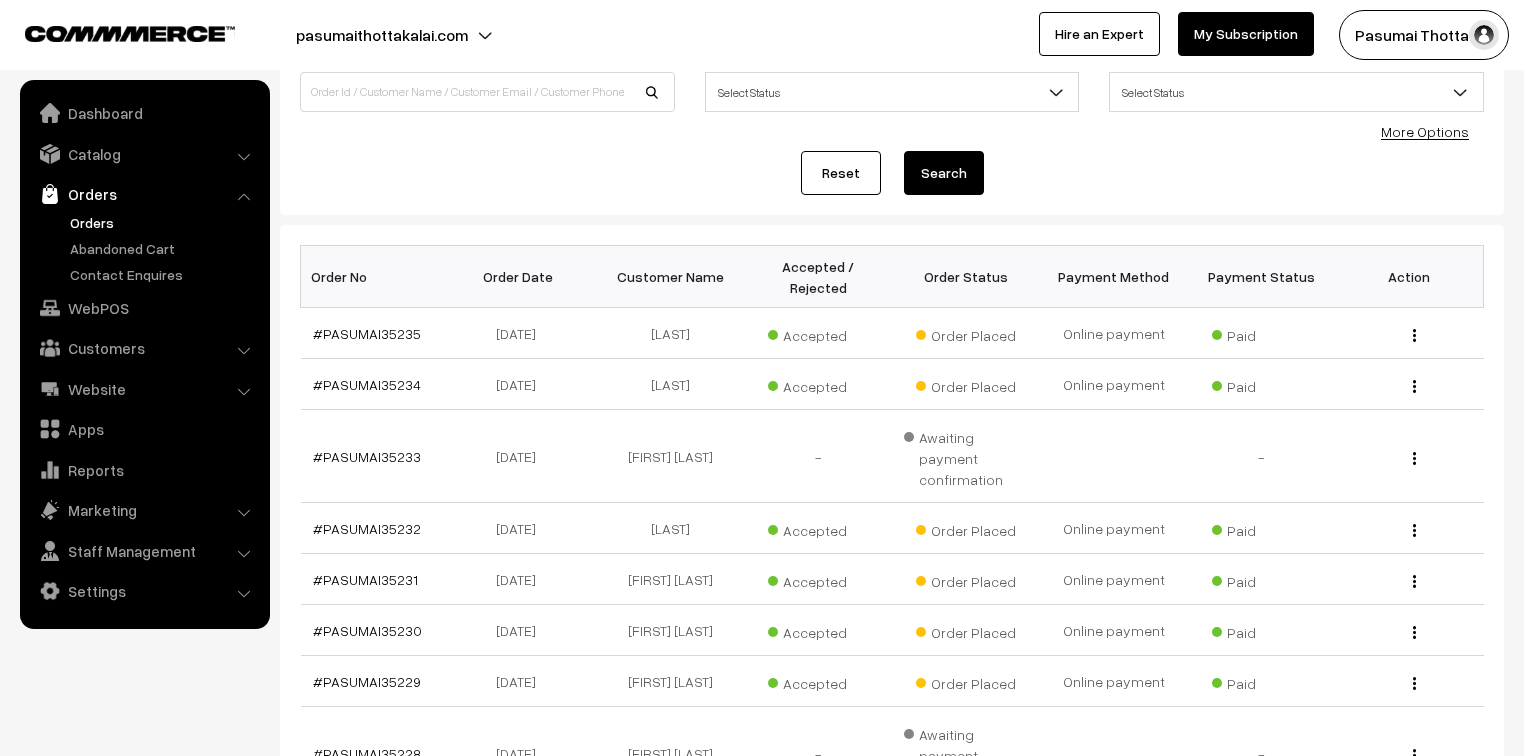scroll, scrollTop: 0, scrollLeft: 0, axis: both 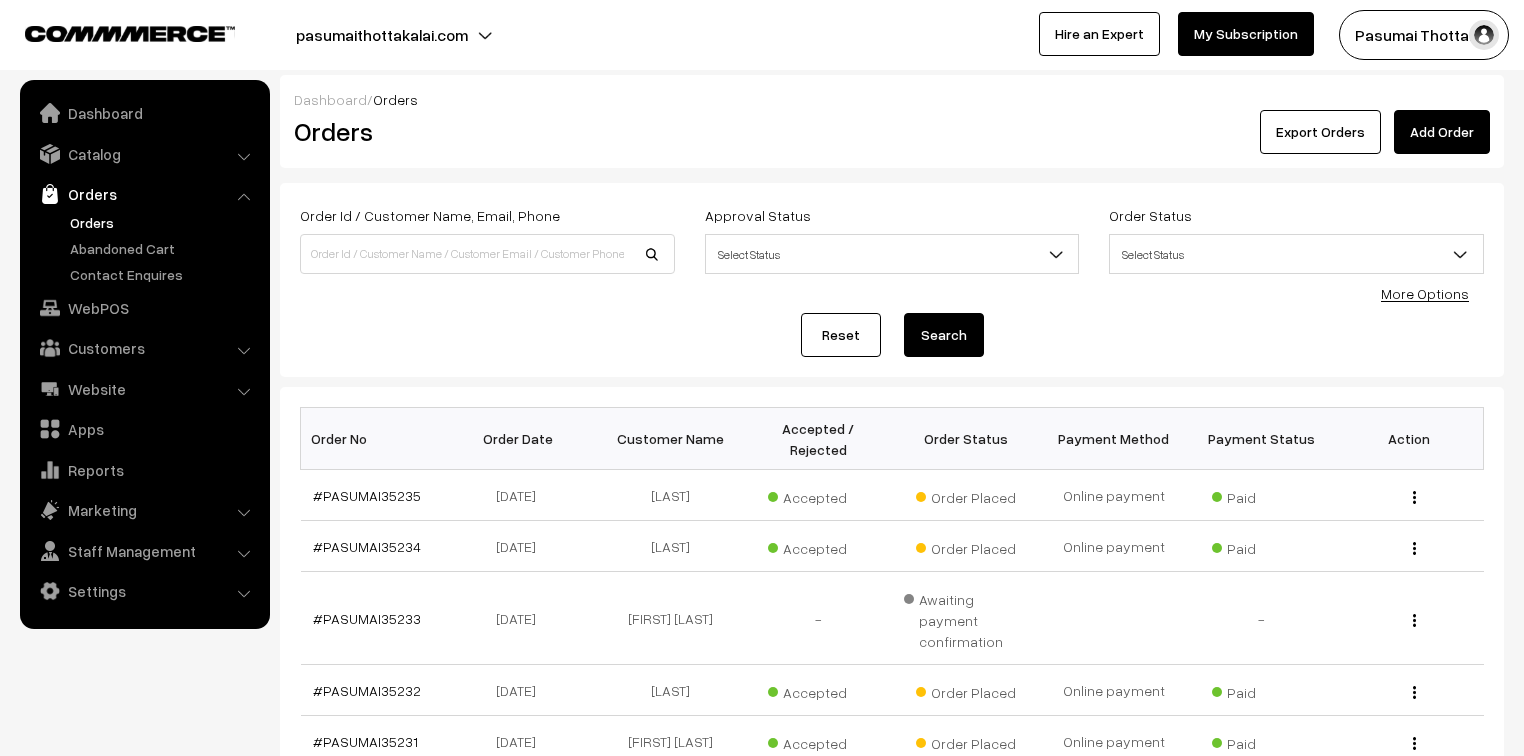 click on "More Options" at bounding box center [1425, 293] 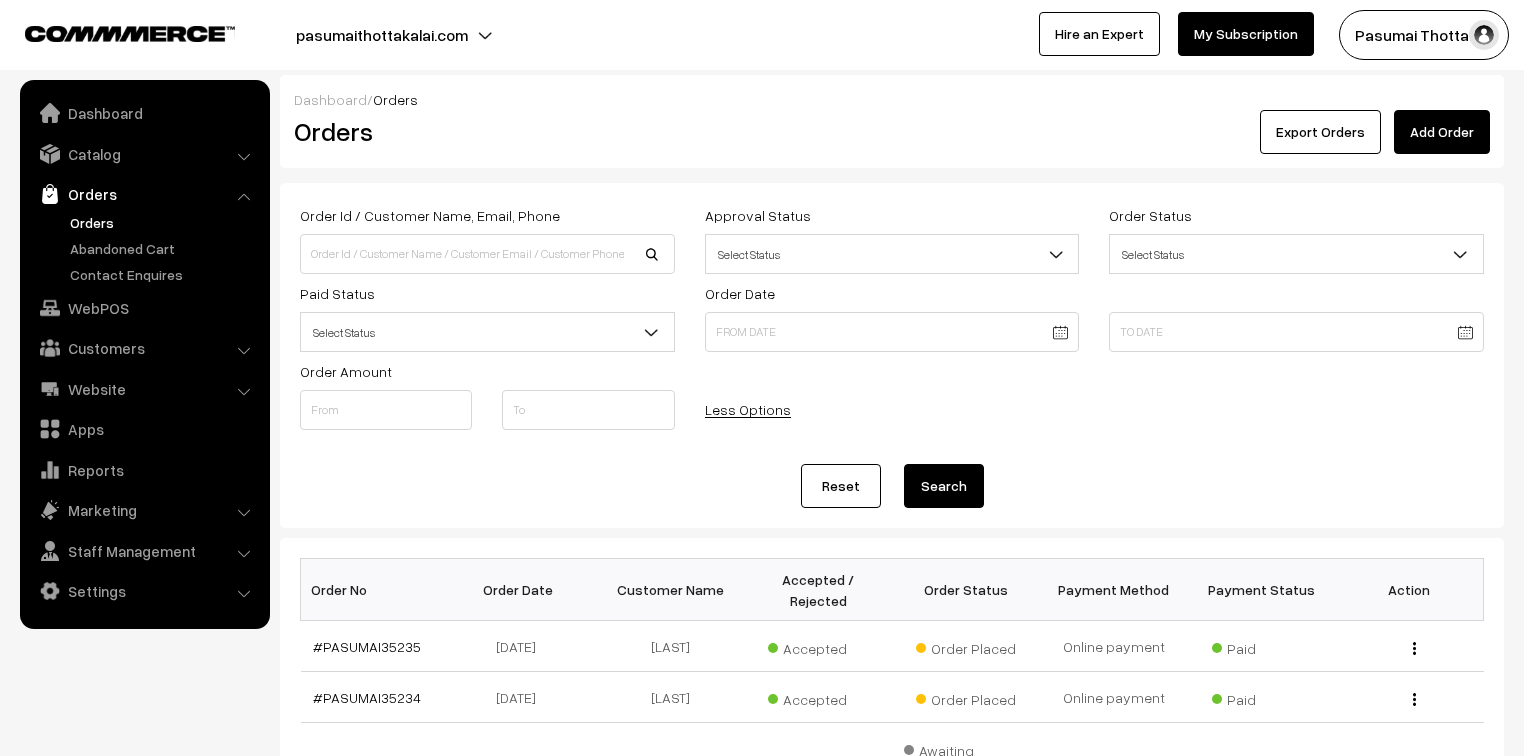 click on "Select Status" at bounding box center [487, 332] 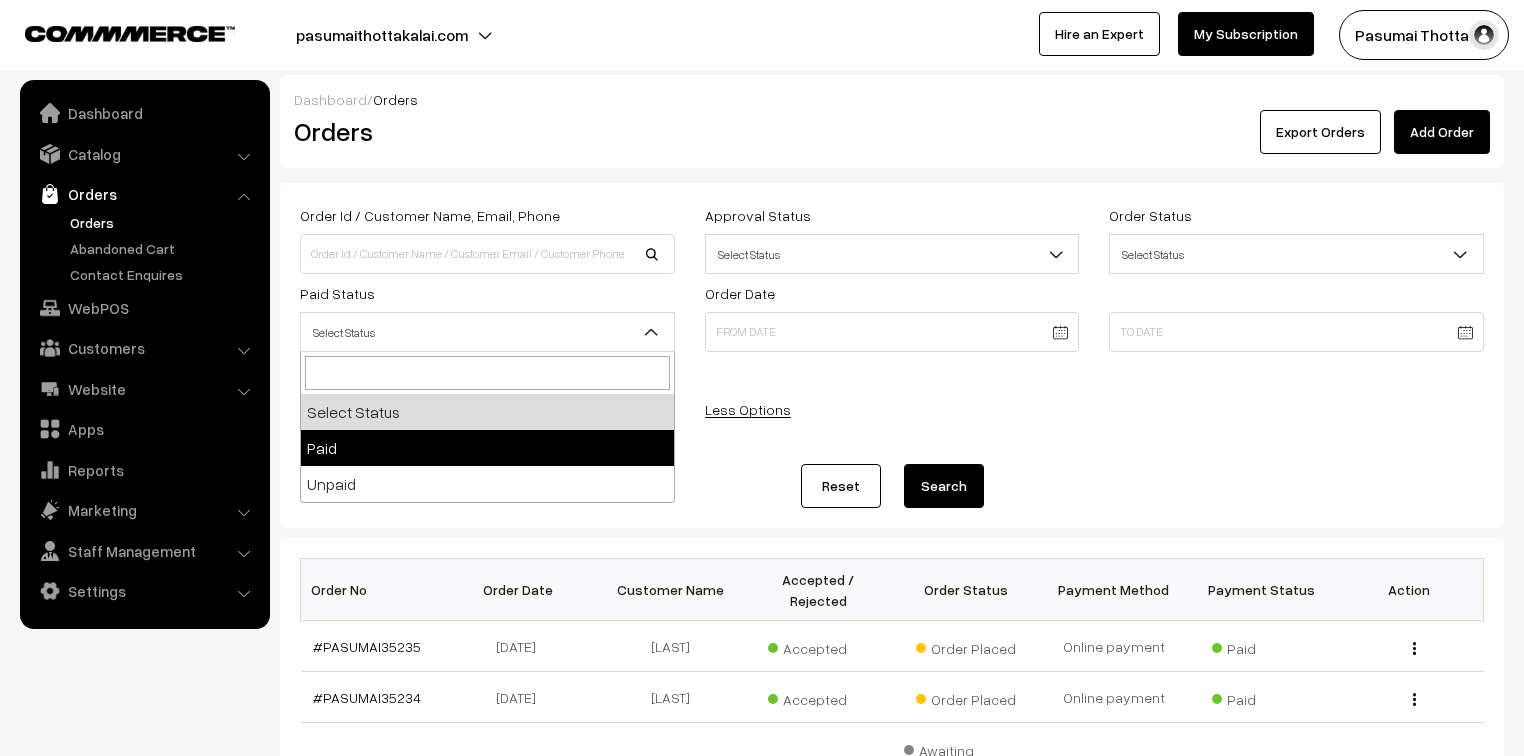 select on "1" 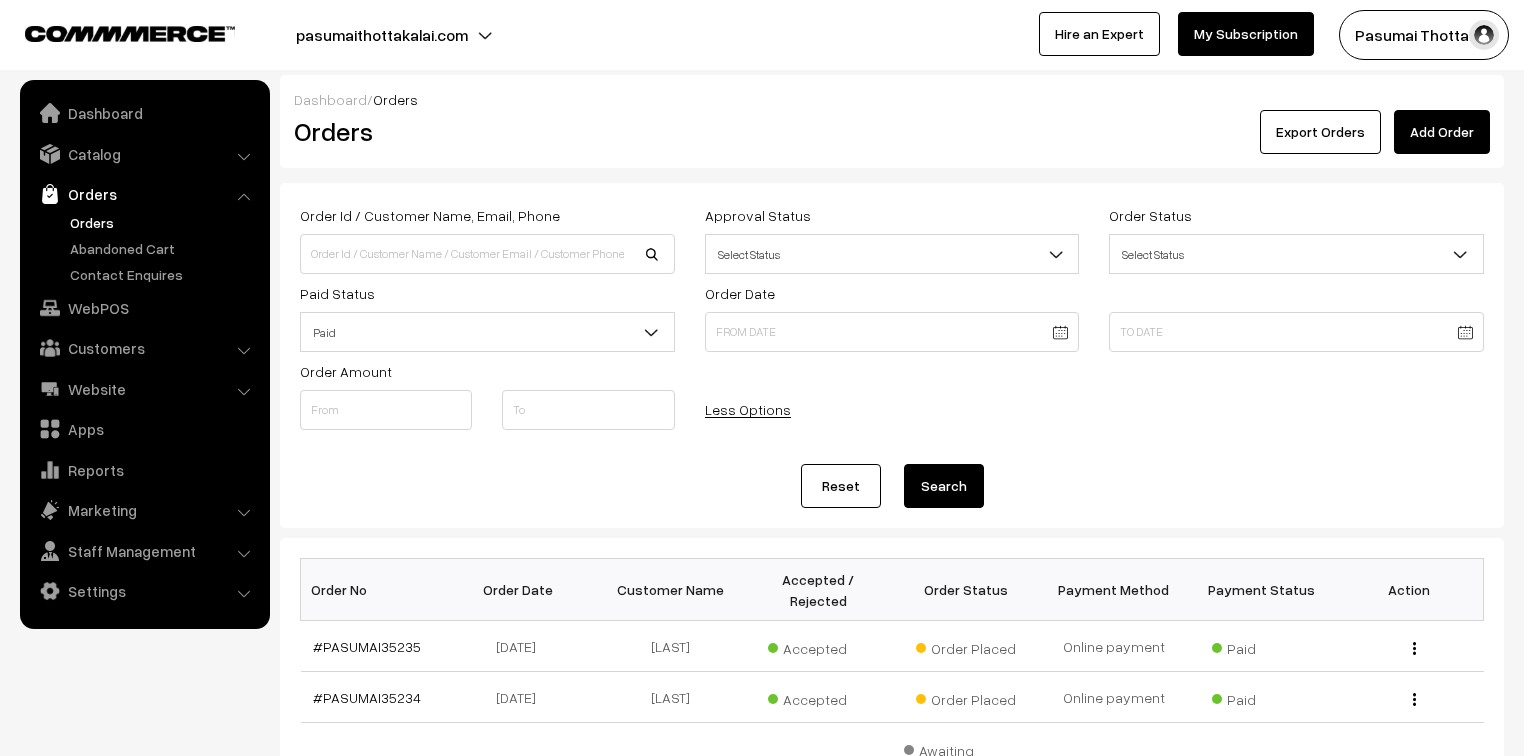 click on "Search" at bounding box center [944, 486] 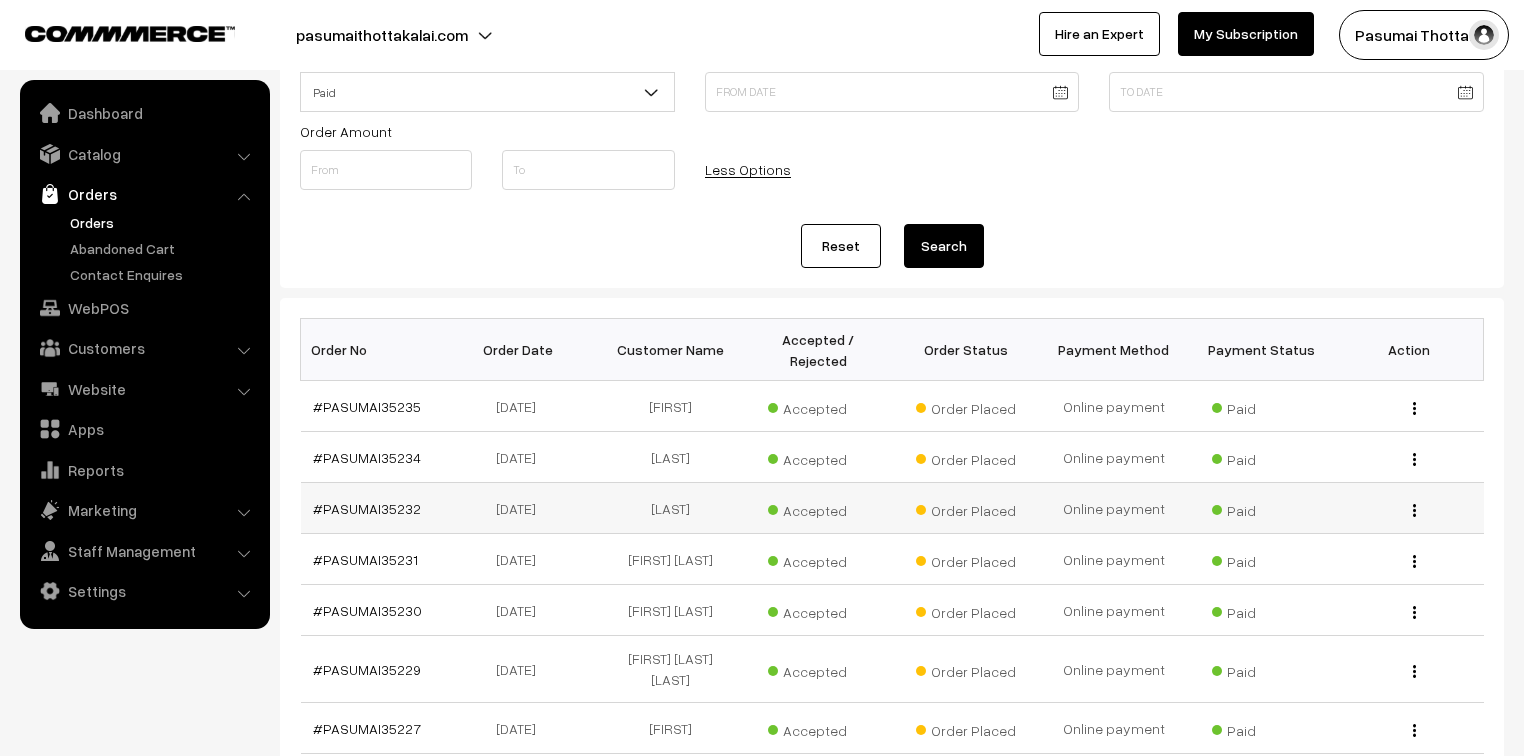 scroll, scrollTop: 480, scrollLeft: 0, axis: vertical 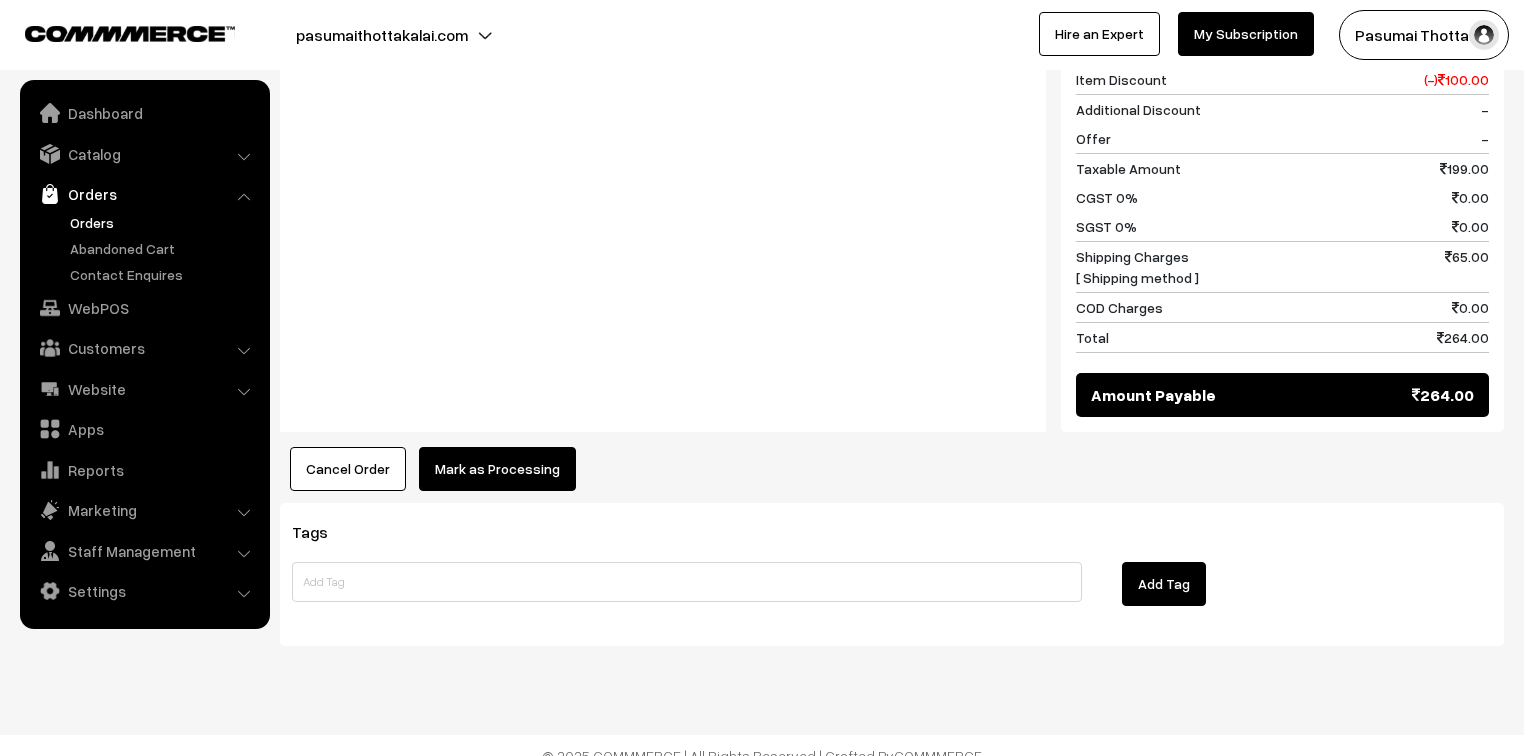 click on "Mark as Processing" at bounding box center [497, 469] 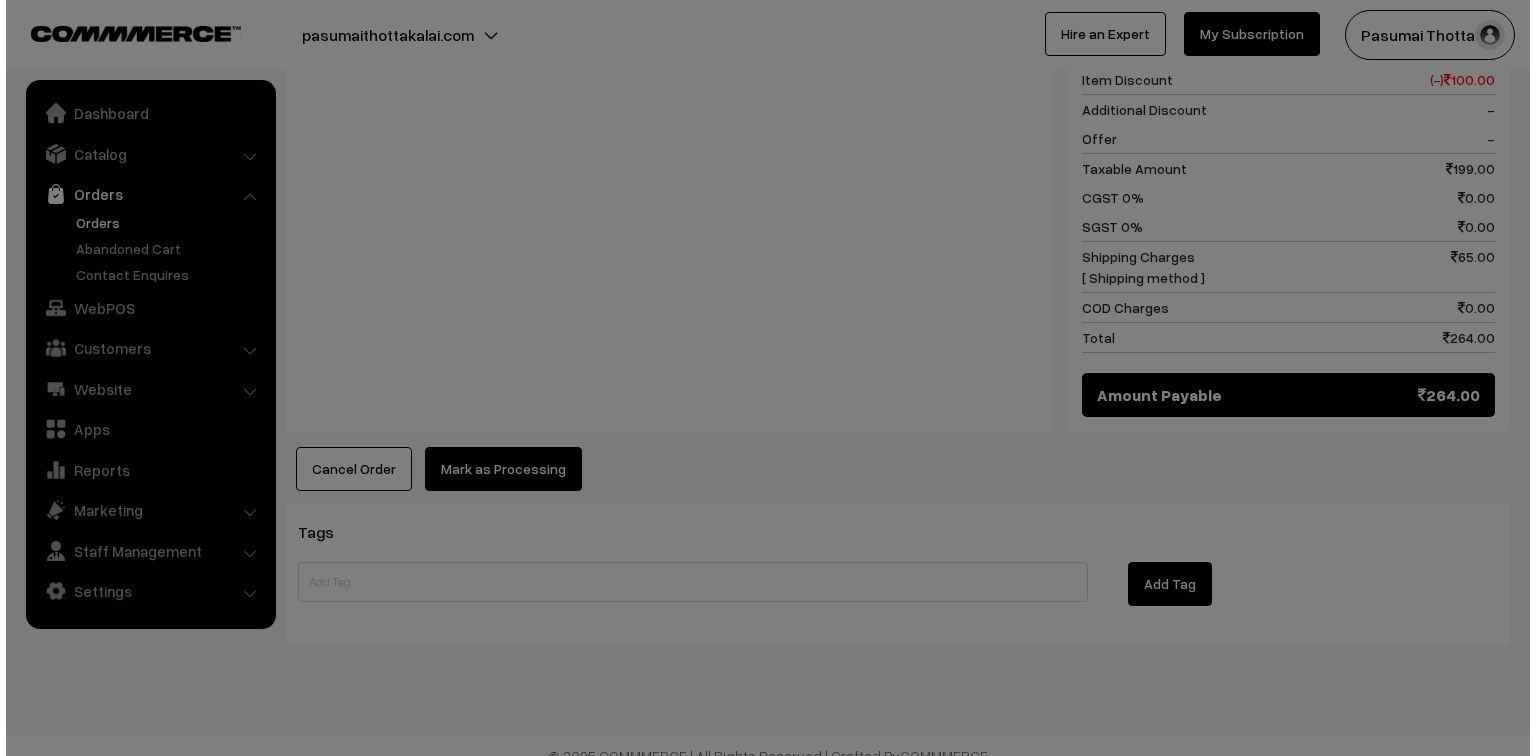 scroll, scrollTop: 881, scrollLeft: 0, axis: vertical 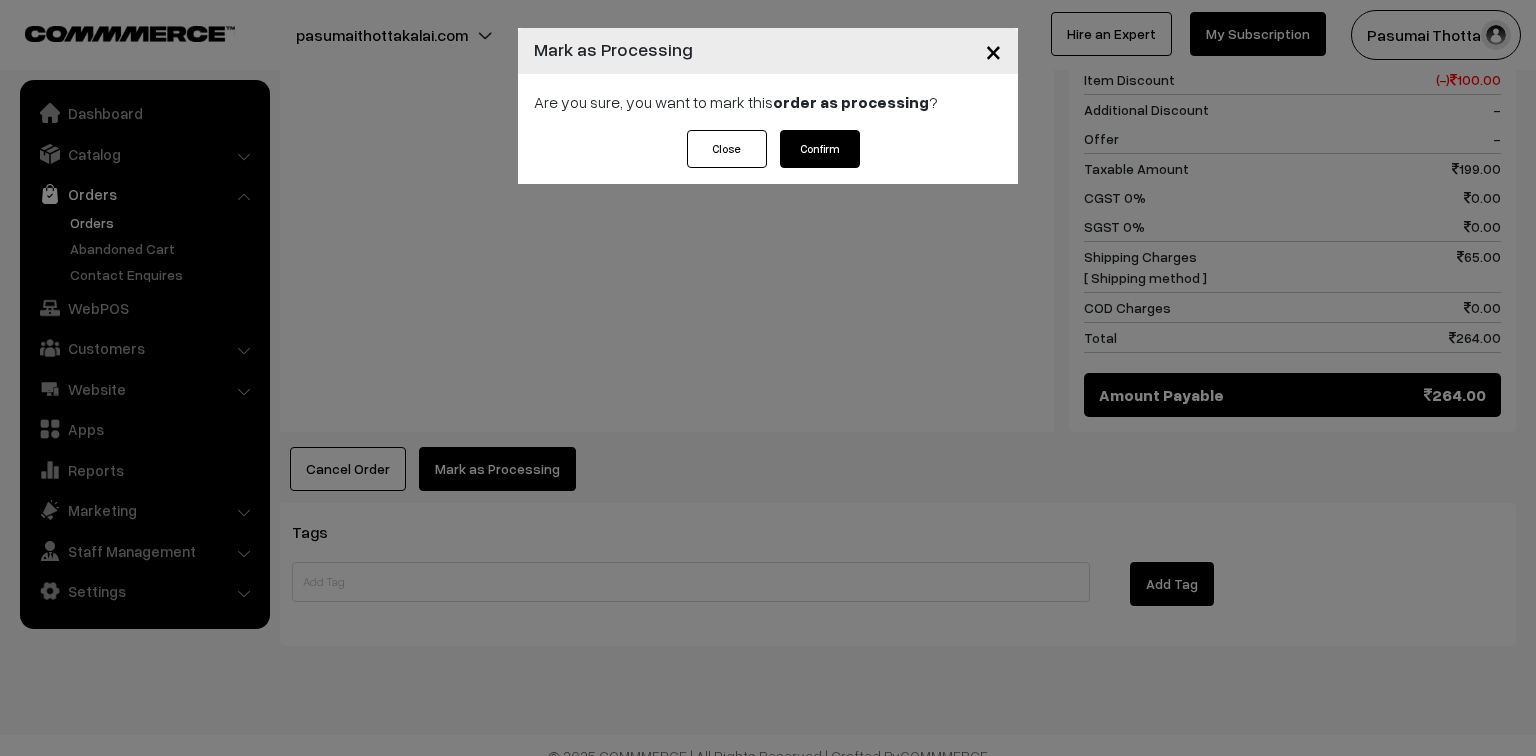click on "Confirm" at bounding box center [820, 149] 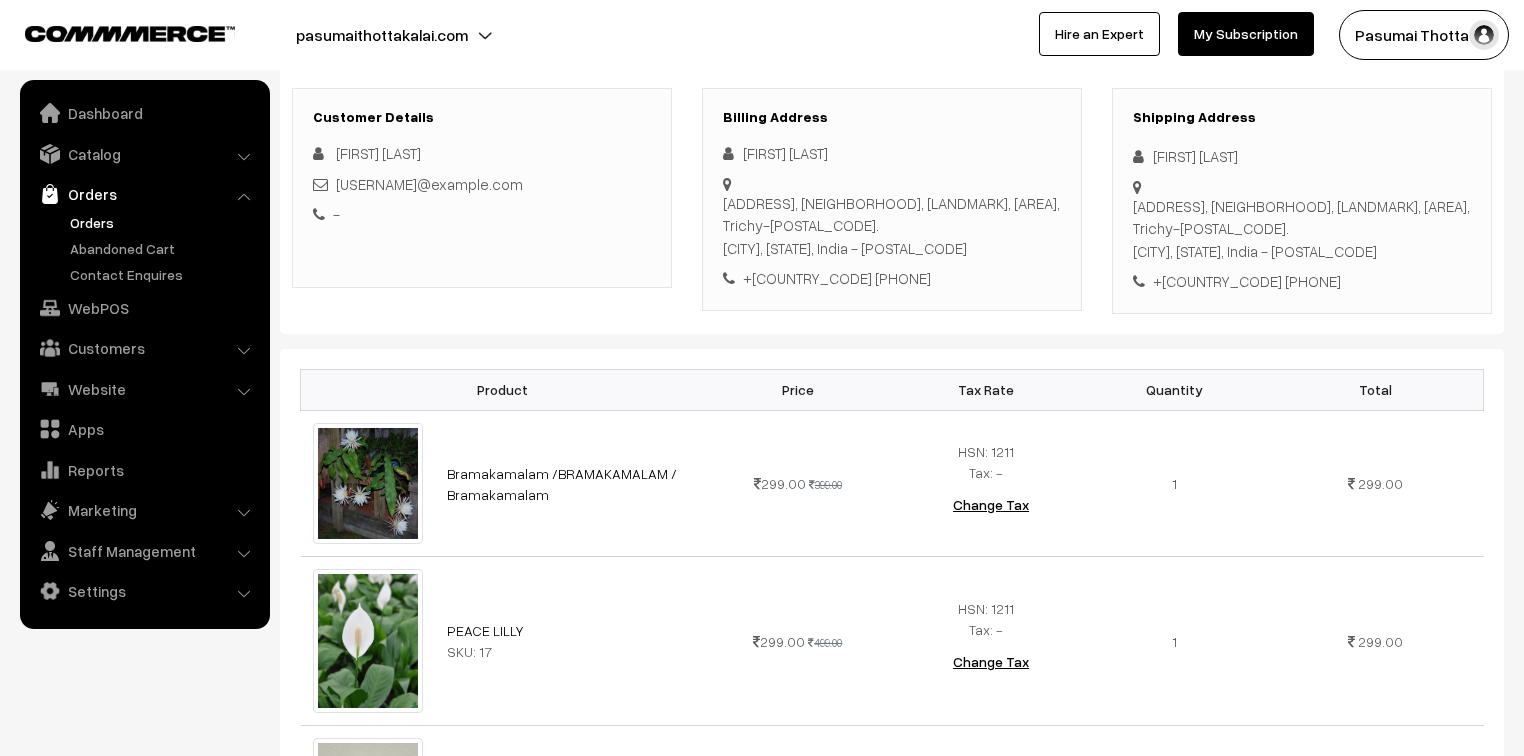 scroll, scrollTop: 160, scrollLeft: 0, axis: vertical 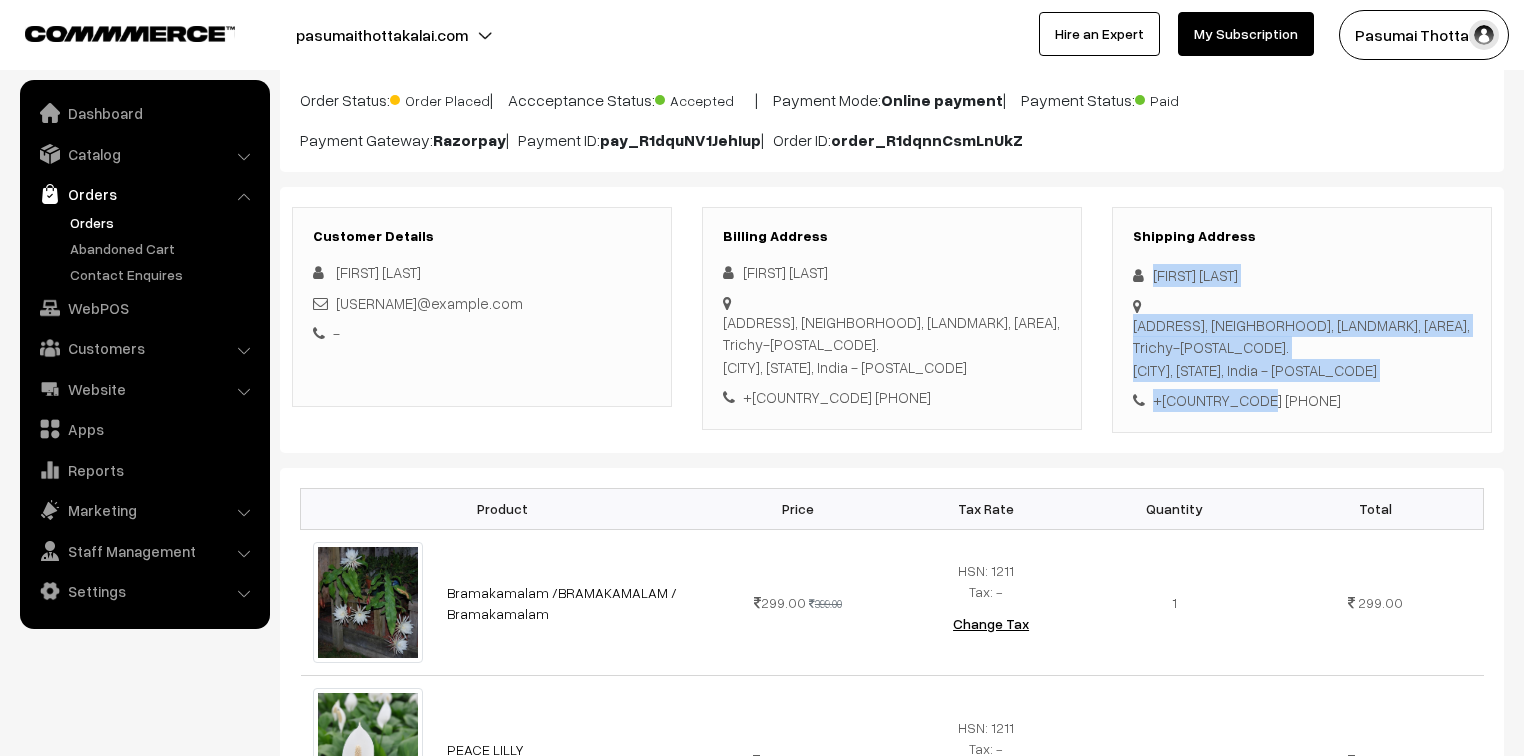 drag, startPoint x: 1152, startPoint y: 279, endPoint x: 1262, endPoint y: 436, distance: 191.70029 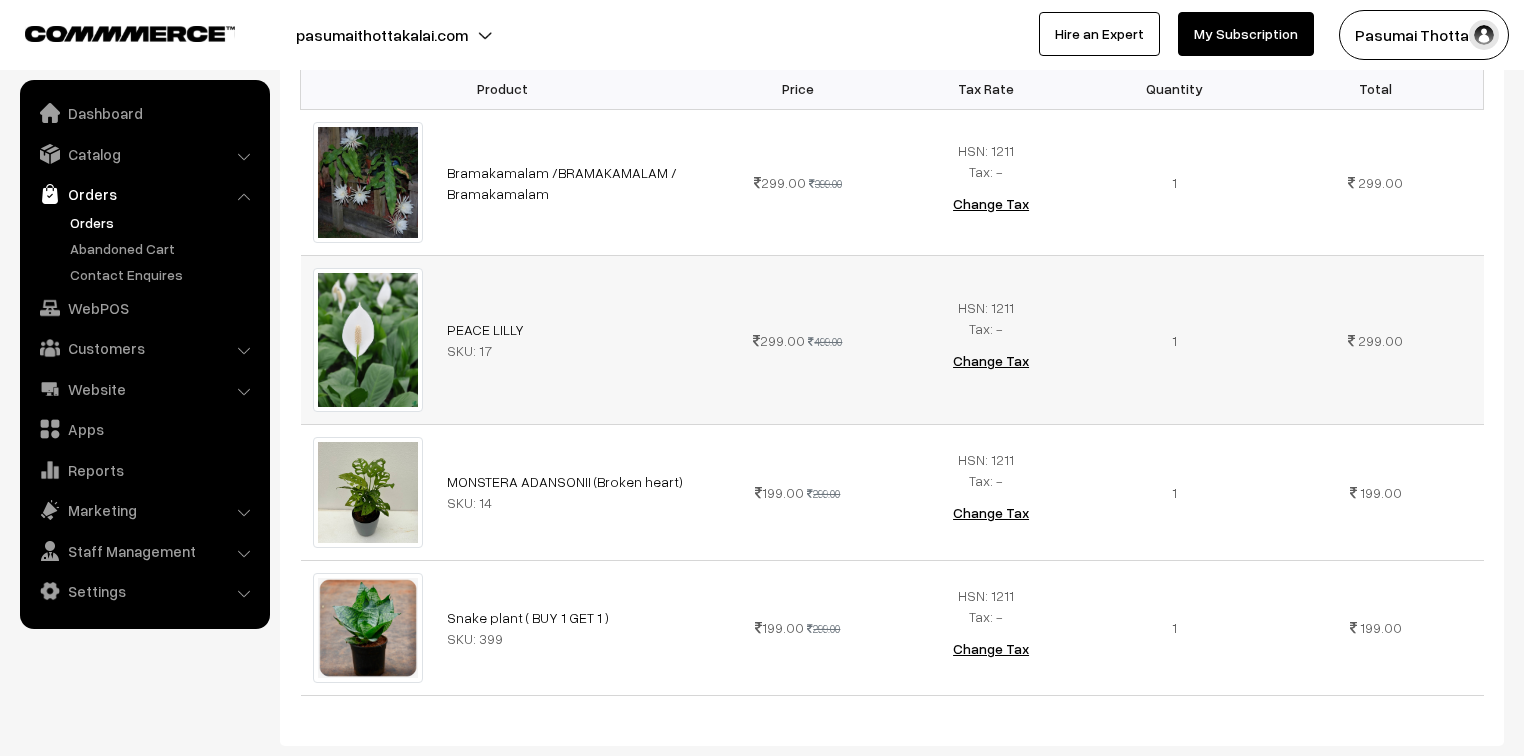 scroll, scrollTop: 800, scrollLeft: 0, axis: vertical 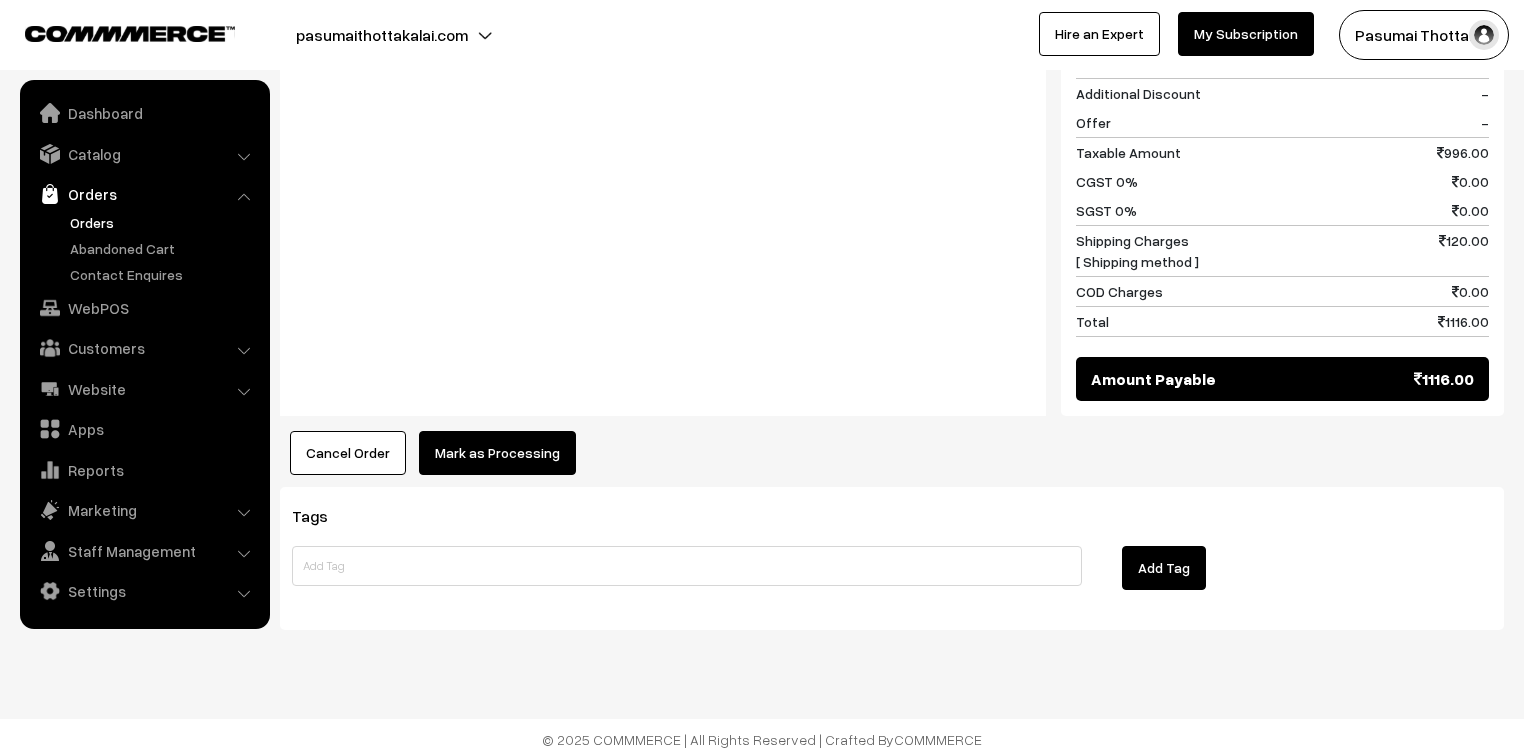 click on "Mark as Processing" at bounding box center [497, 453] 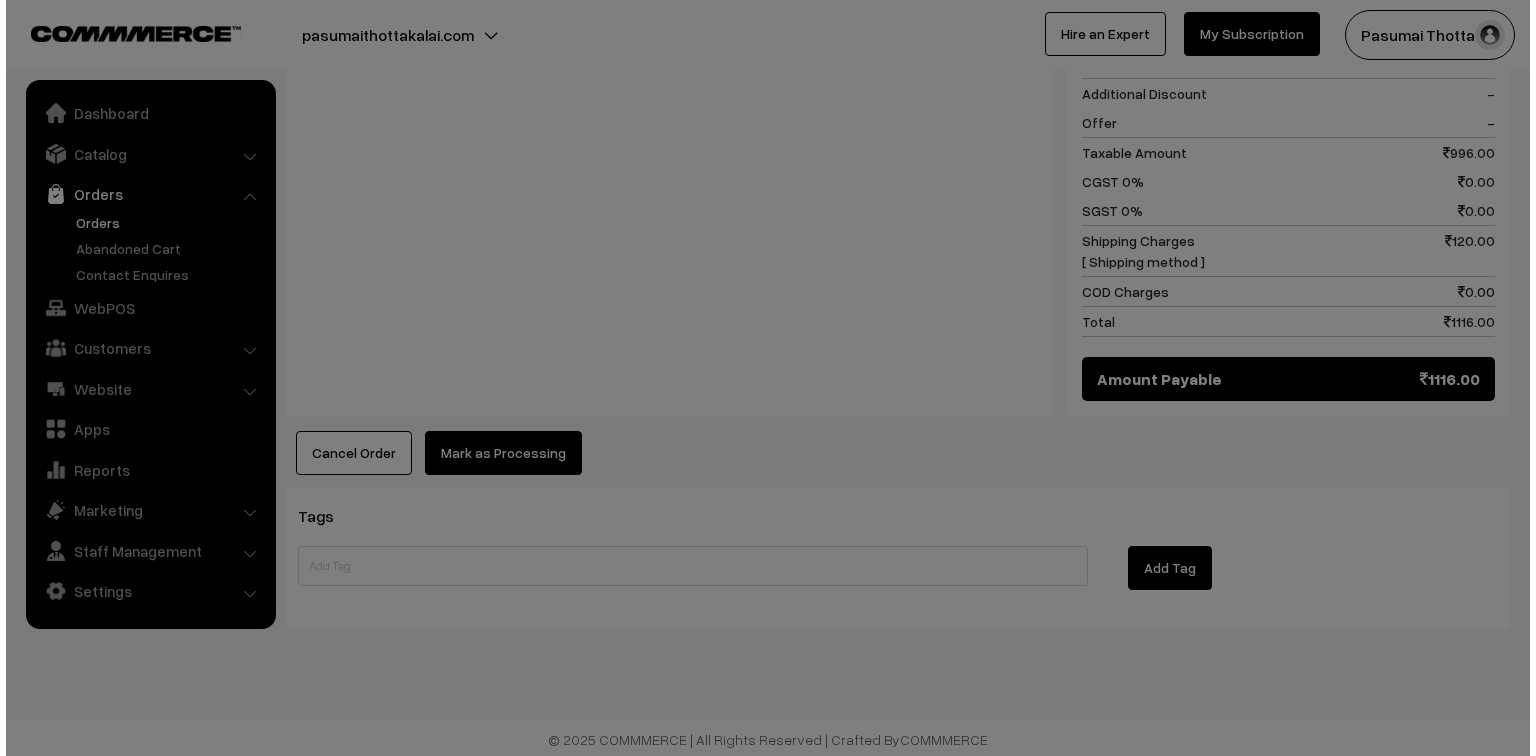 scroll, scrollTop: 1379, scrollLeft: 0, axis: vertical 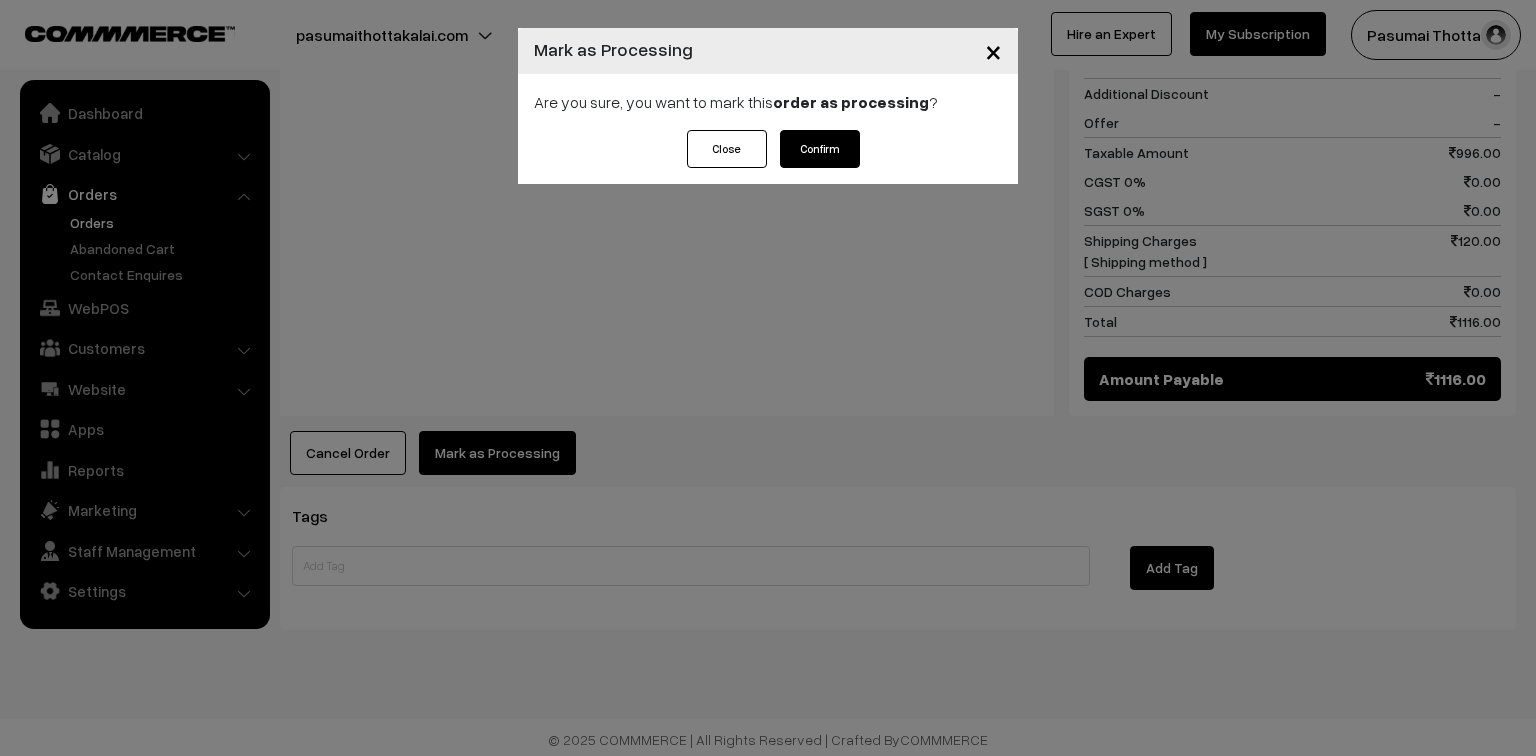 click on "Confirm" at bounding box center (820, 149) 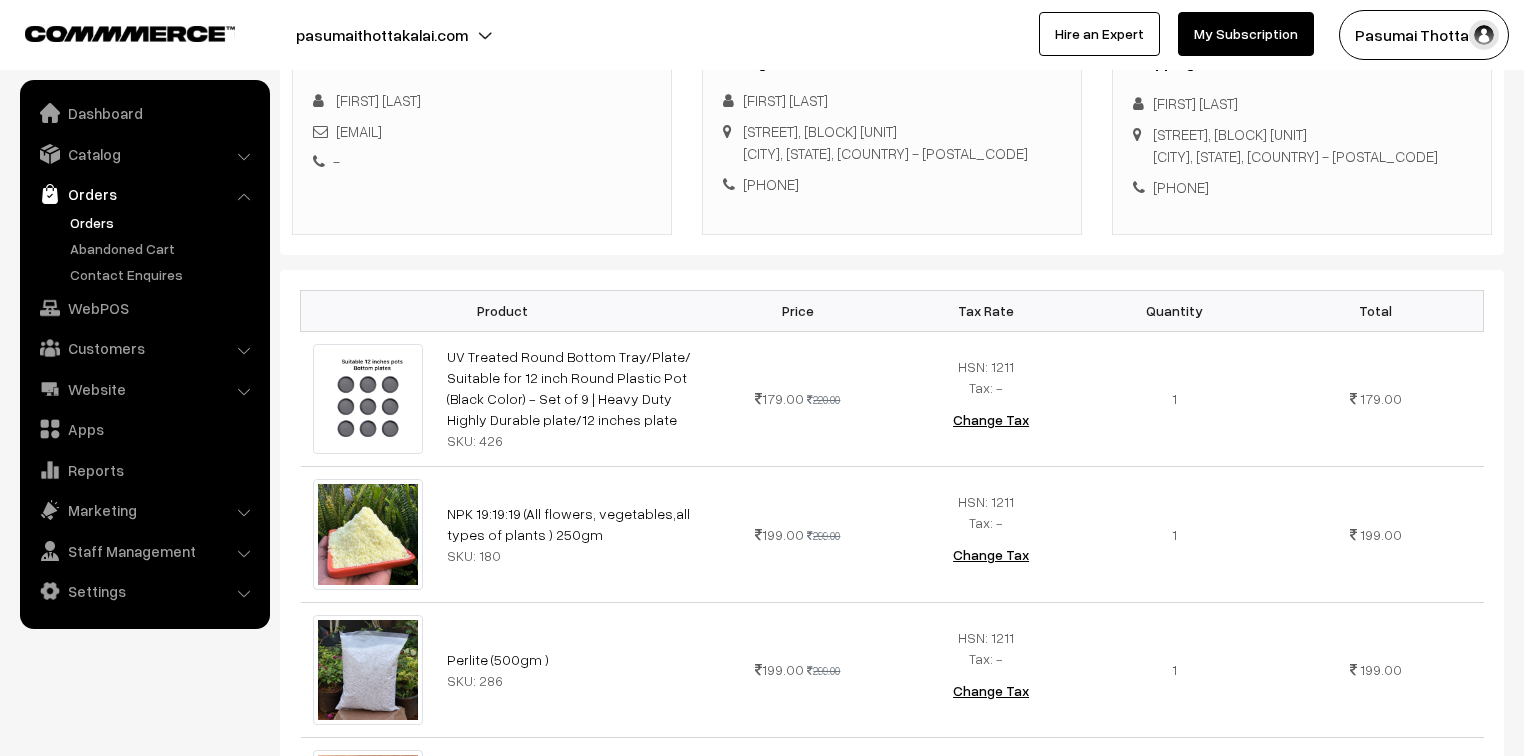 scroll, scrollTop: 240, scrollLeft: 0, axis: vertical 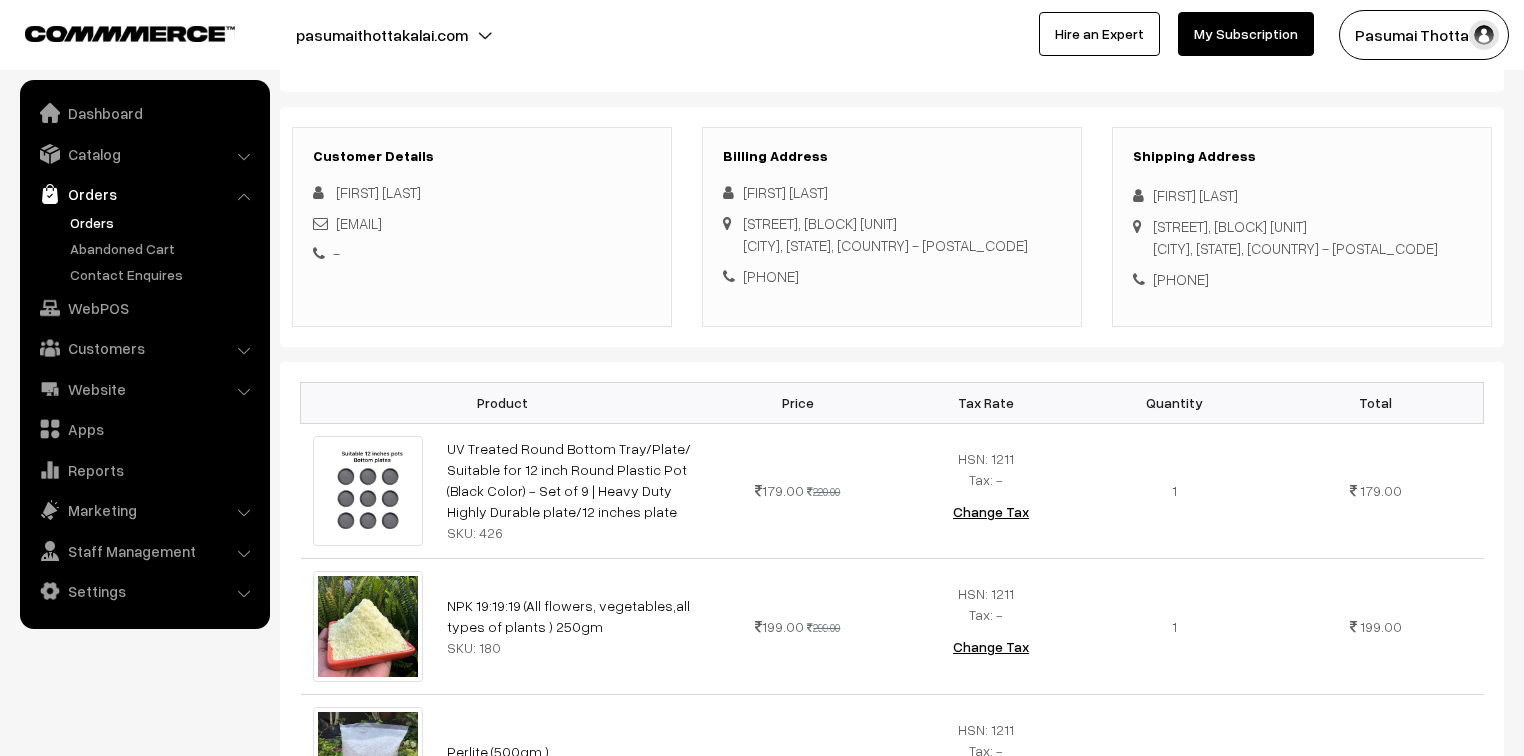 drag, startPoint x: 1149, startPoint y: 197, endPoint x: 1275, endPoint y: 282, distance: 151.99013 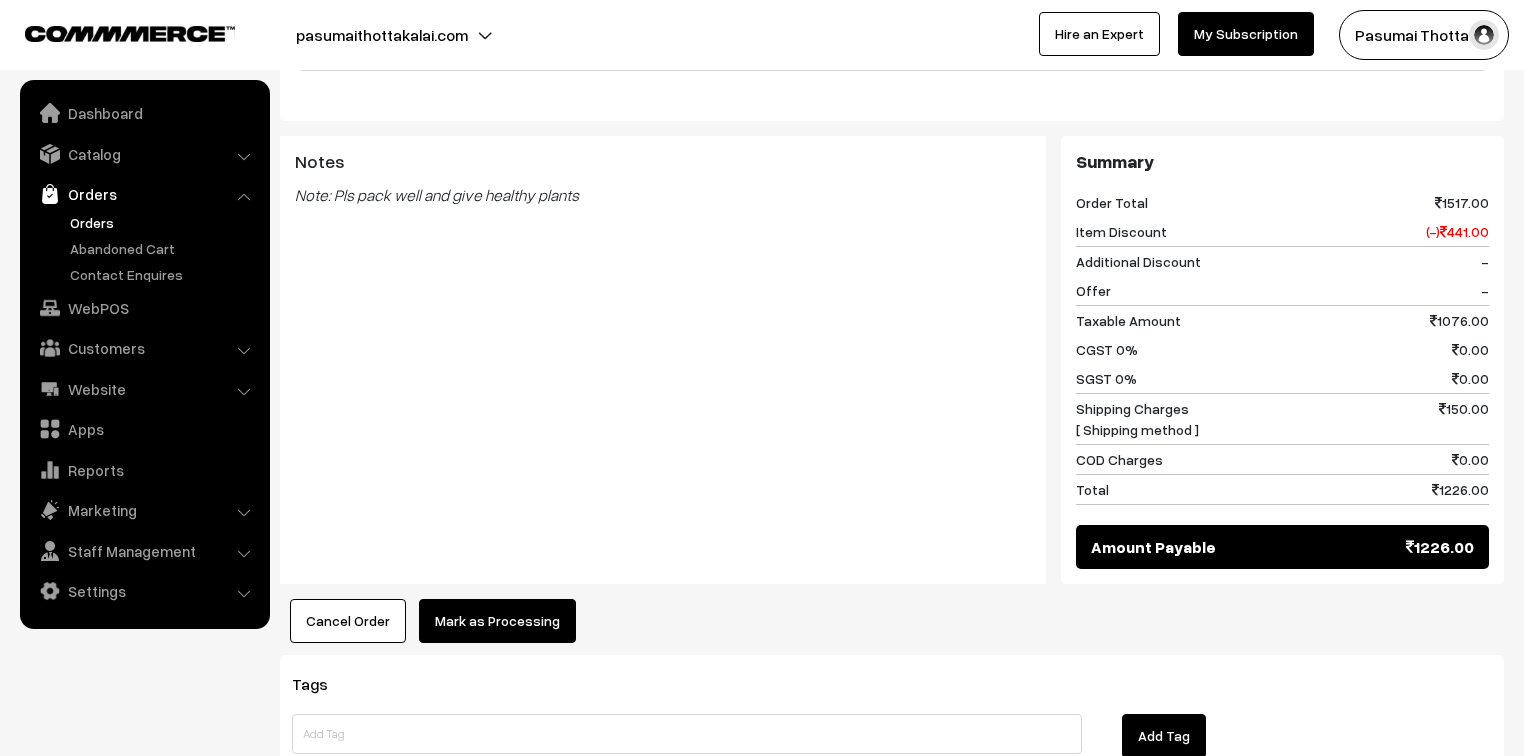 scroll, scrollTop: 1280, scrollLeft: 0, axis: vertical 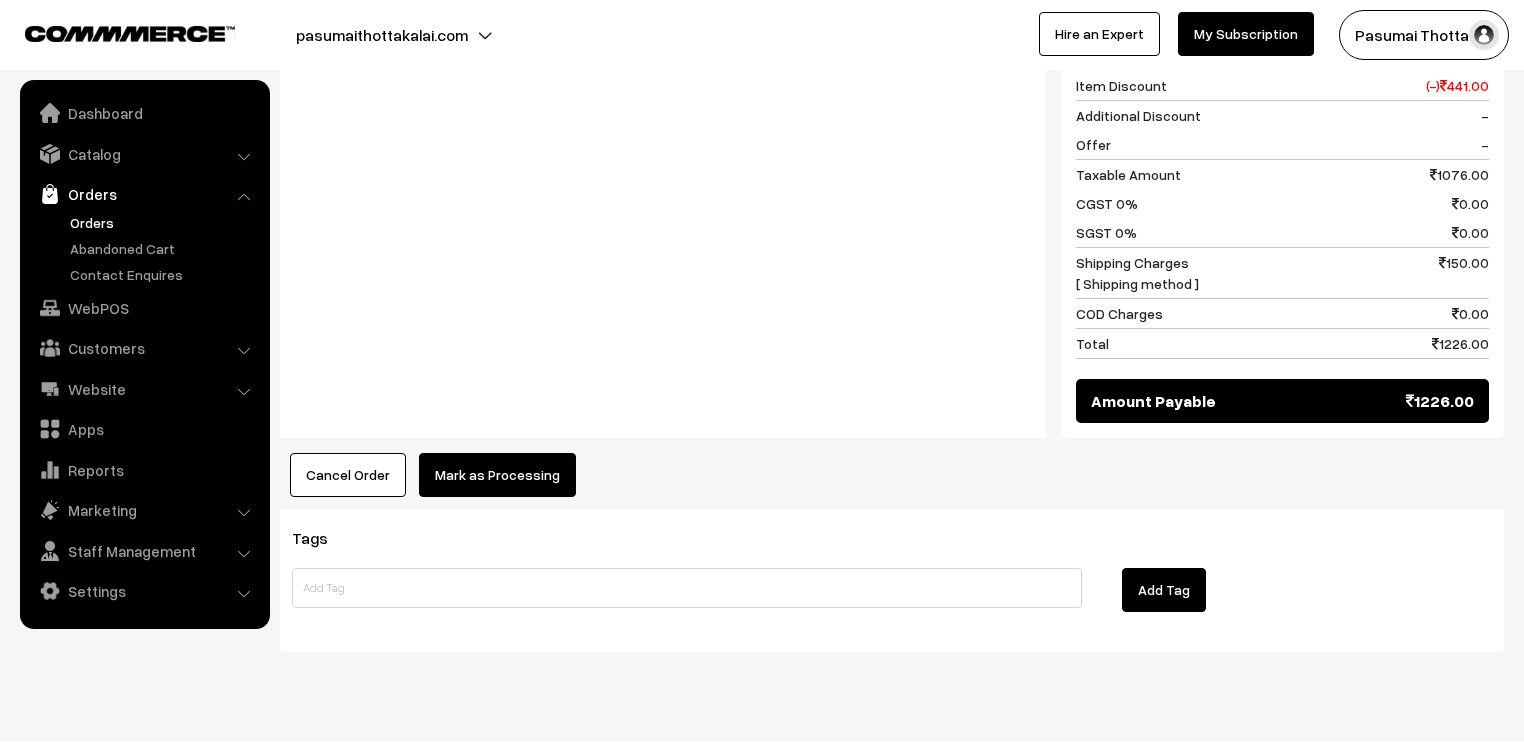 click on "Mark as Processing" at bounding box center (497, 475) 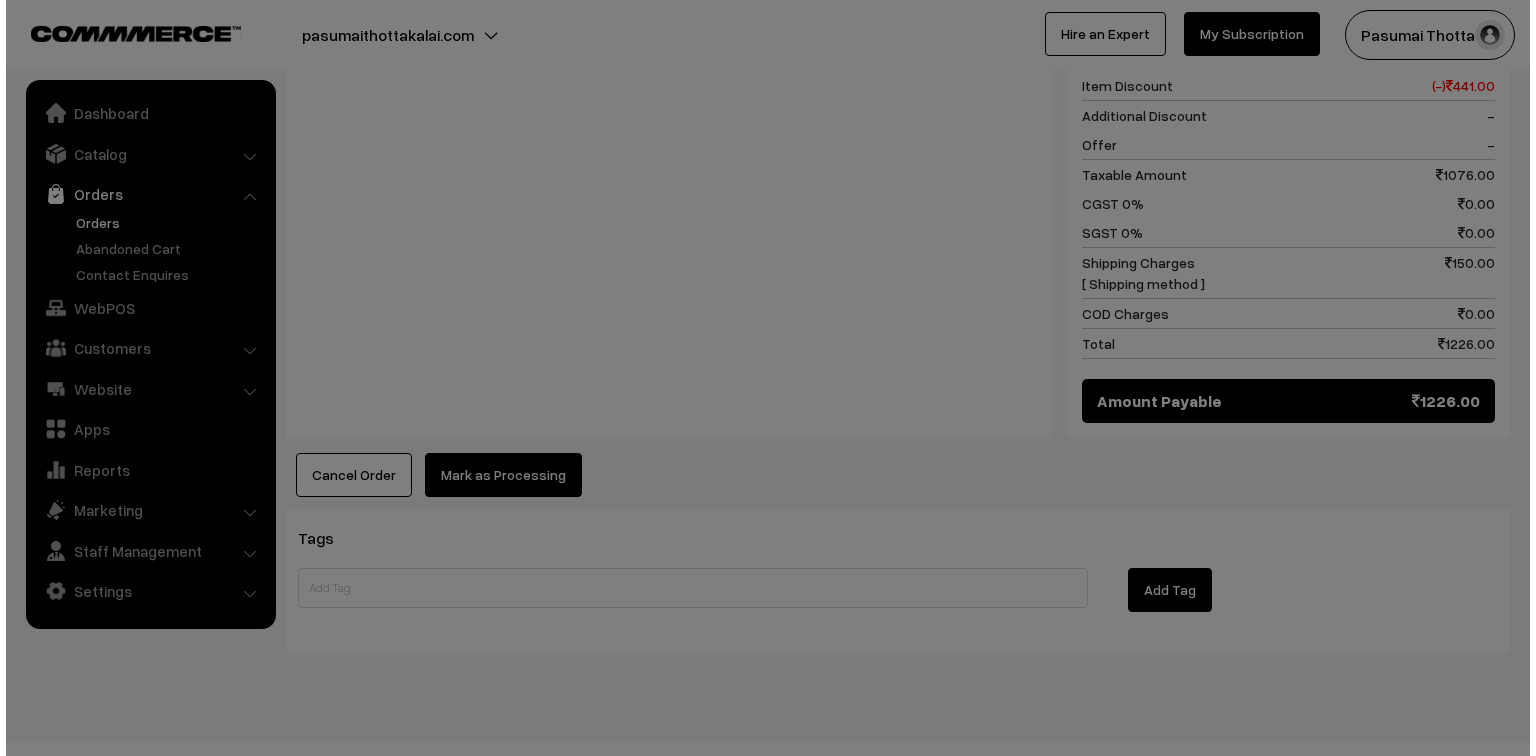 scroll, scrollTop: 1284, scrollLeft: 0, axis: vertical 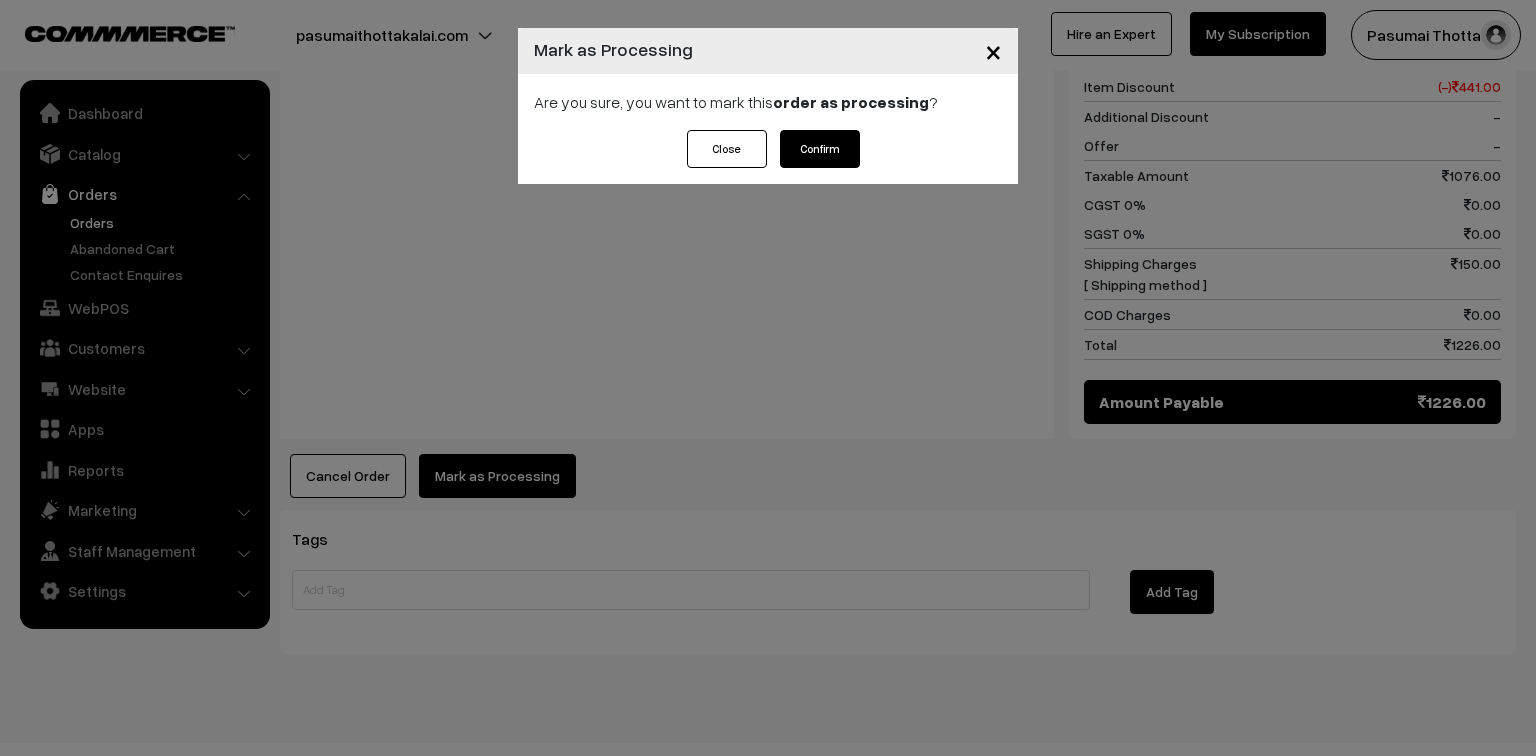 click on "Confirm" at bounding box center (820, 149) 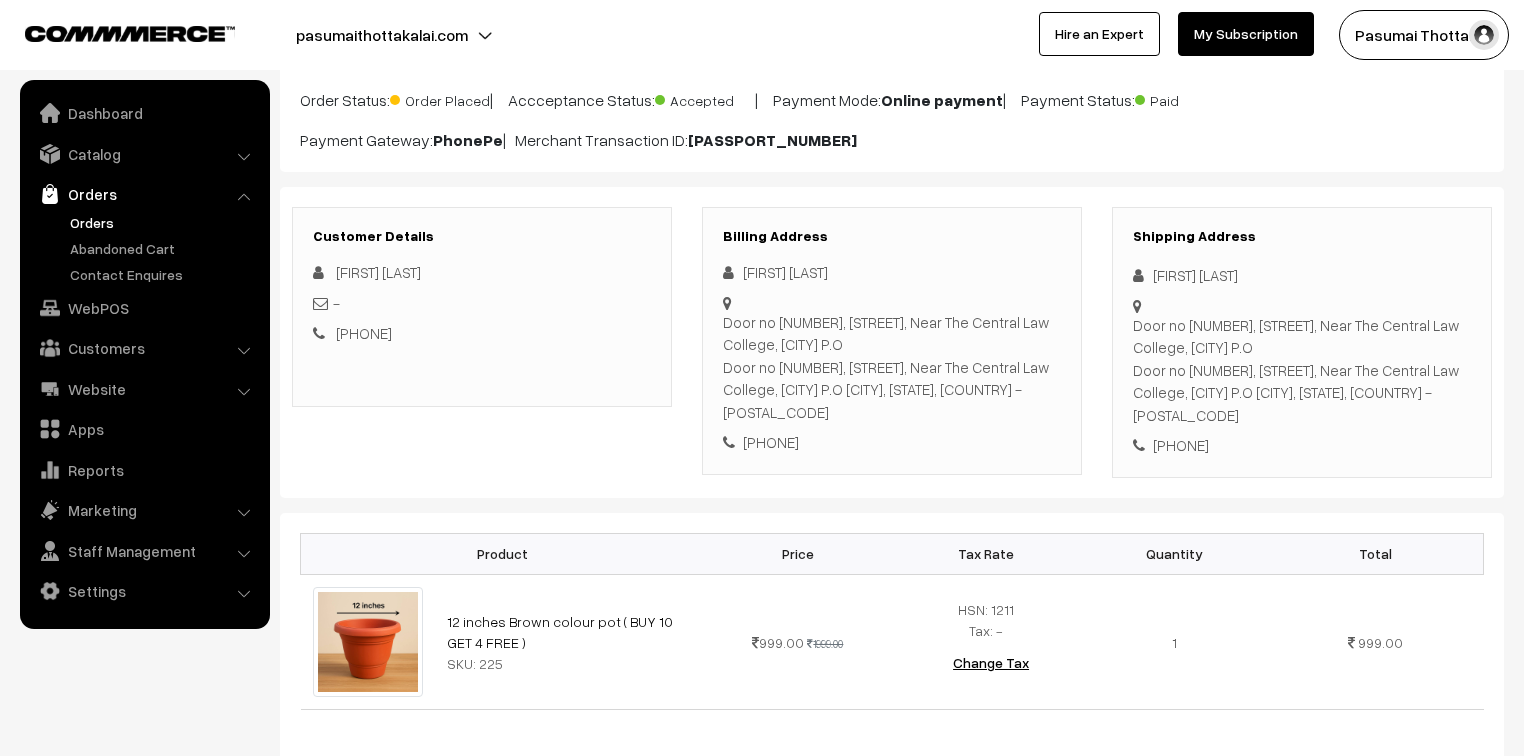 scroll, scrollTop: 160, scrollLeft: 0, axis: vertical 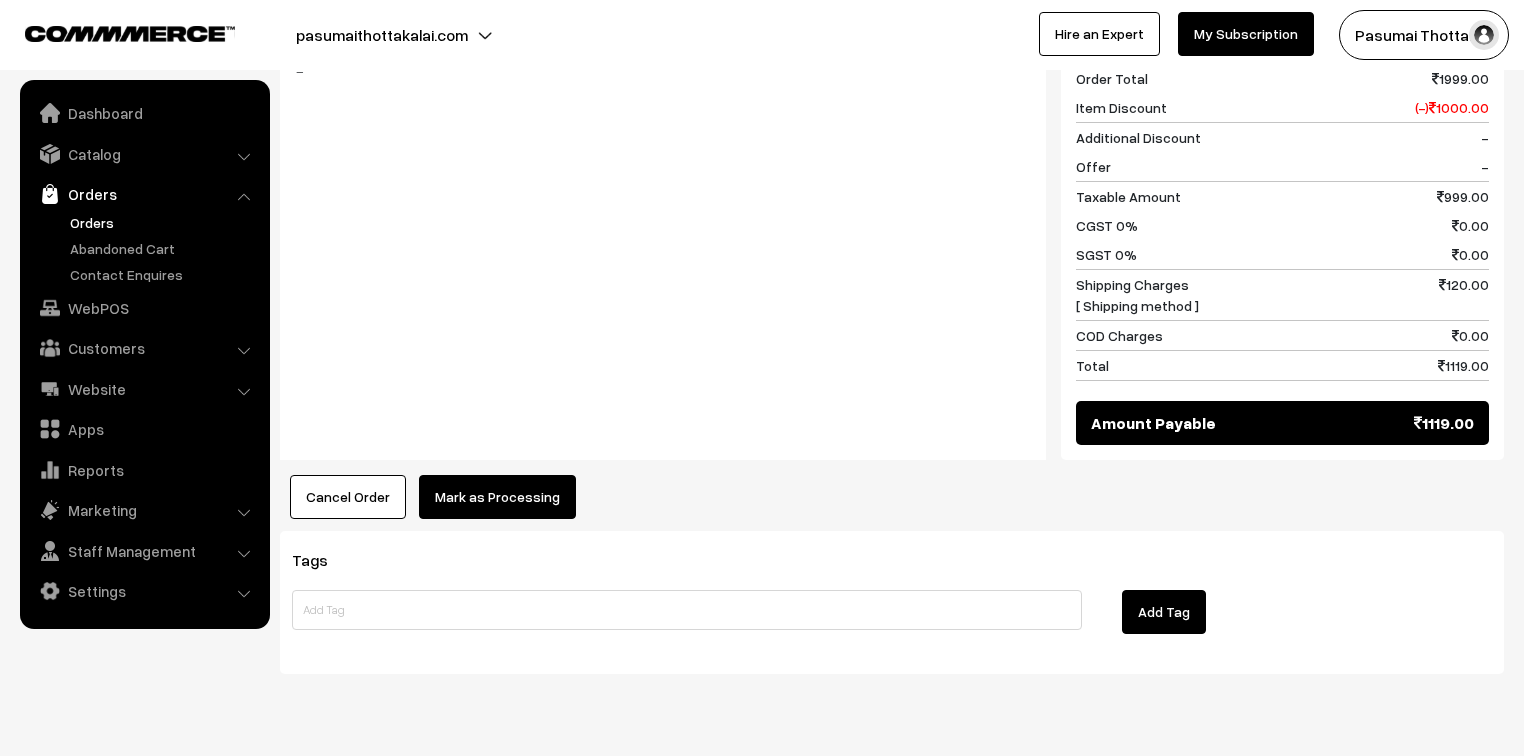 click on "Mark as Processing" at bounding box center [497, 497] 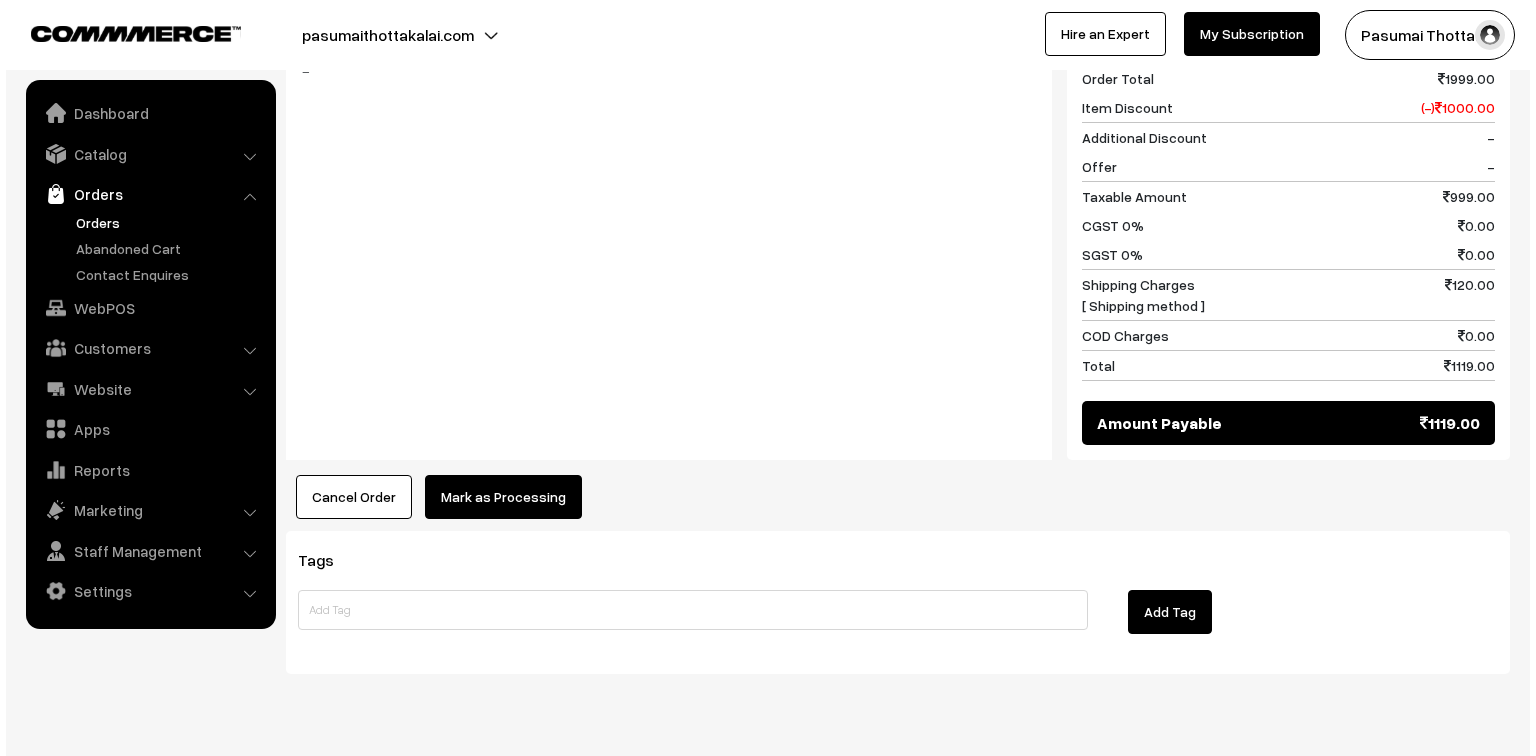 scroll, scrollTop: 924, scrollLeft: 0, axis: vertical 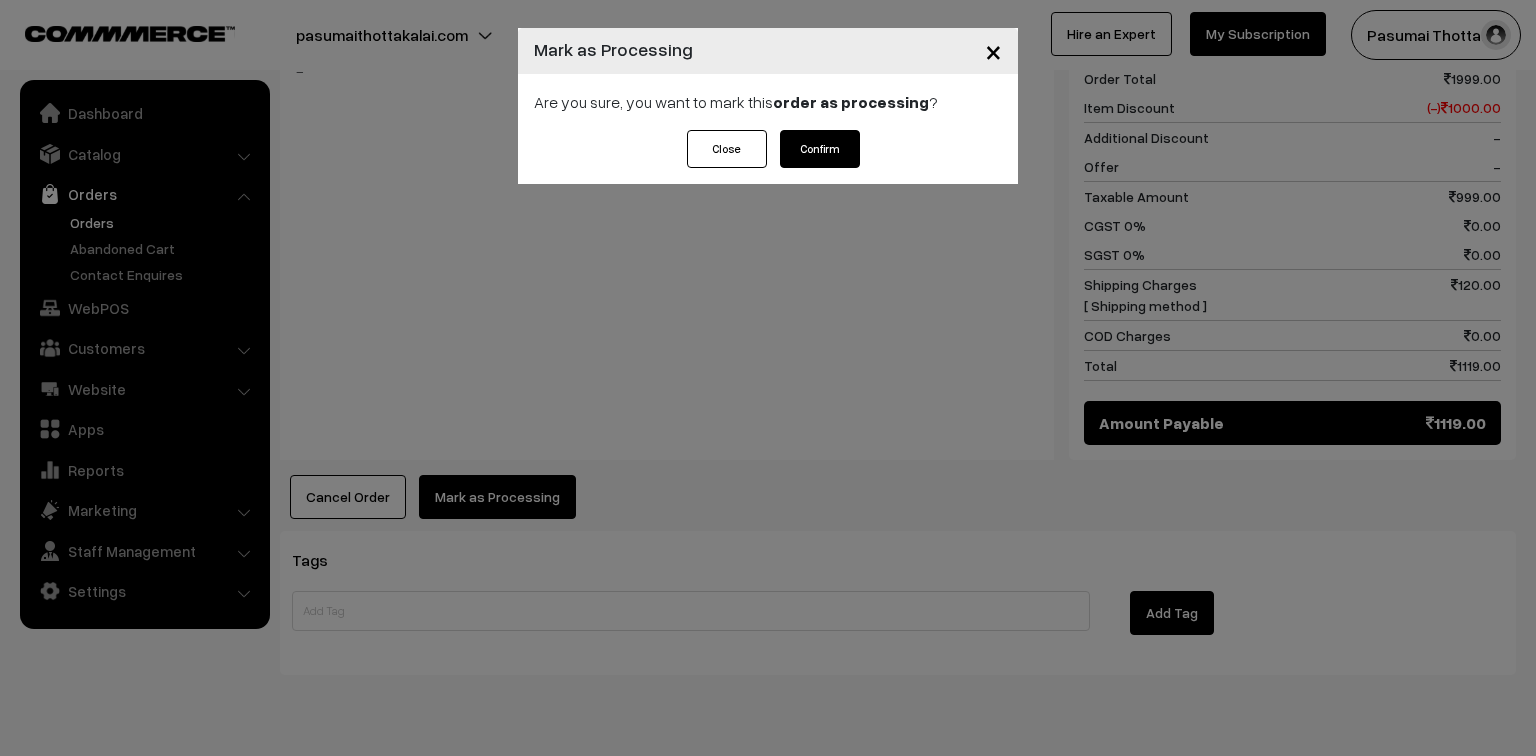 click on "Confirm" at bounding box center [820, 149] 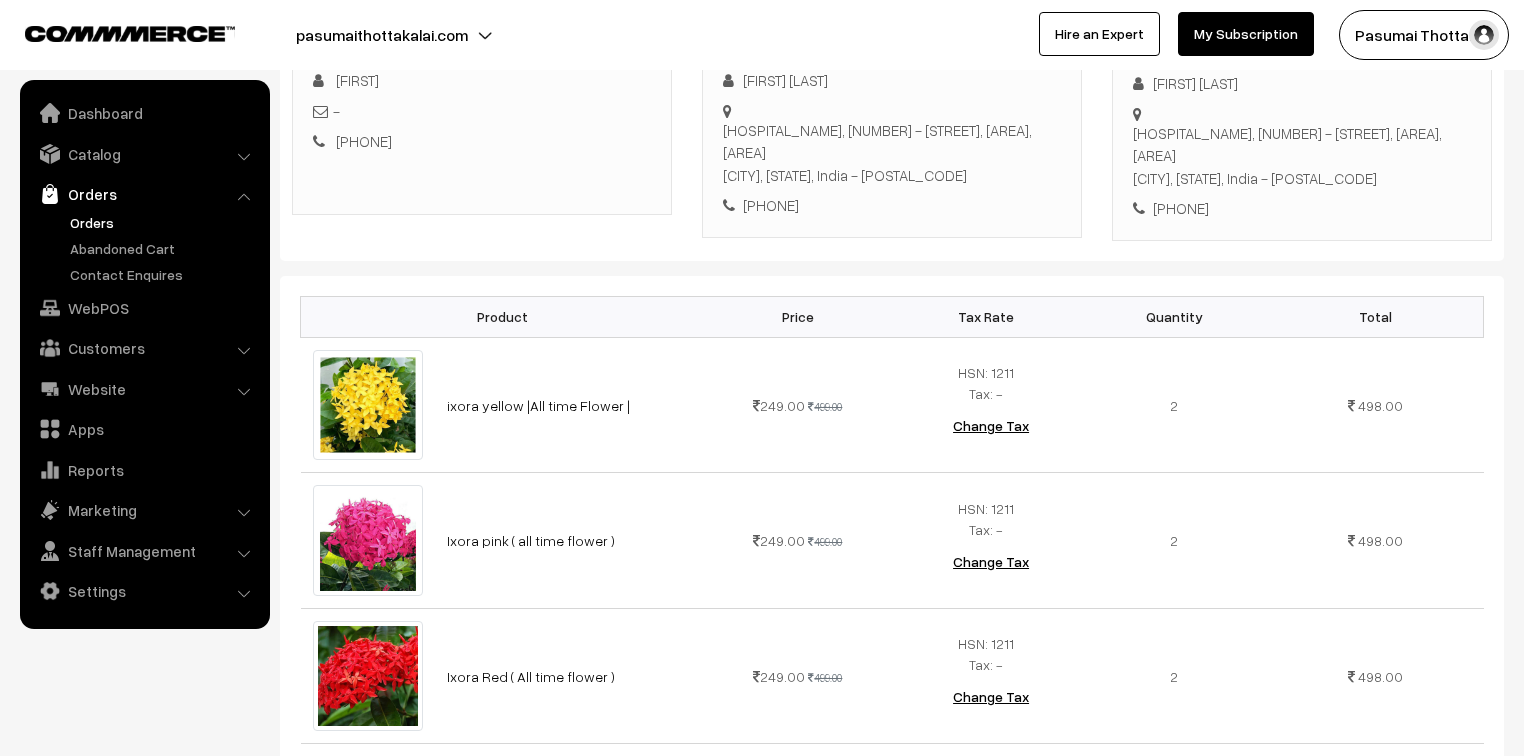 scroll, scrollTop: 320, scrollLeft: 0, axis: vertical 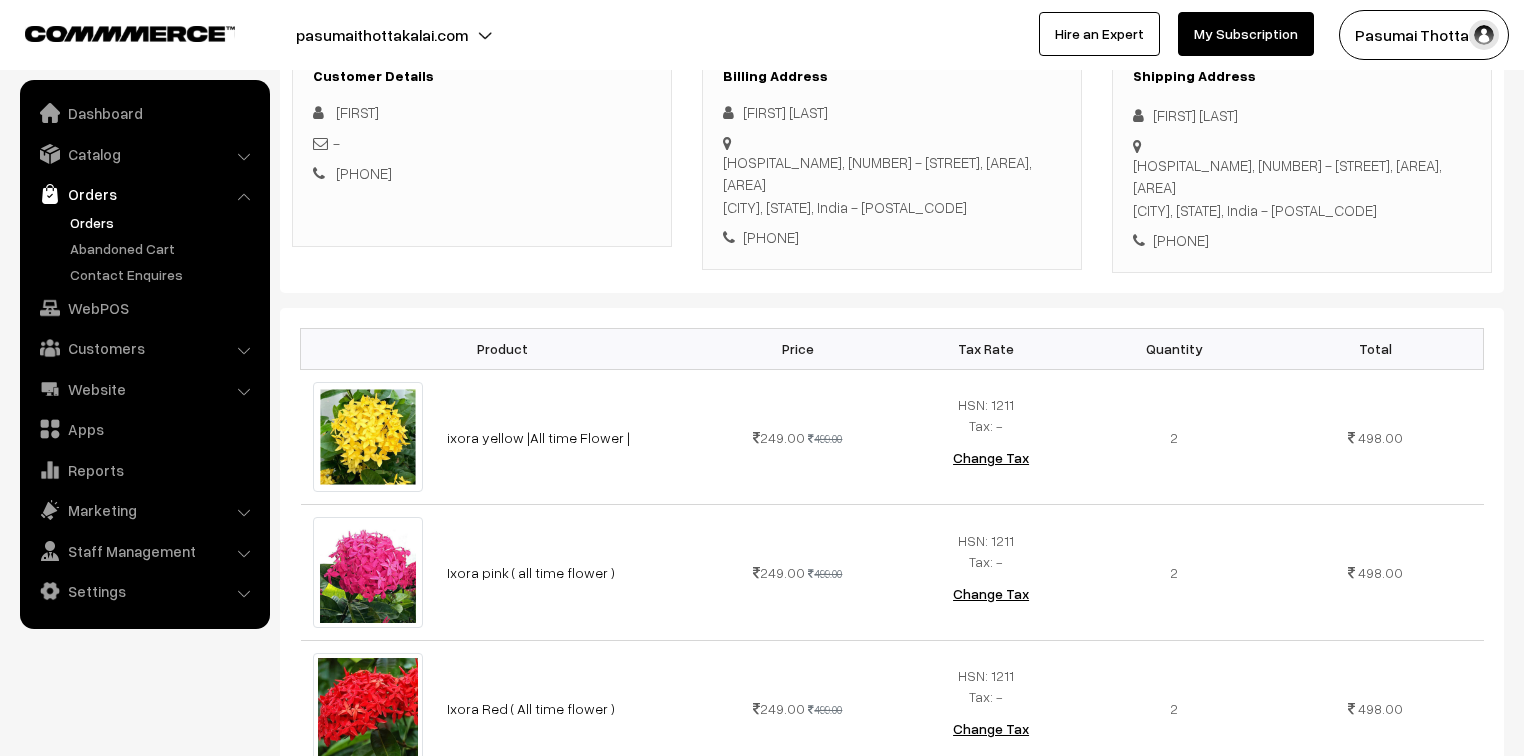 drag, startPoint x: 1152, startPoint y: 112, endPoint x: 1260, endPoint y: 236, distance: 164.43843 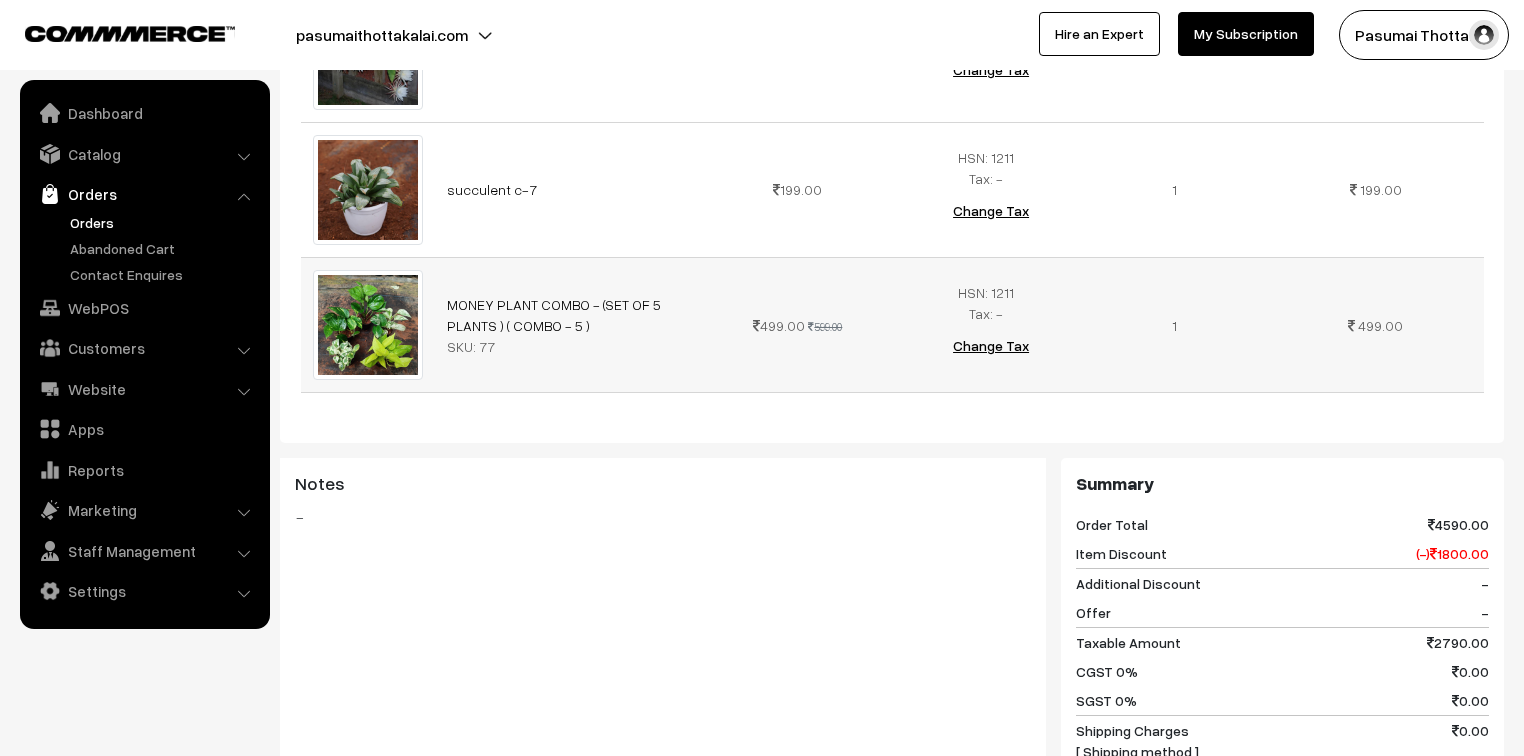 scroll, scrollTop: 960, scrollLeft: 0, axis: vertical 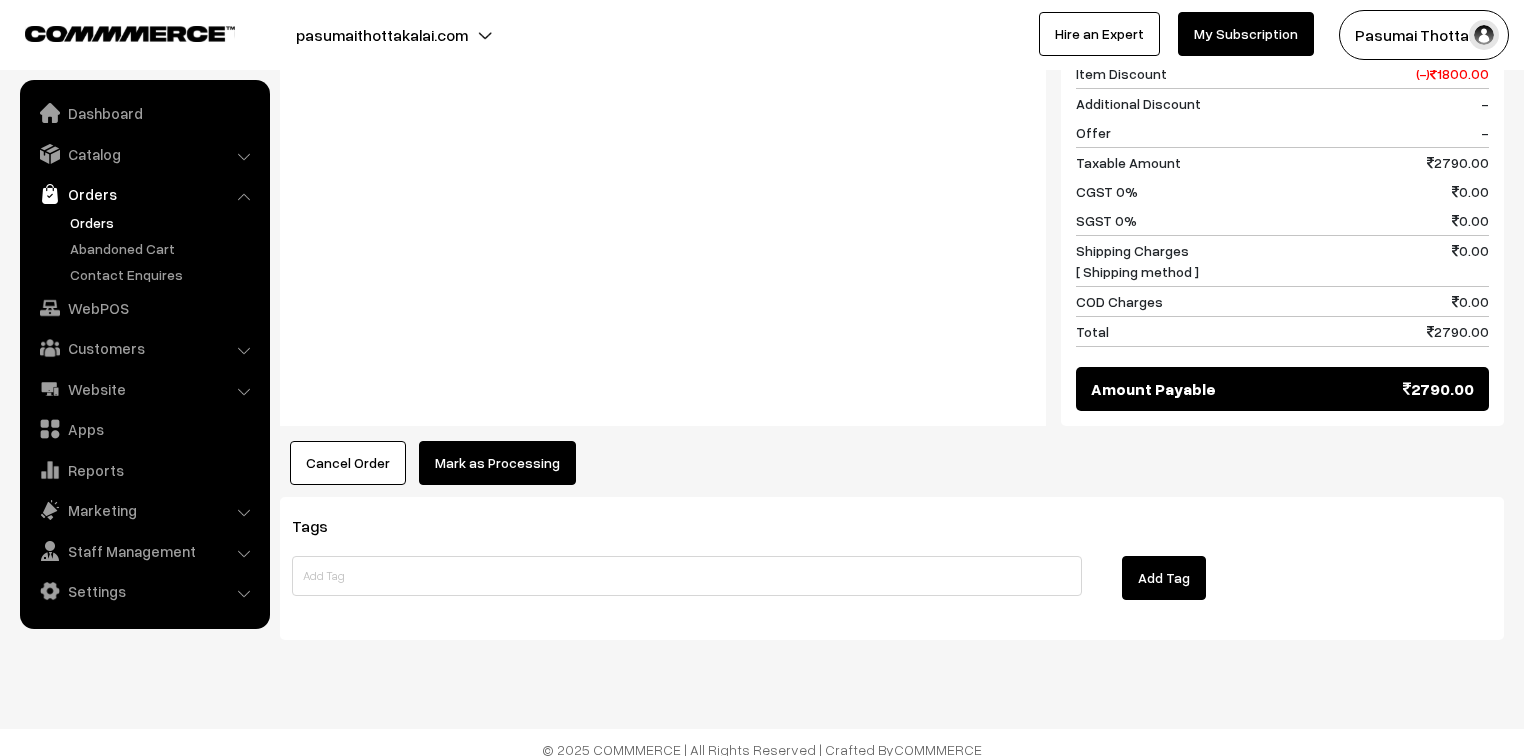 click on "Mark as Processing" at bounding box center [497, 463] 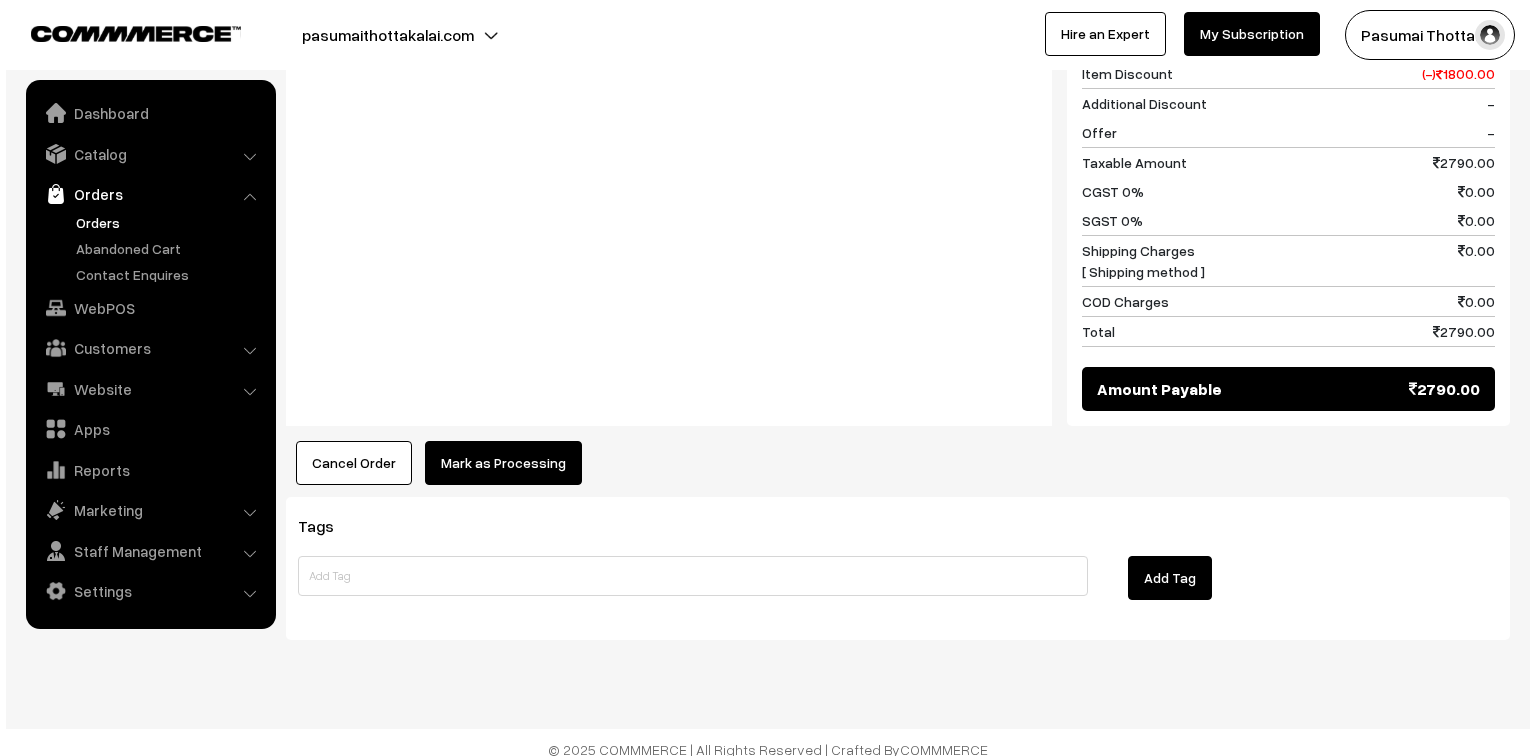 scroll, scrollTop: 1608, scrollLeft: 0, axis: vertical 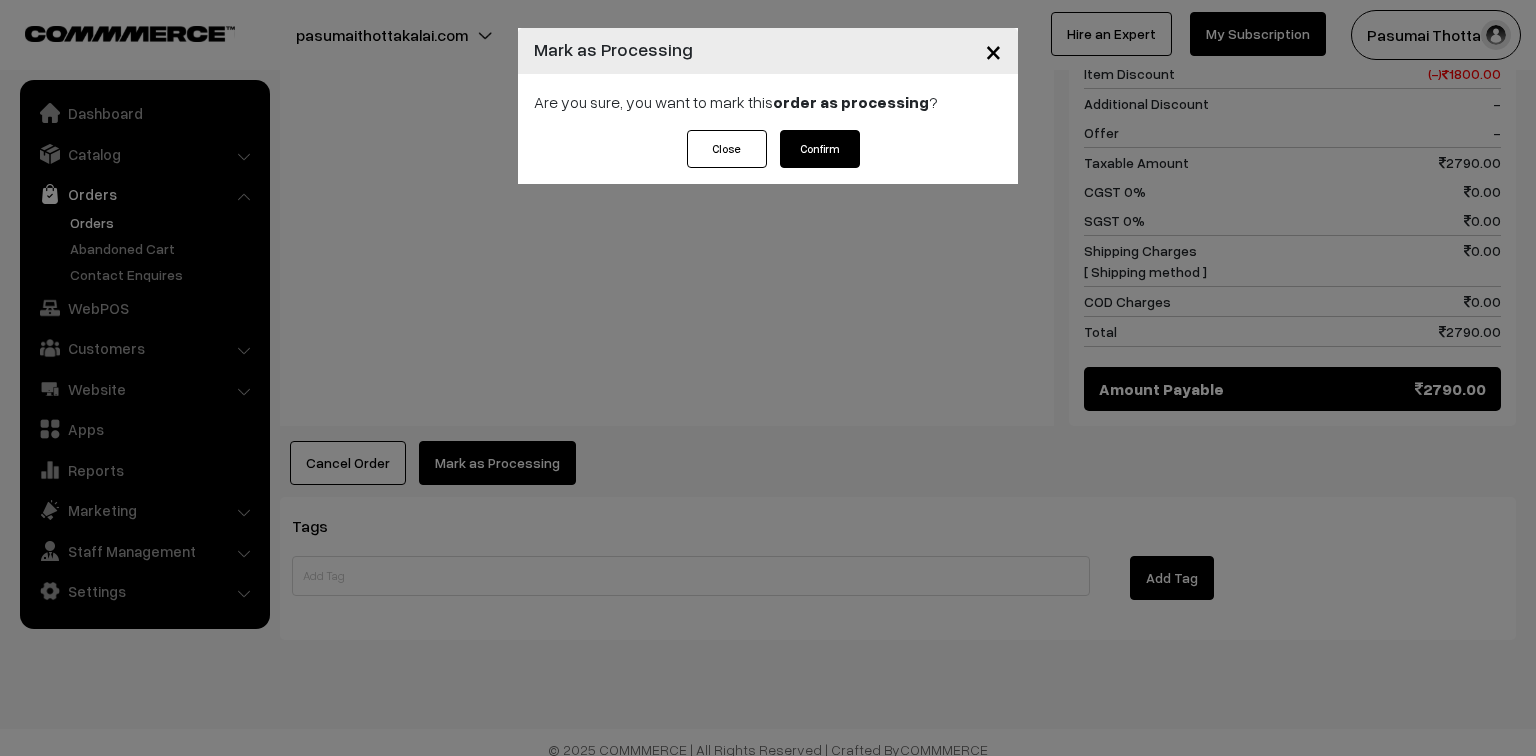 click on "Confirm" at bounding box center (820, 149) 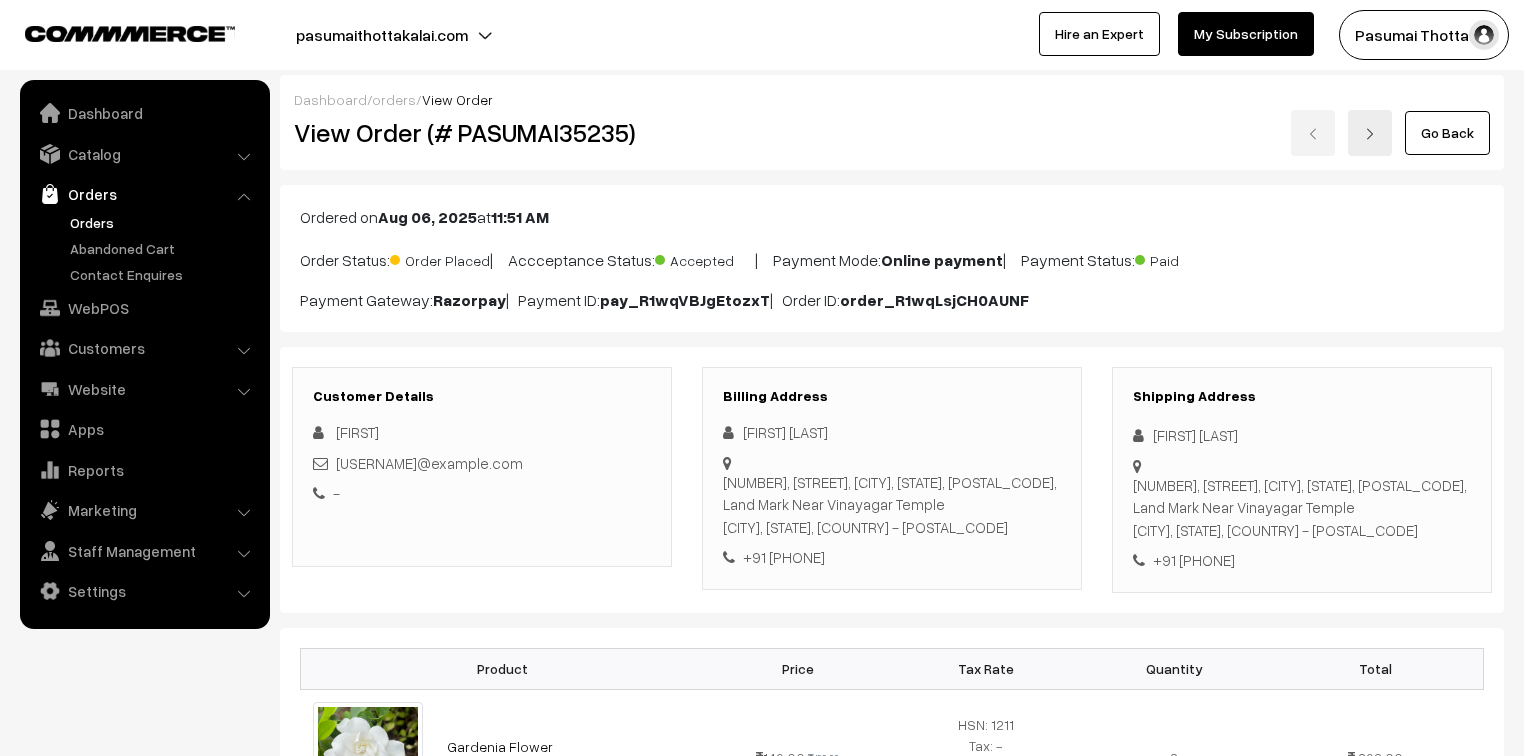 scroll, scrollTop: 0, scrollLeft: 0, axis: both 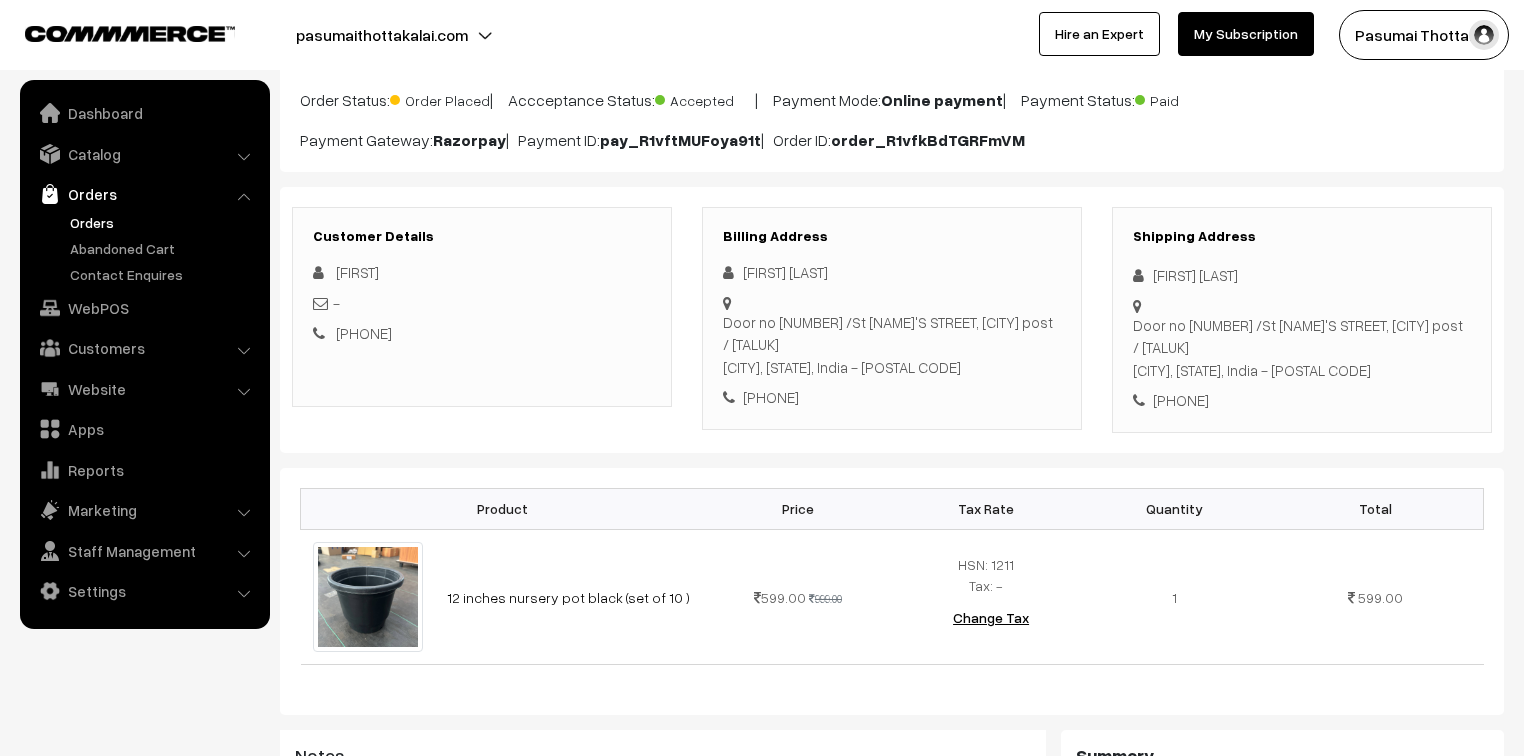 drag, startPoint x: 1148, startPoint y: 283, endPoint x: 1273, endPoint y: 400, distance: 171.21332 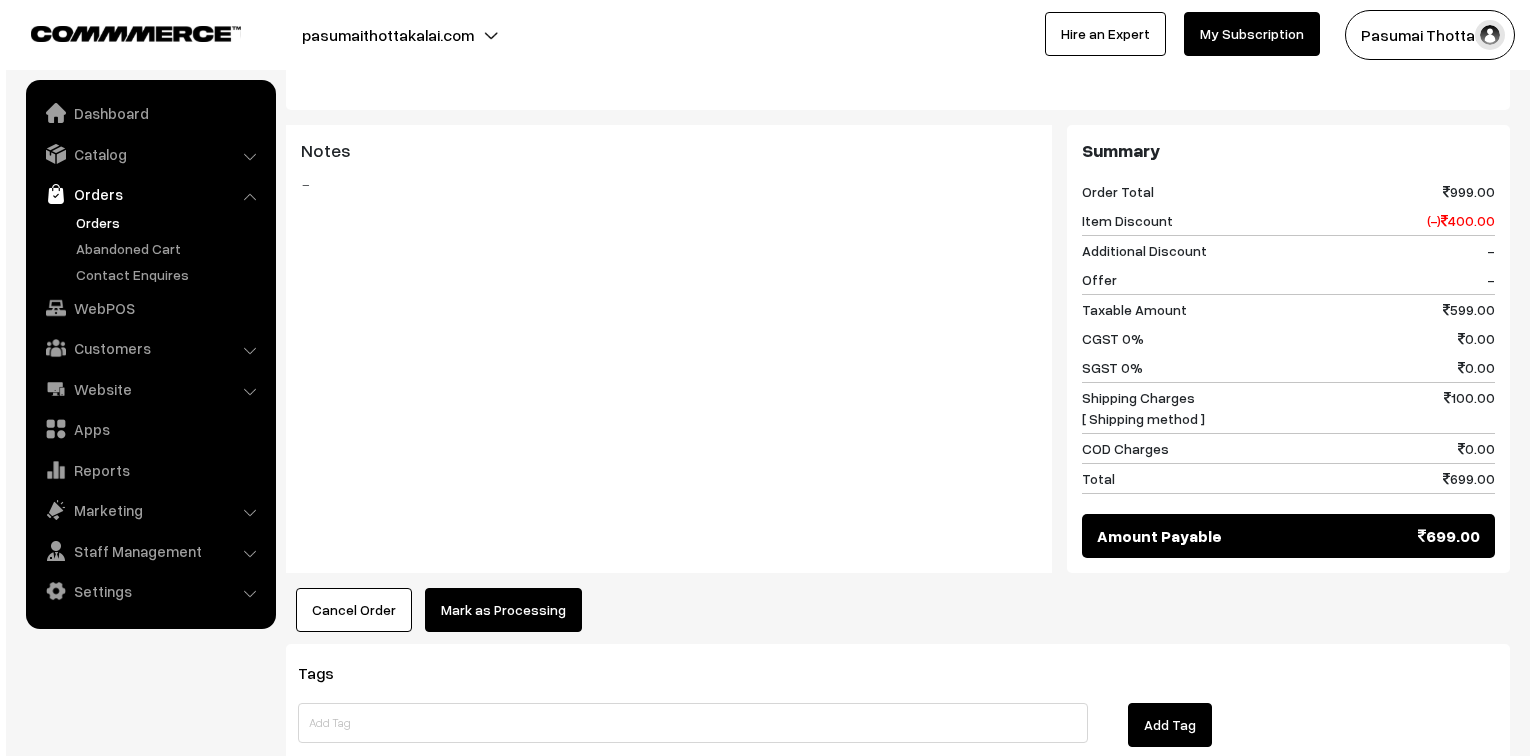 scroll, scrollTop: 800, scrollLeft: 0, axis: vertical 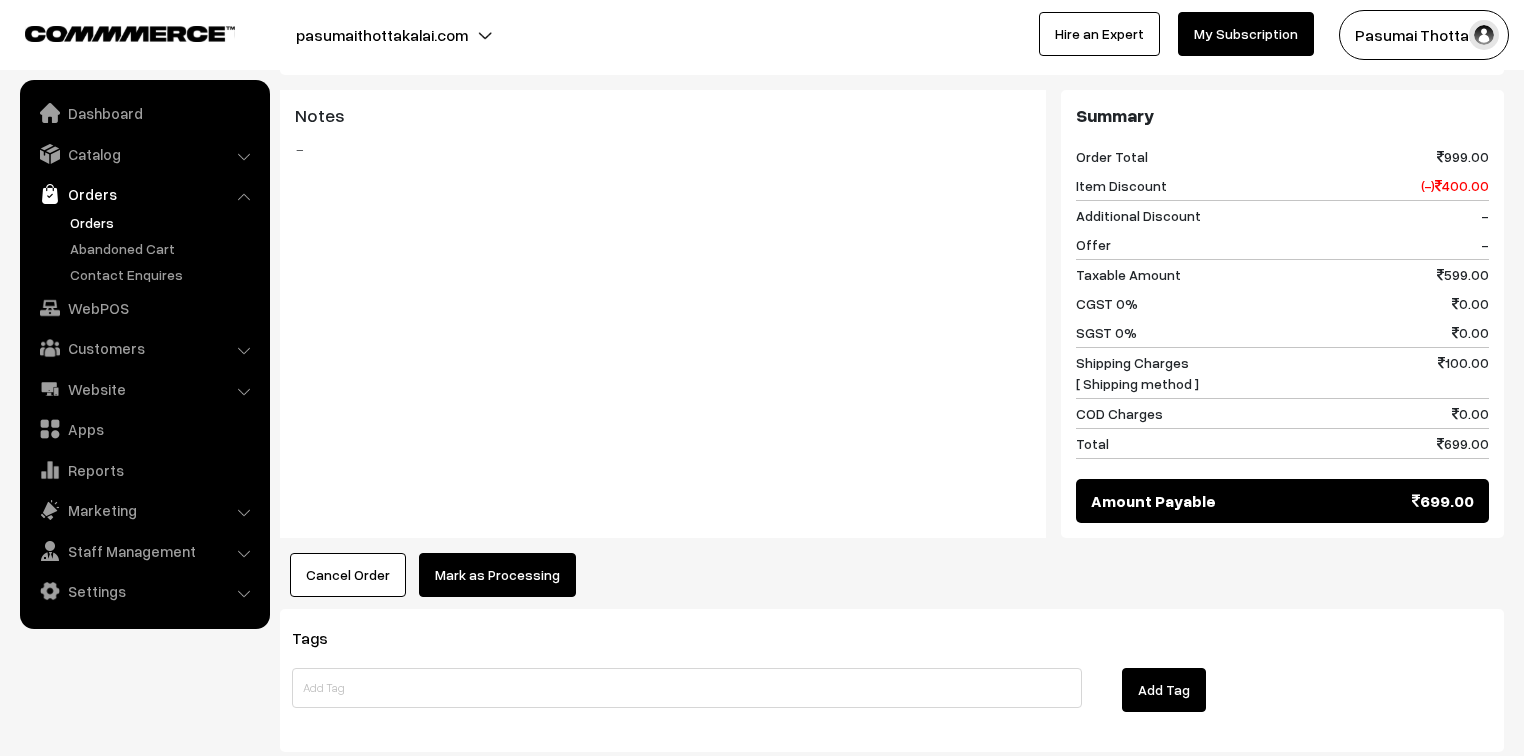click on "Mark as Processing" at bounding box center (497, 575) 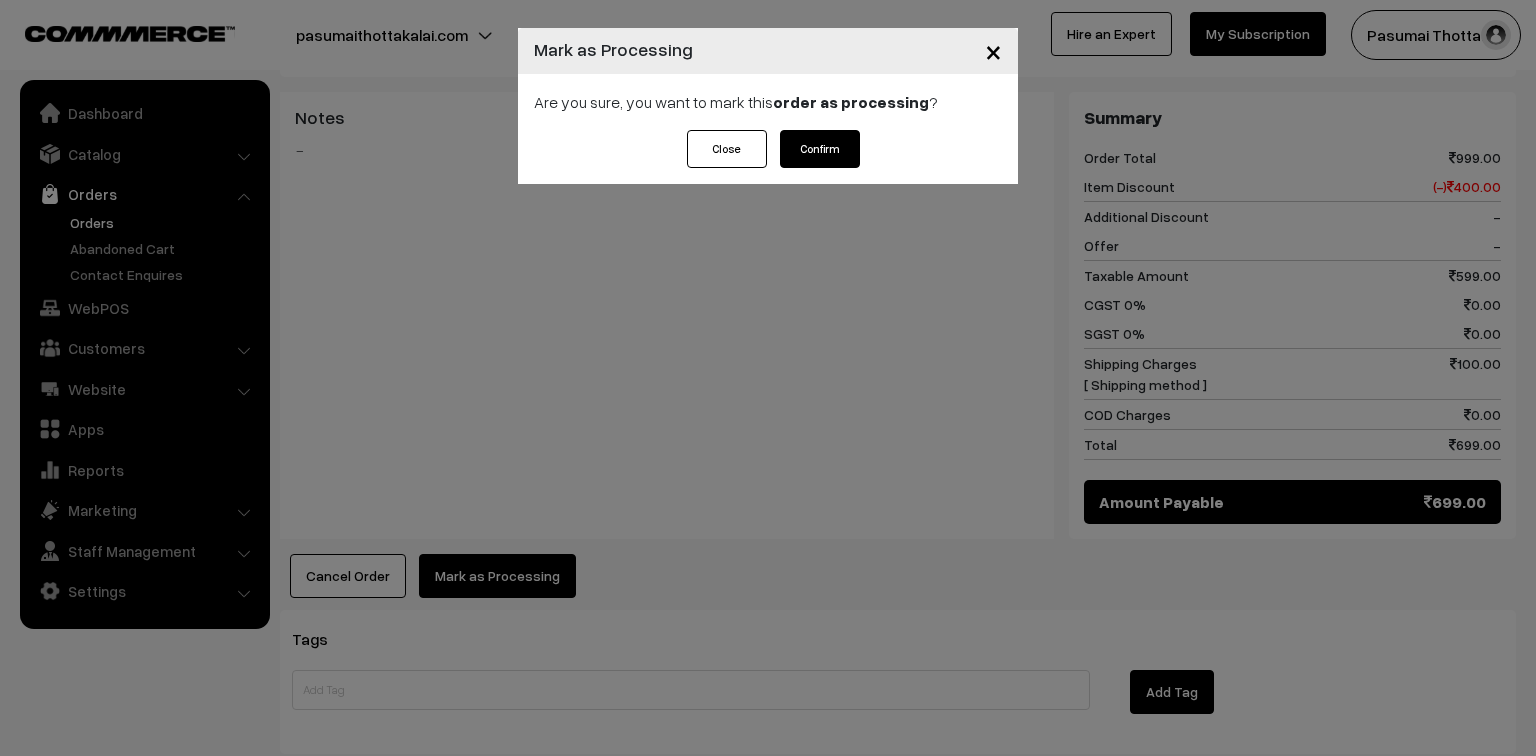 click on "Confirm" at bounding box center [820, 149] 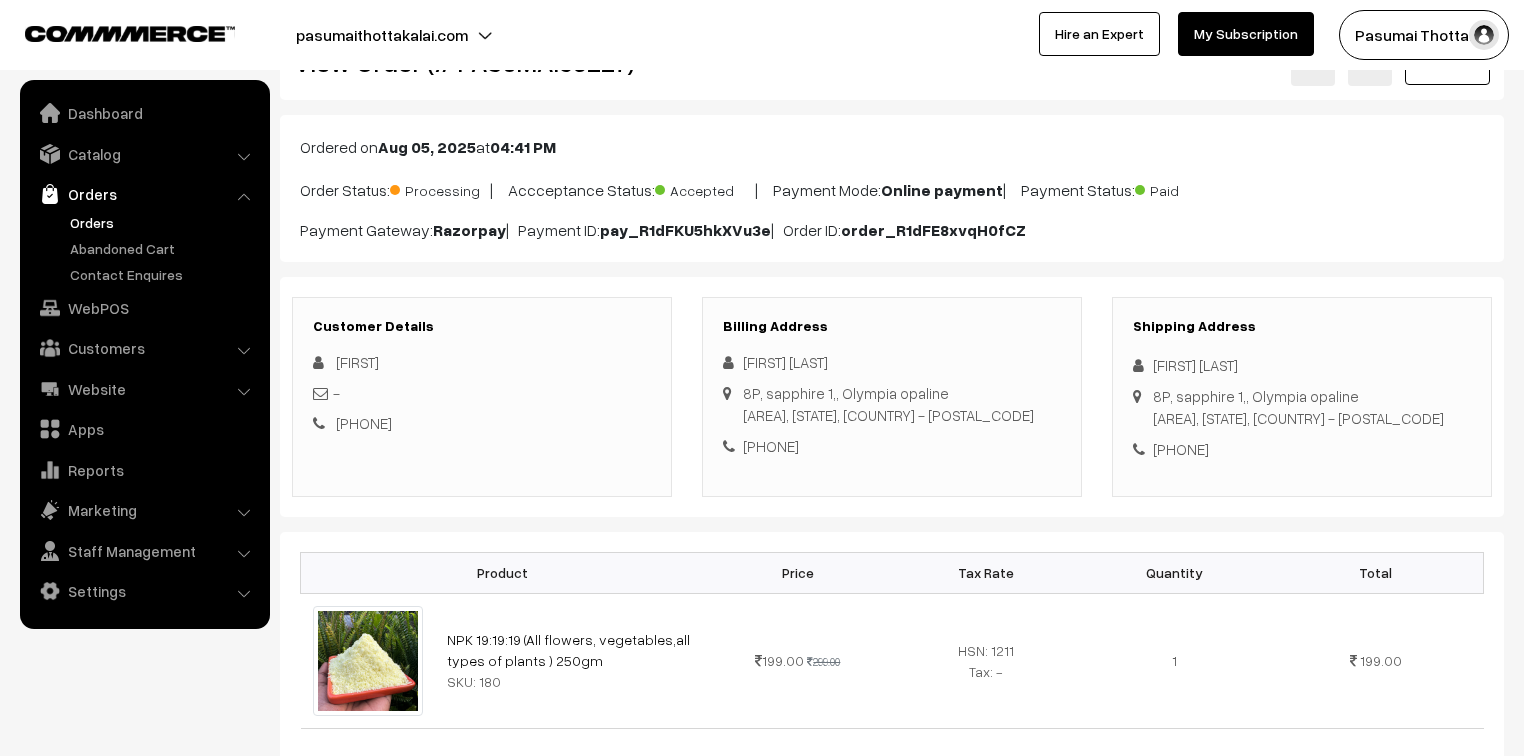 scroll, scrollTop: 160, scrollLeft: 0, axis: vertical 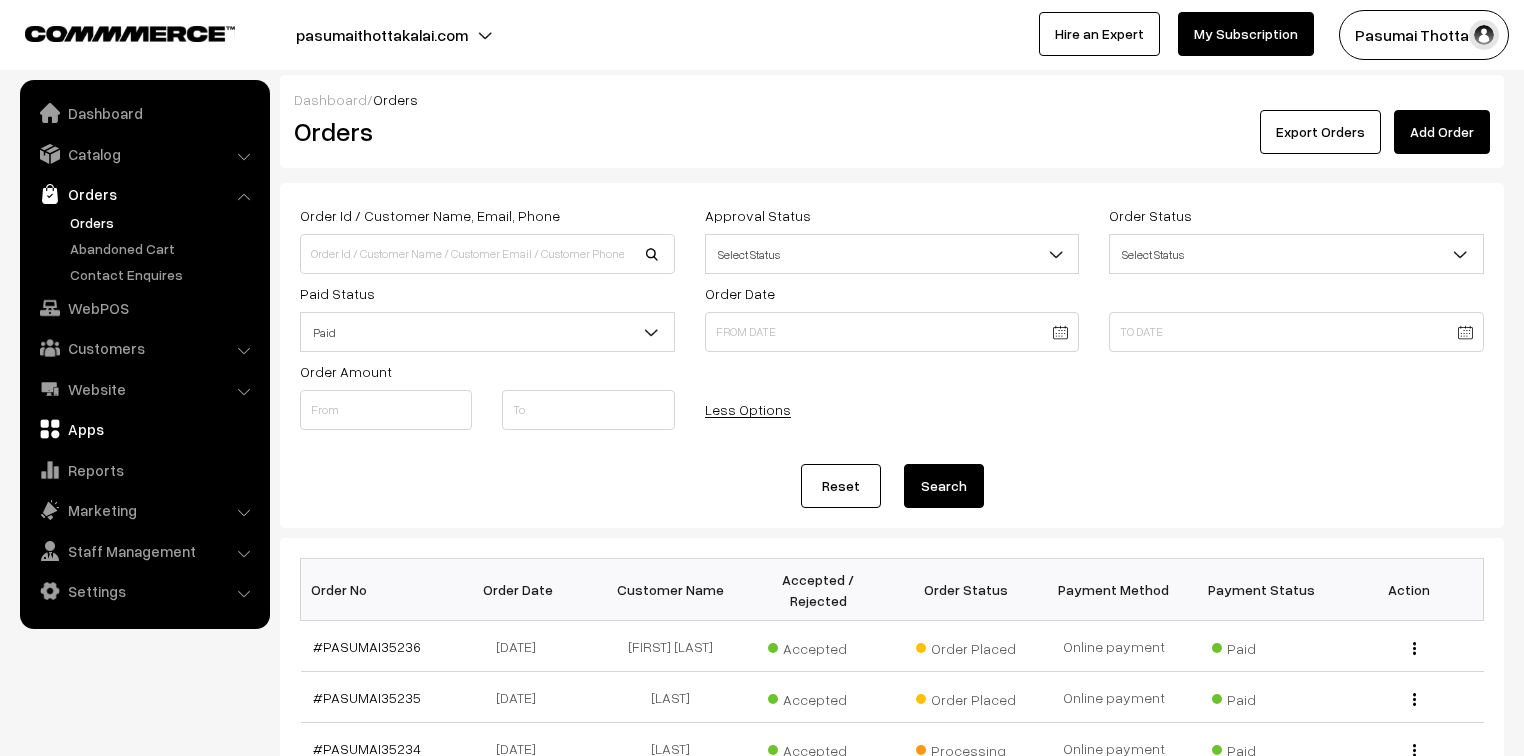 drag, startPoint x: 1516, startPoint y: 1, endPoint x: 66, endPoint y: 419, distance: 1509.0474 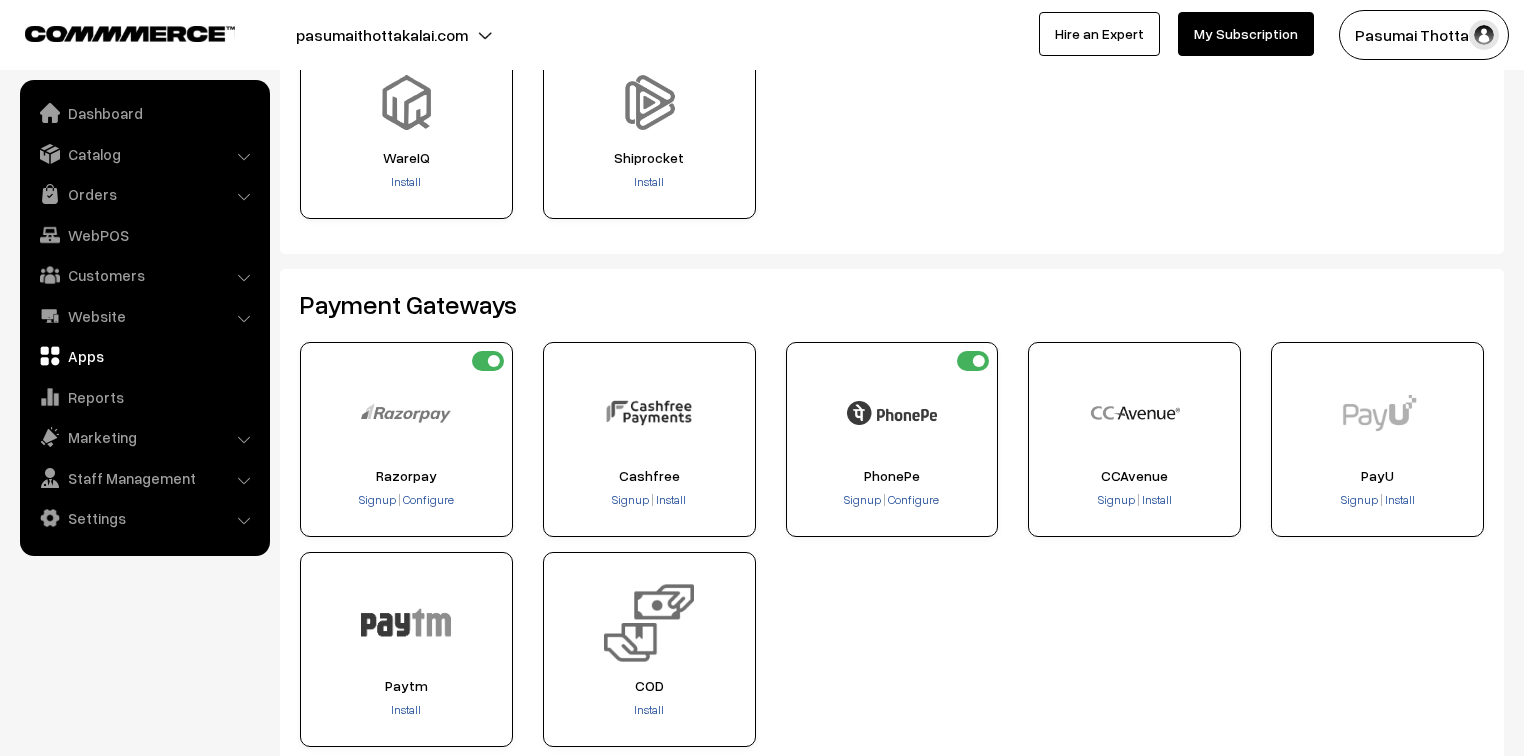 scroll, scrollTop: 240, scrollLeft: 0, axis: vertical 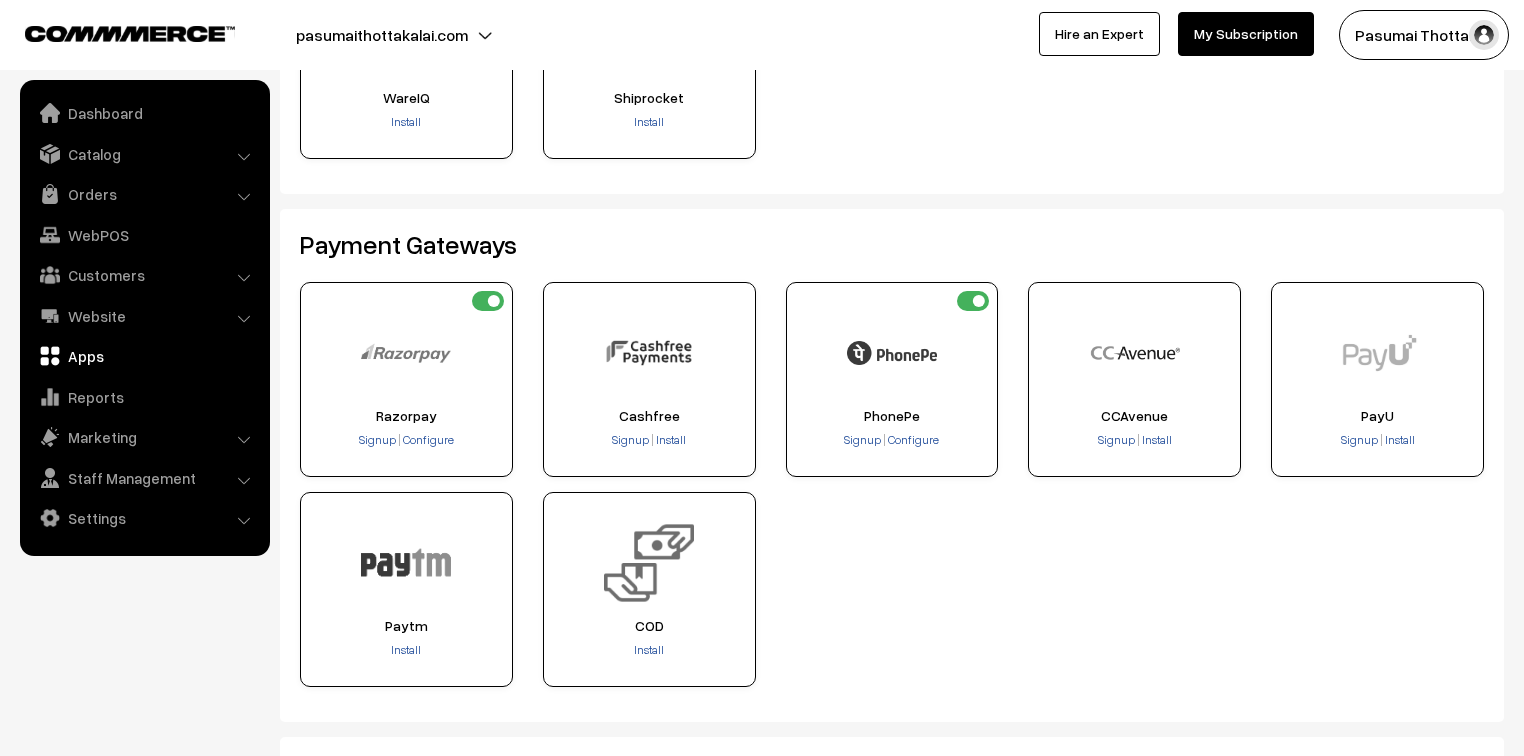 drag, startPoint x: 972, startPoint y: 300, endPoint x: 961, endPoint y: 300, distance: 11 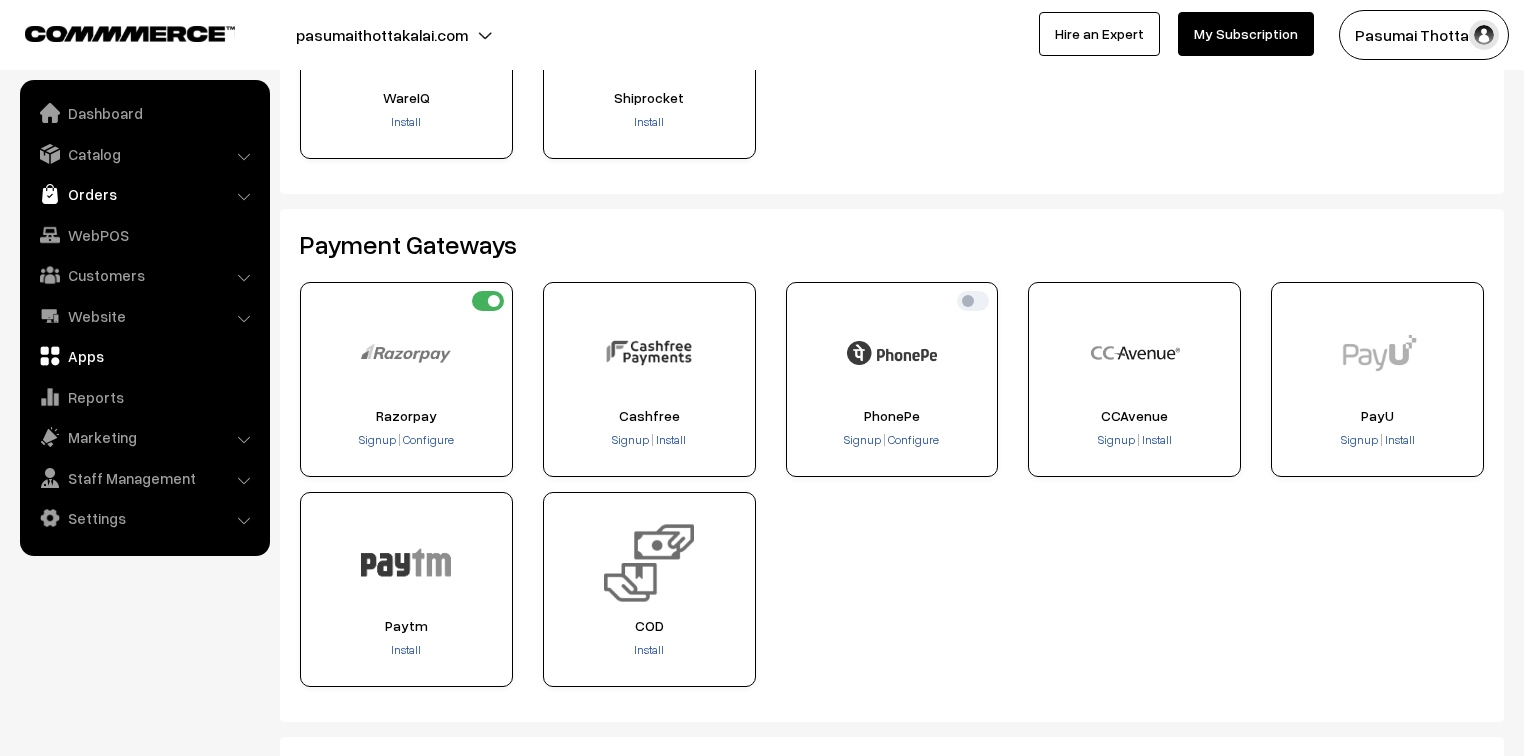 click on "Orders" at bounding box center [144, 194] 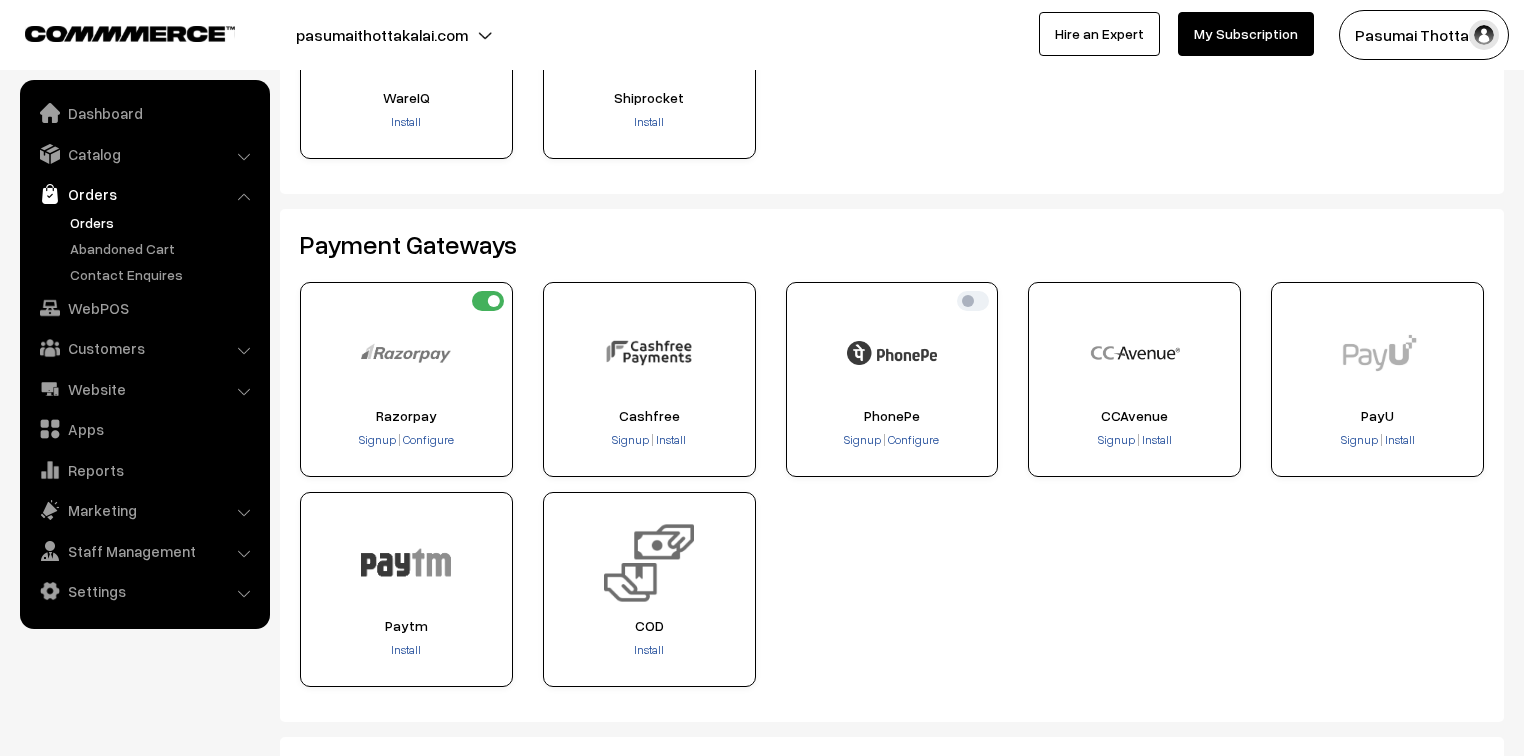 click on "Orders" at bounding box center [164, 222] 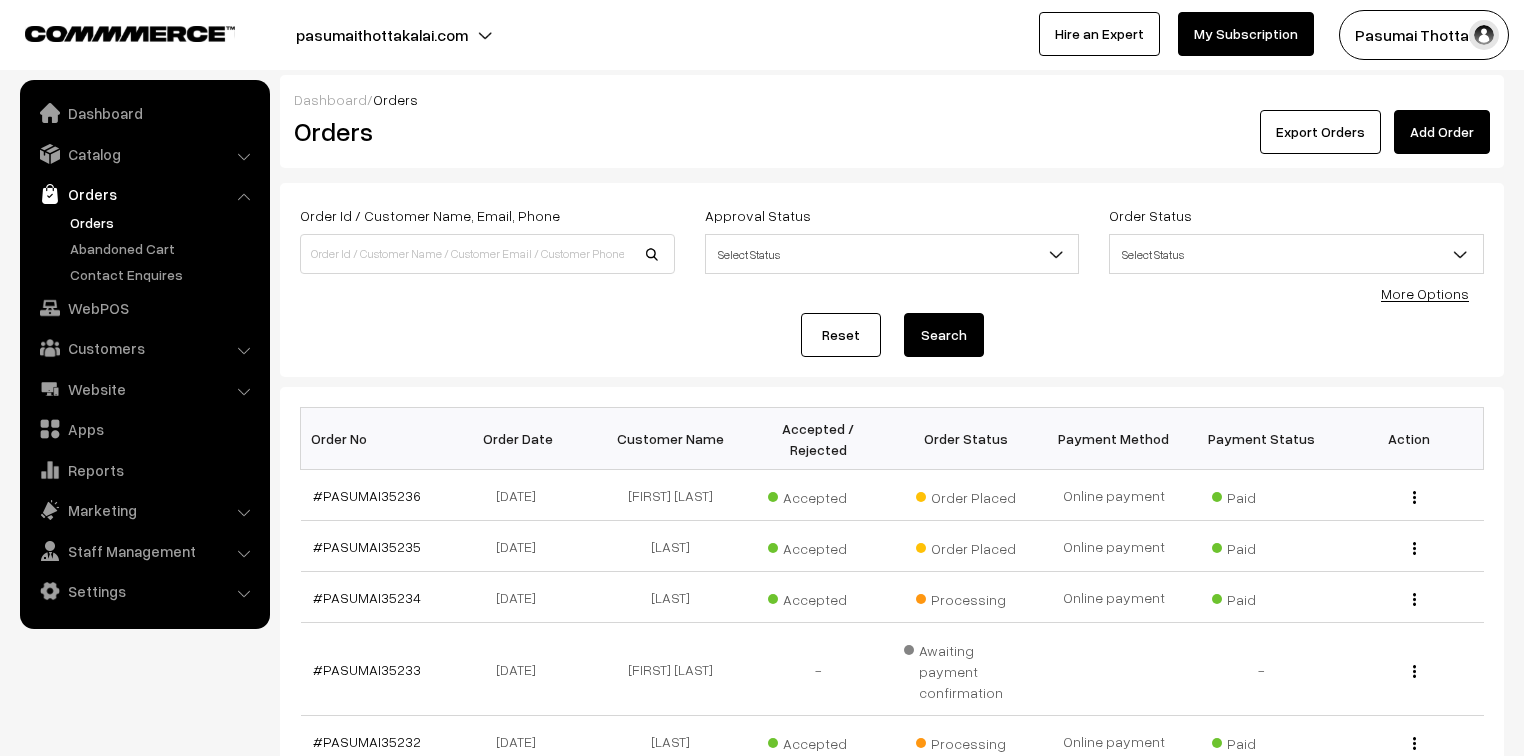 scroll, scrollTop: 0, scrollLeft: 0, axis: both 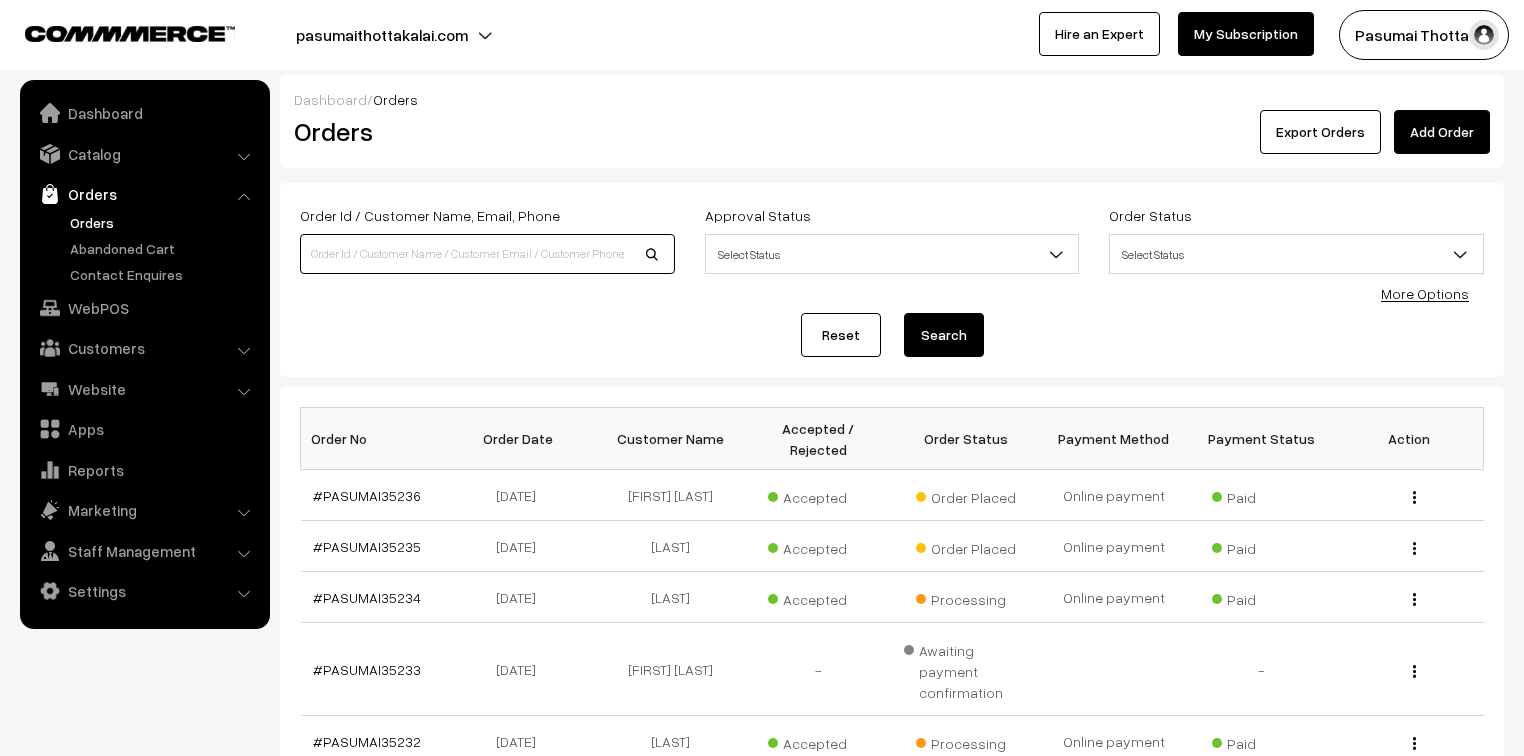 click at bounding box center (487, 254) 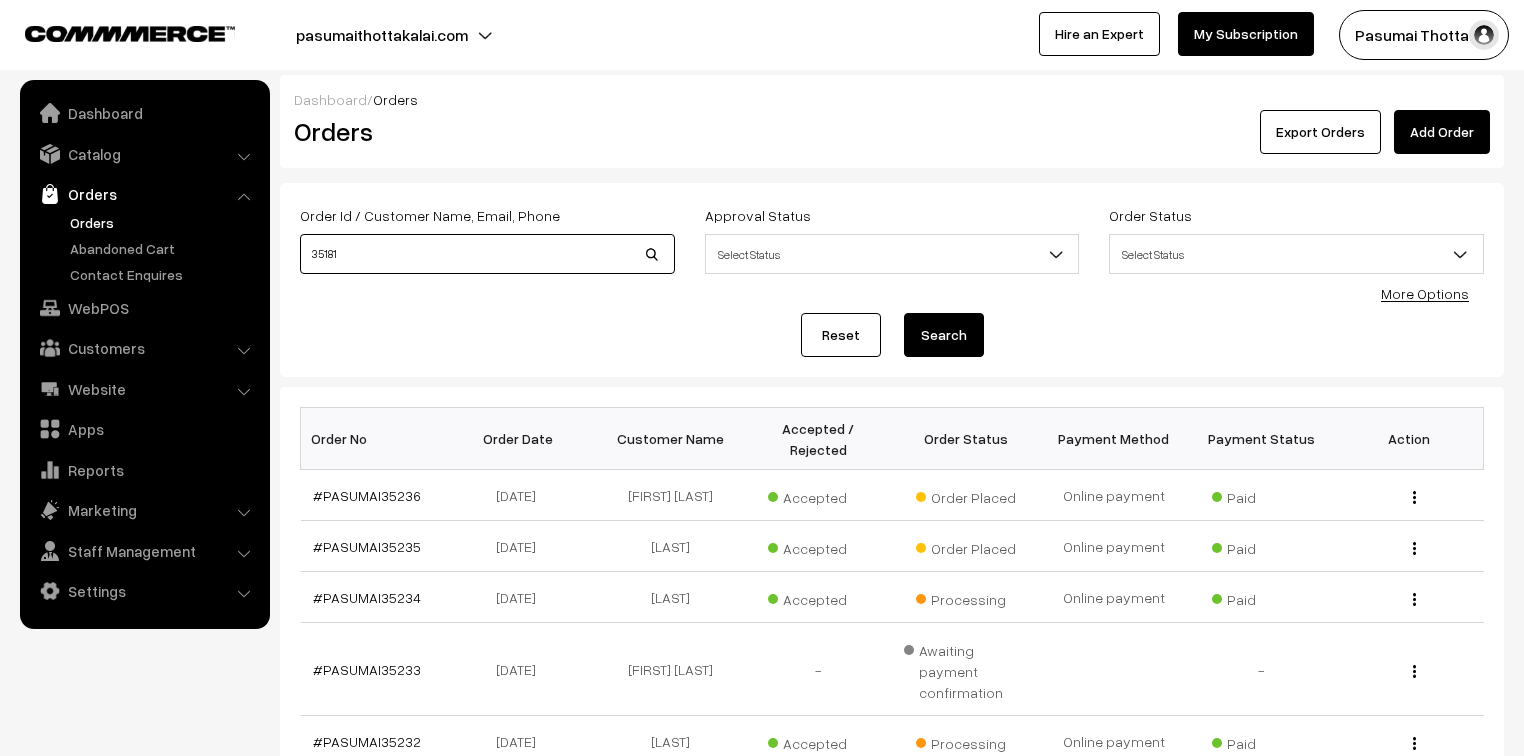 type on "[NUMBER]" 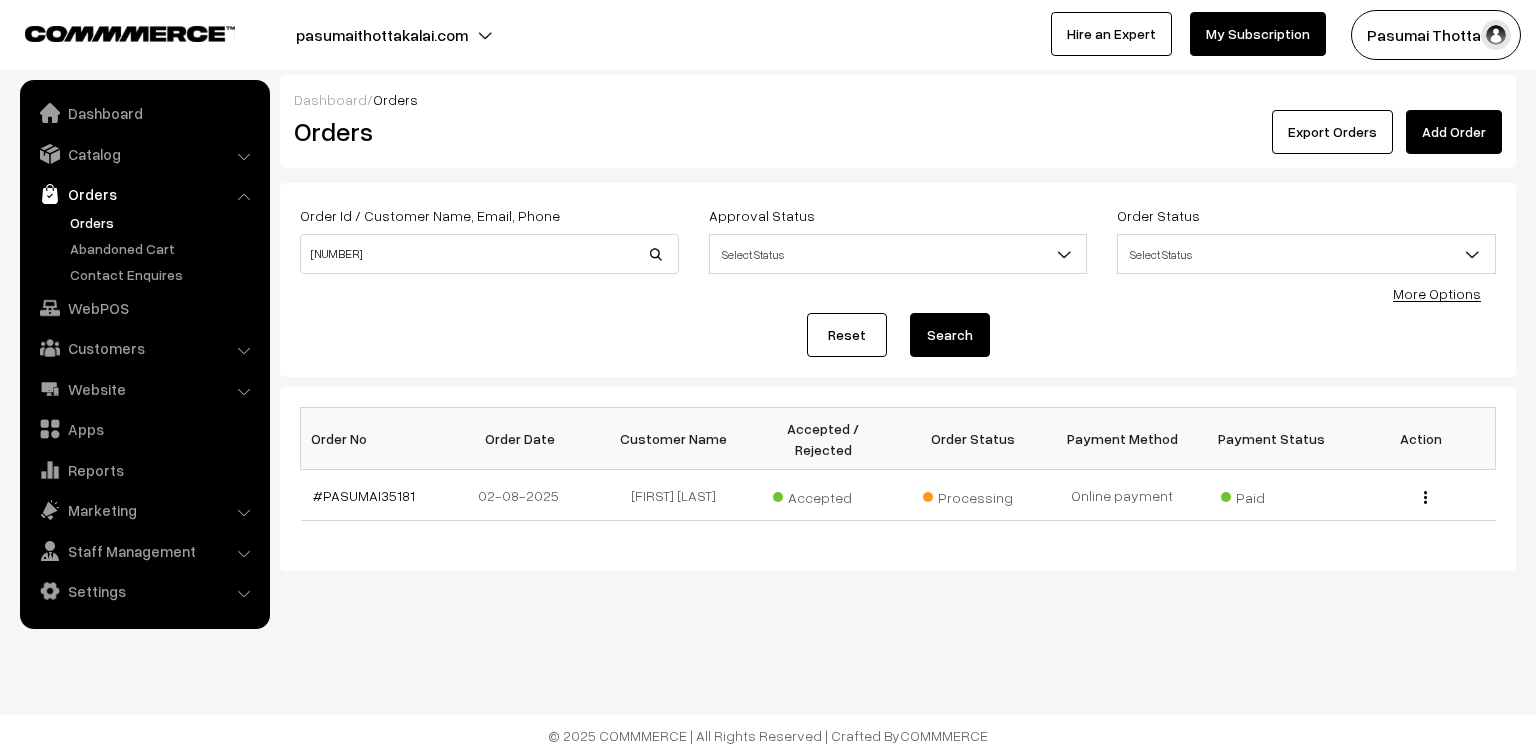 scroll, scrollTop: 0, scrollLeft: 0, axis: both 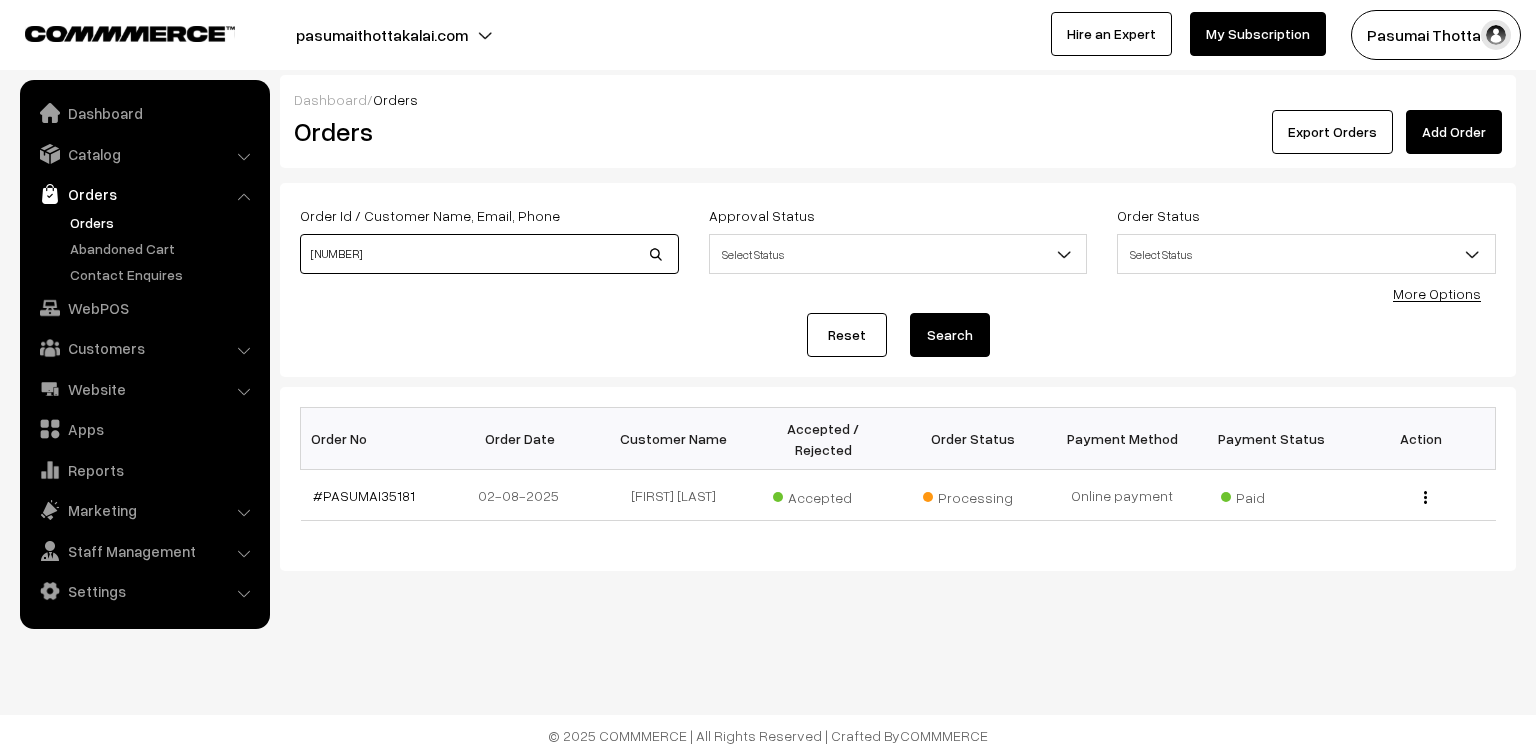 drag, startPoint x: 387, startPoint y: 258, endPoint x: 291, endPoint y: 260, distance: 96.02083 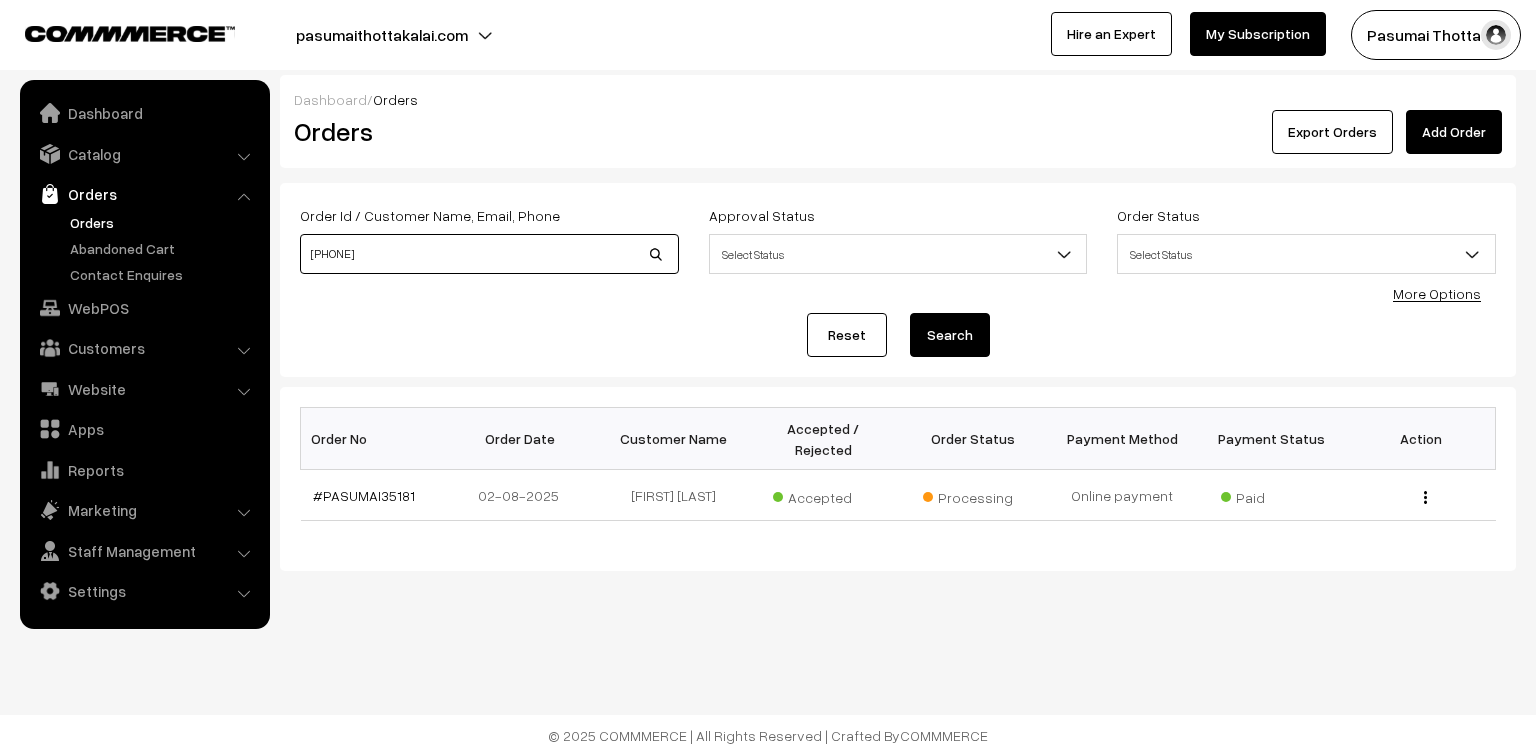 type on "9791320479" 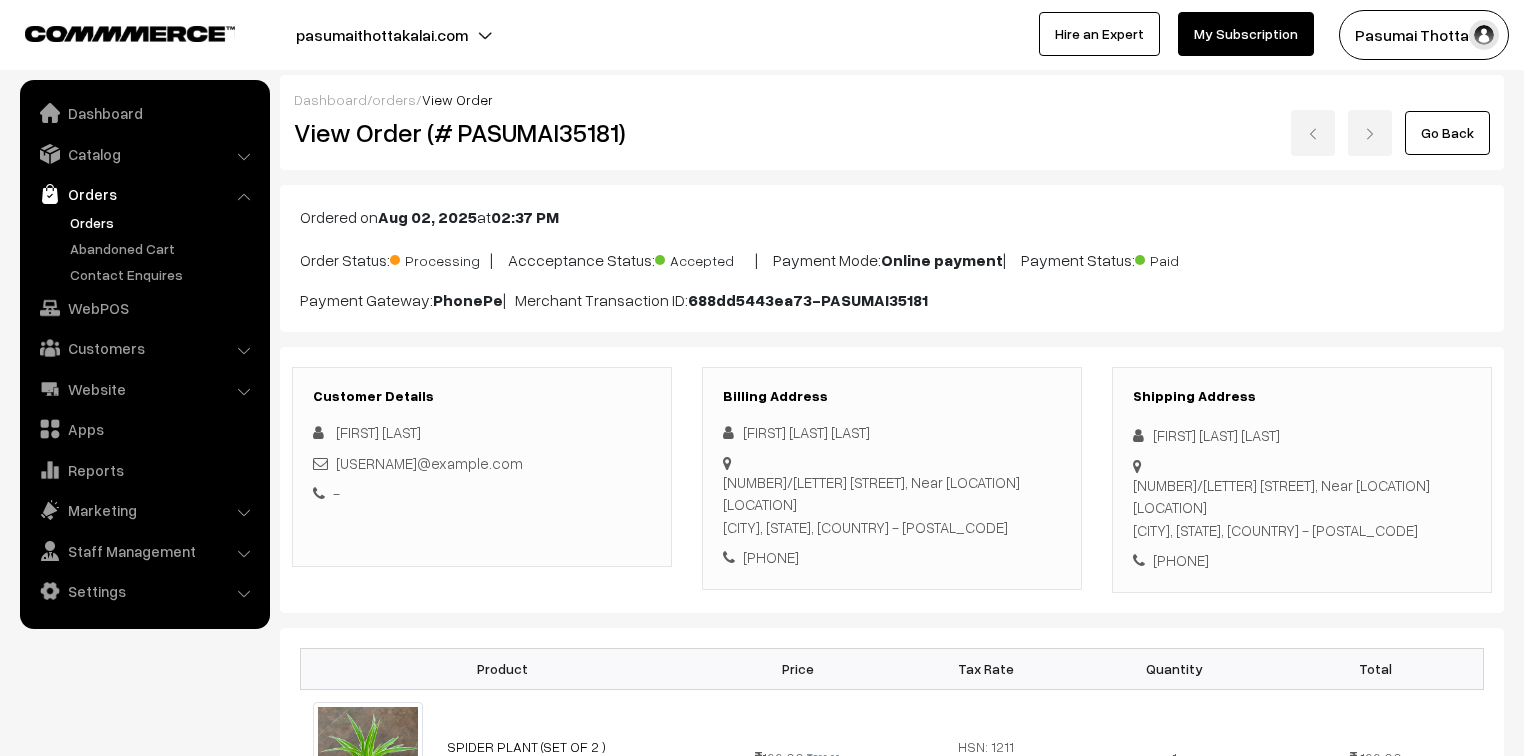 scroll, scrollTop: 320, scrollLeft: 0, axis: vertical 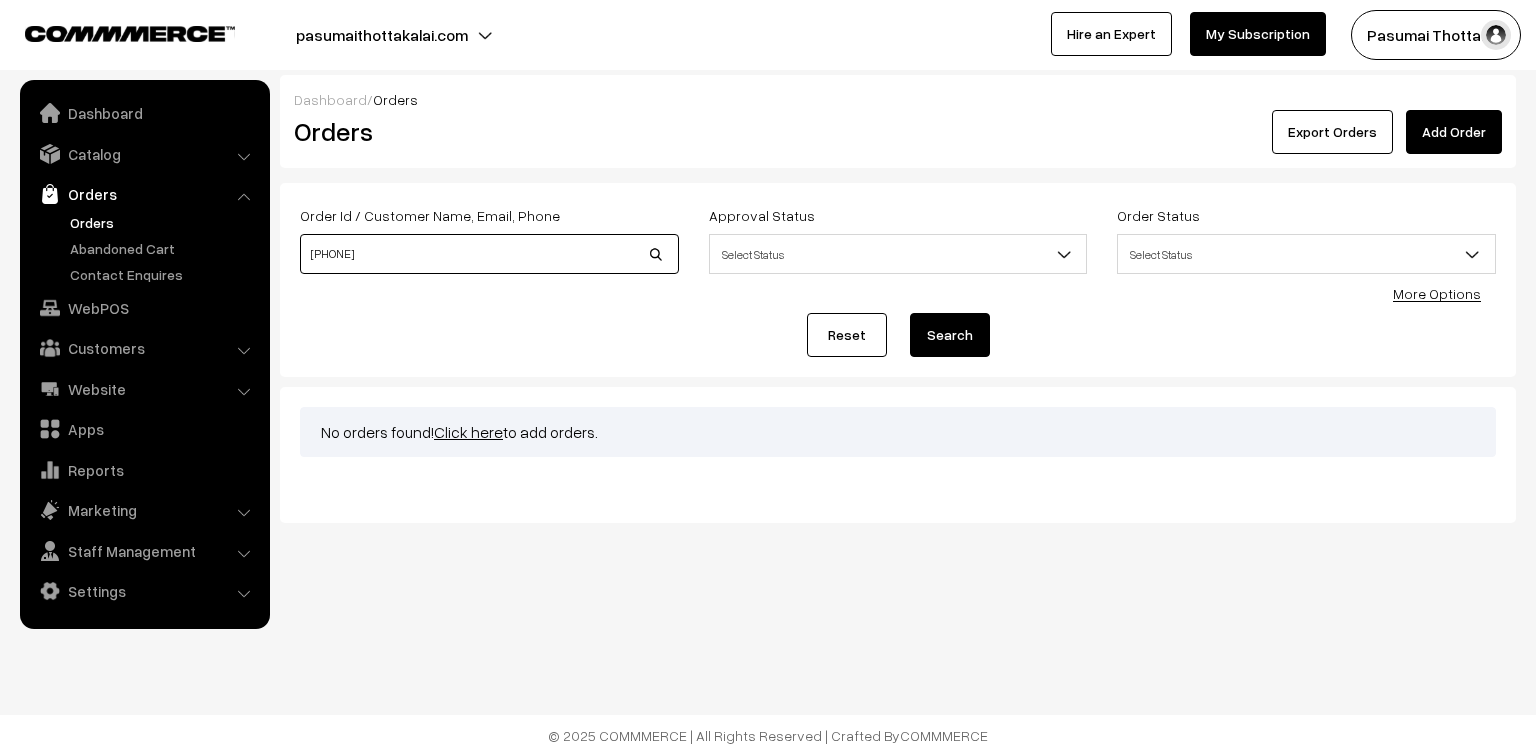click on "9791320479" at bounding box center (489, 254) 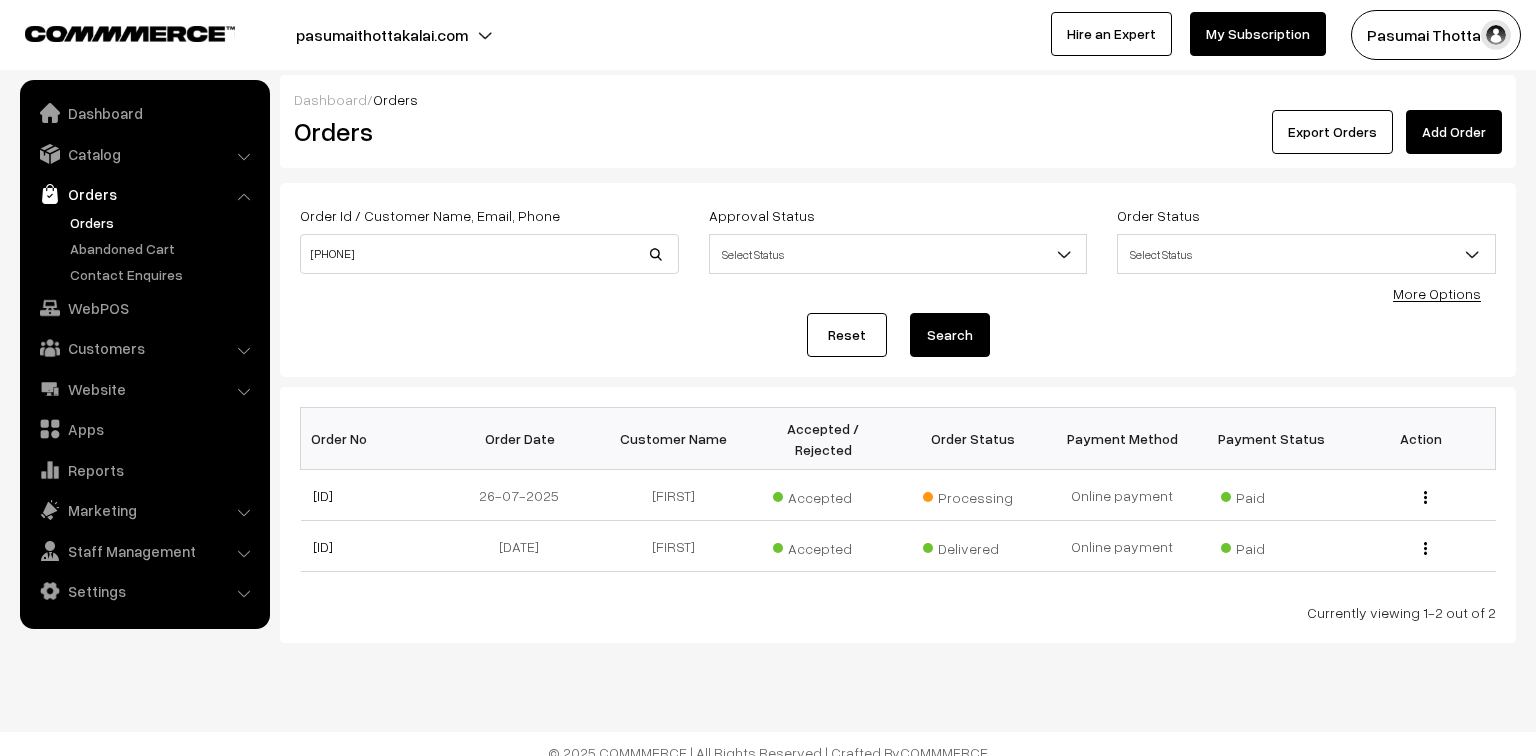 scroll, scrollTop: 0, scrollLeft: 0, axis: both 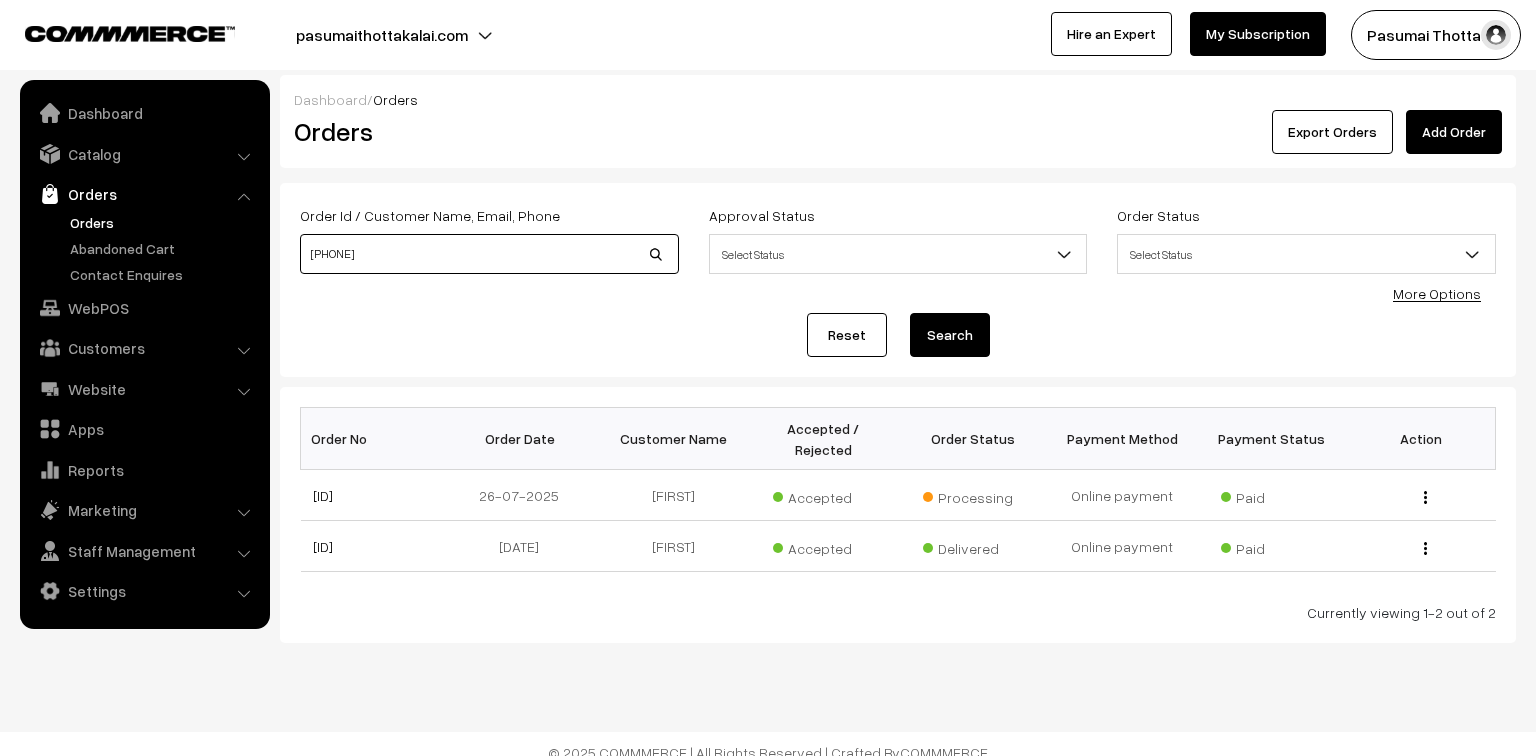 drag, startPoint x: 383, startPoint y: 268, endPoint x: 312, endPoint y: 260, distance: 71.44928 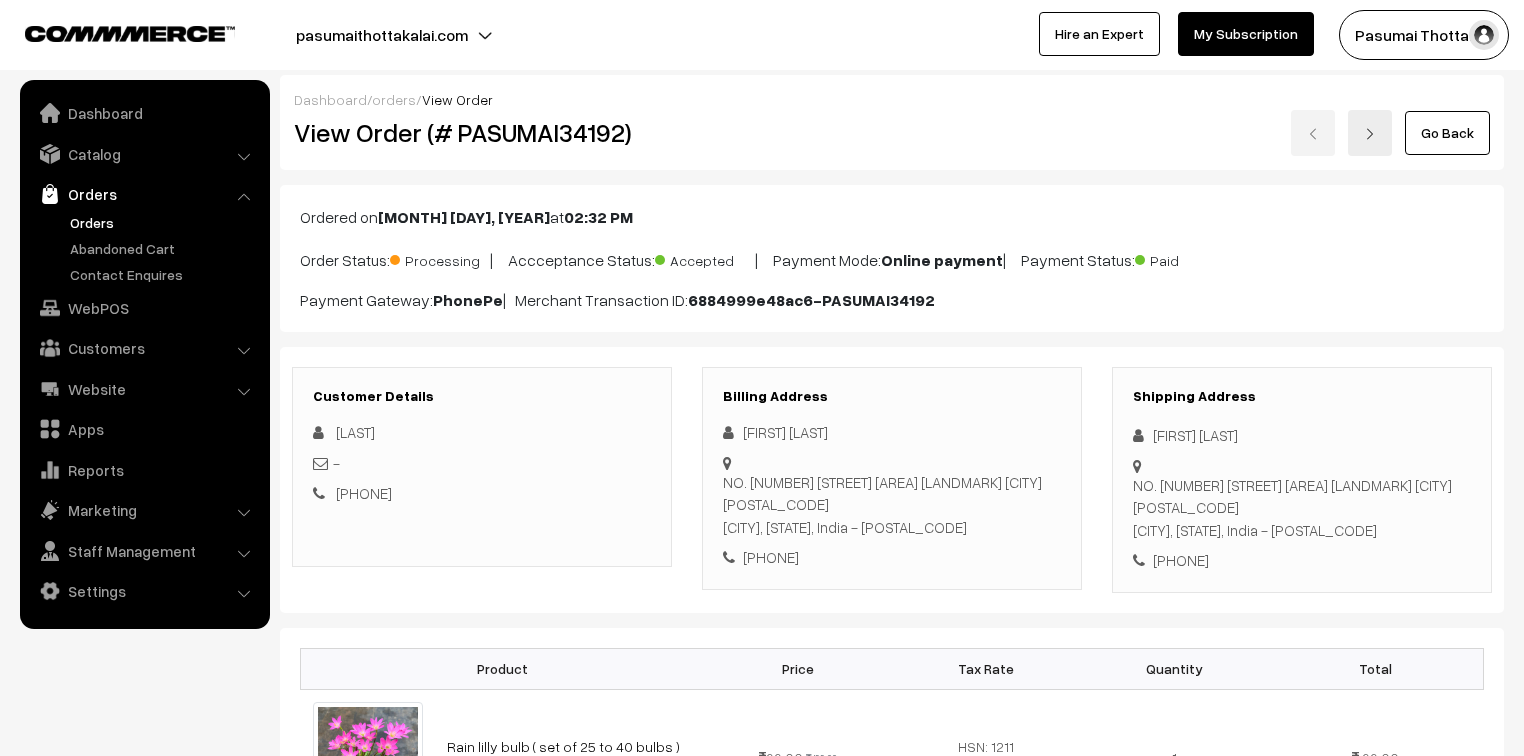 scroll, scrollTop: 0, scrollLeft: 0, axis: both 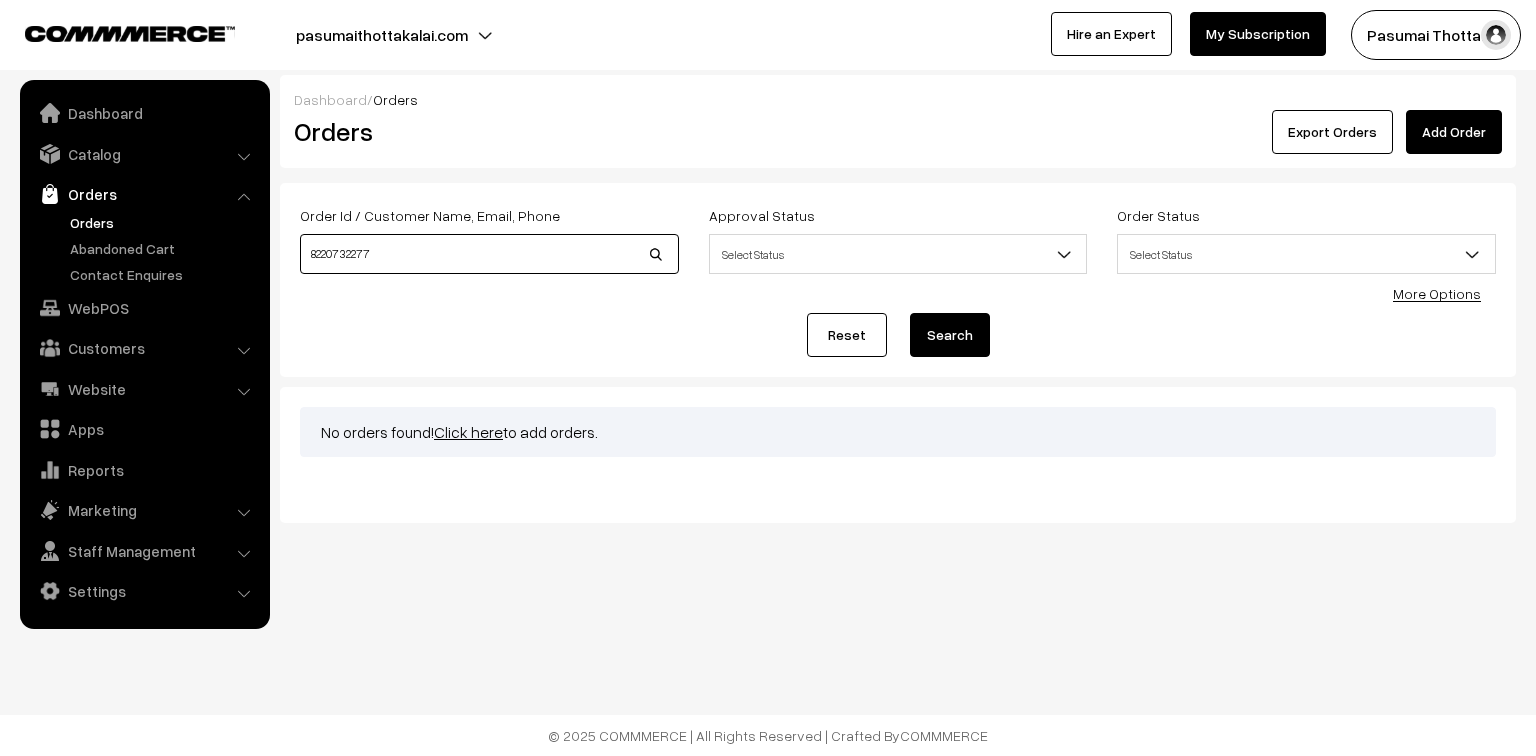 click on "8220732277" at bounding box center [489, 254] 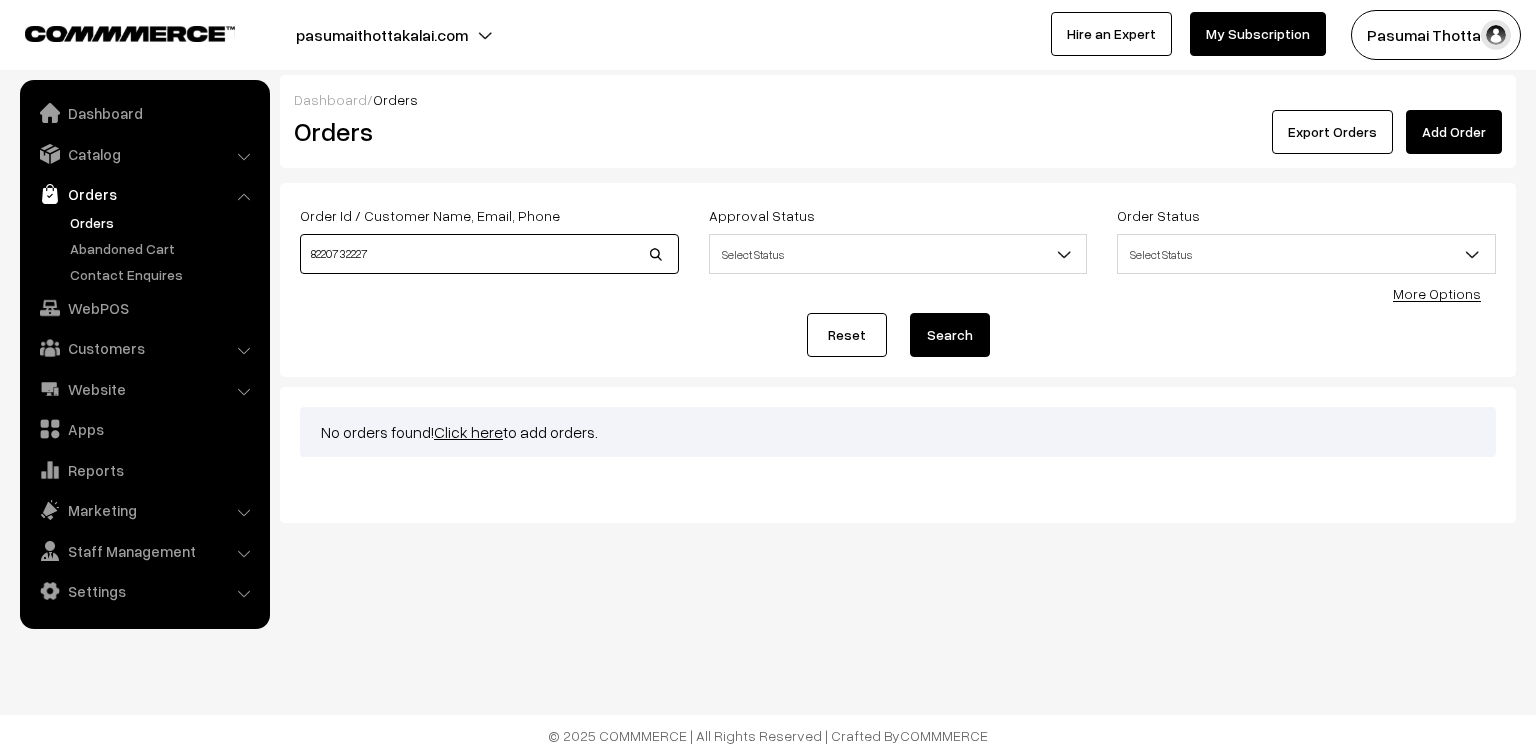 type on "8220732227" 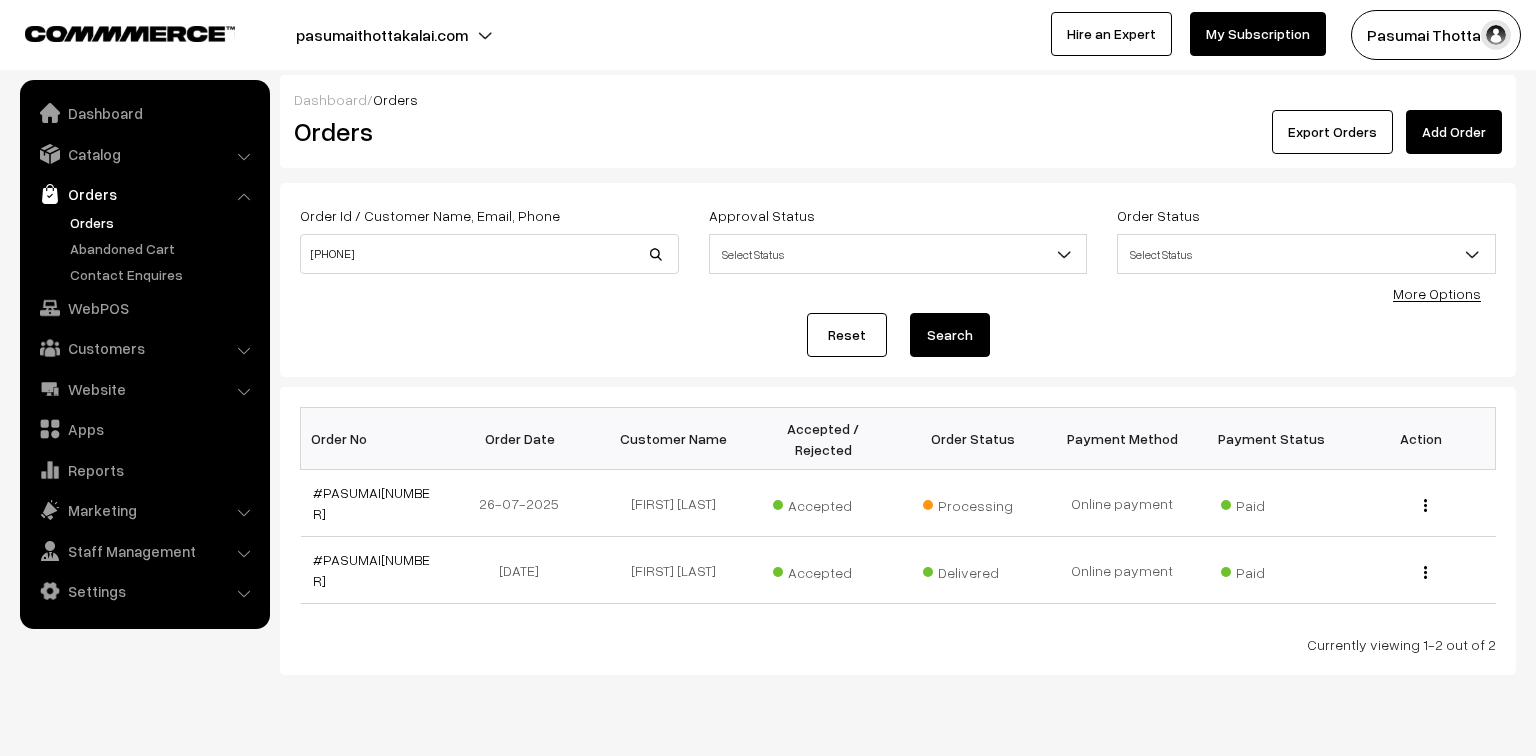 scroll, scrollTop: 0, scrollLeft: 0, axis: both 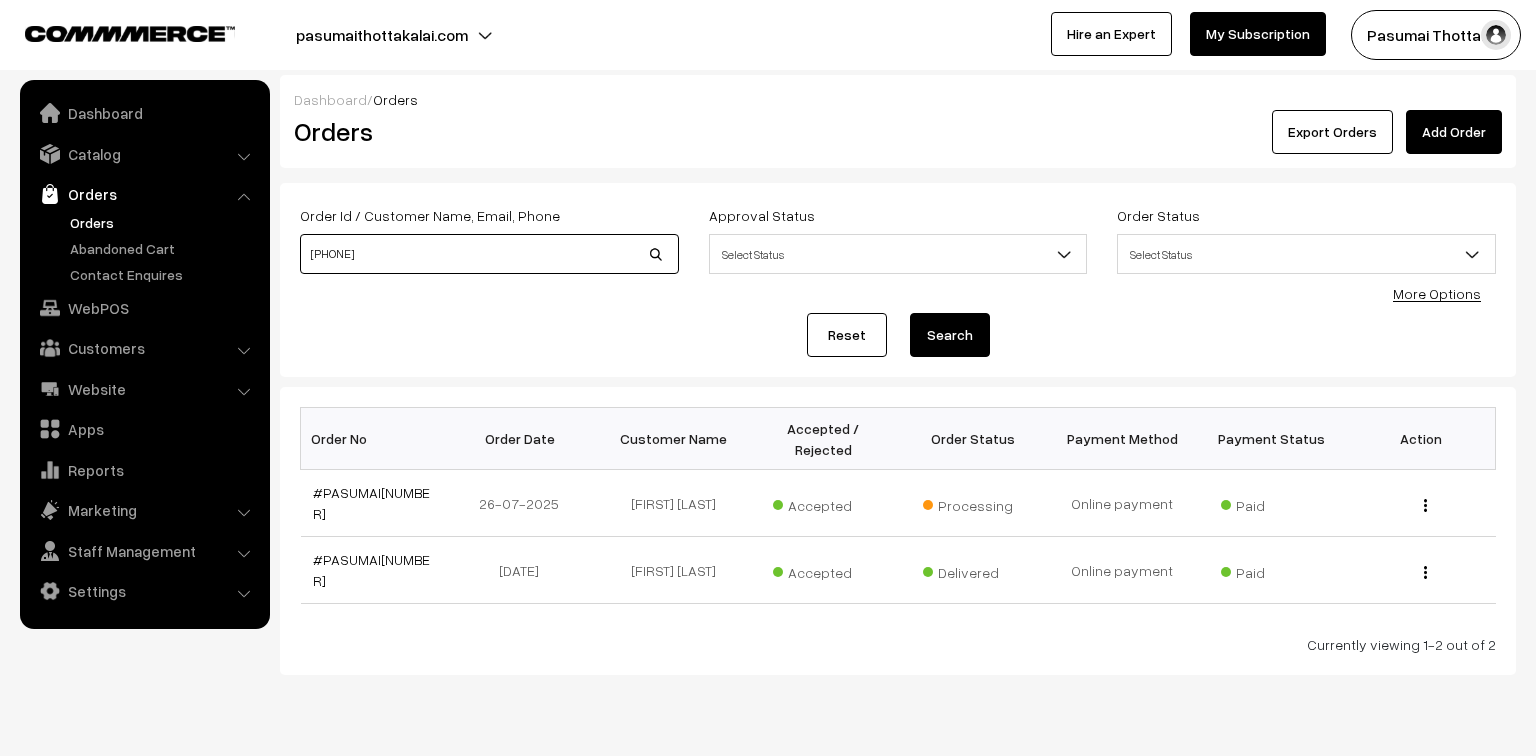 drag, startPoint x: 384, startPoint y: 250, endPoint x: 297, endPoint y: 246, distance: 87.0919 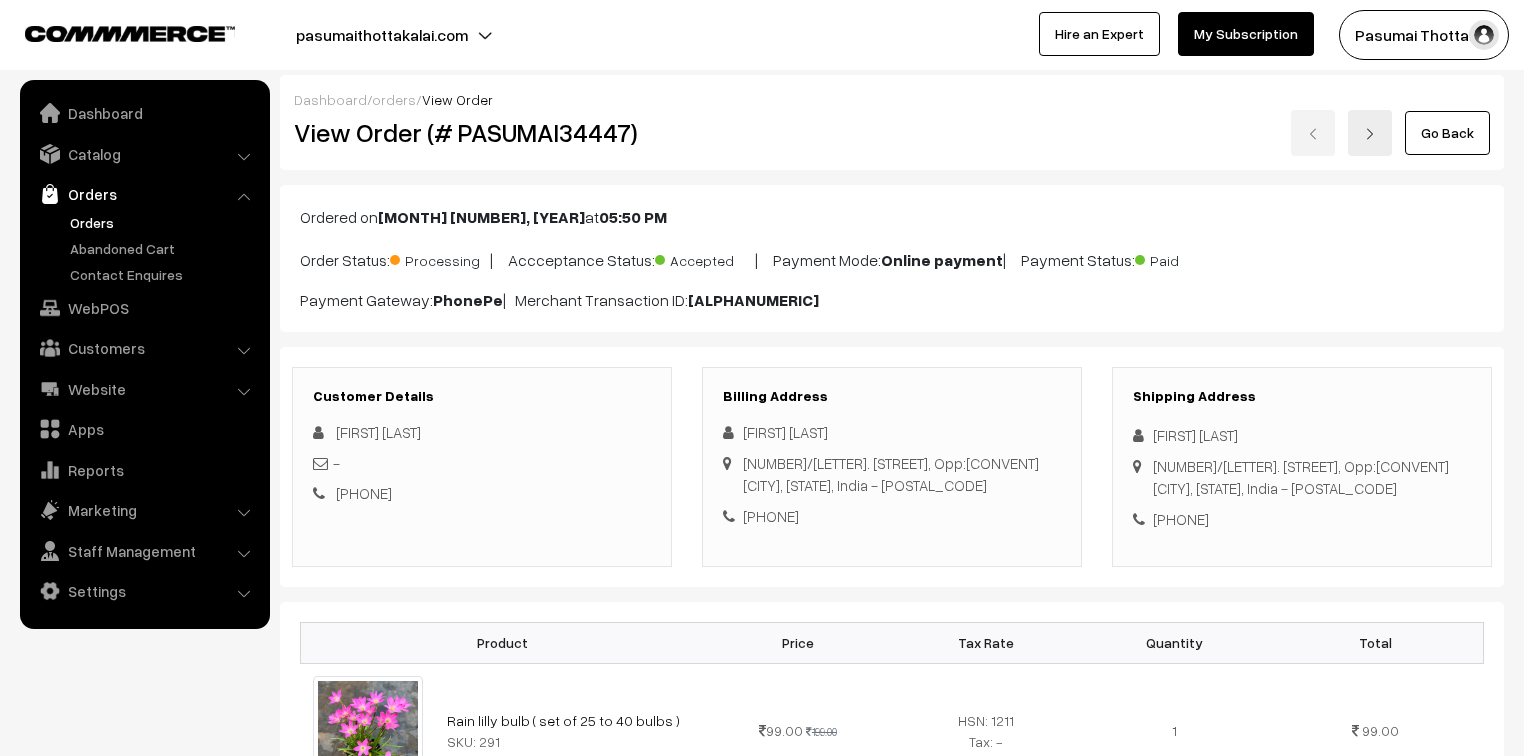 scroll, scrollTop: 0, scrollLeft: 0, axis: both 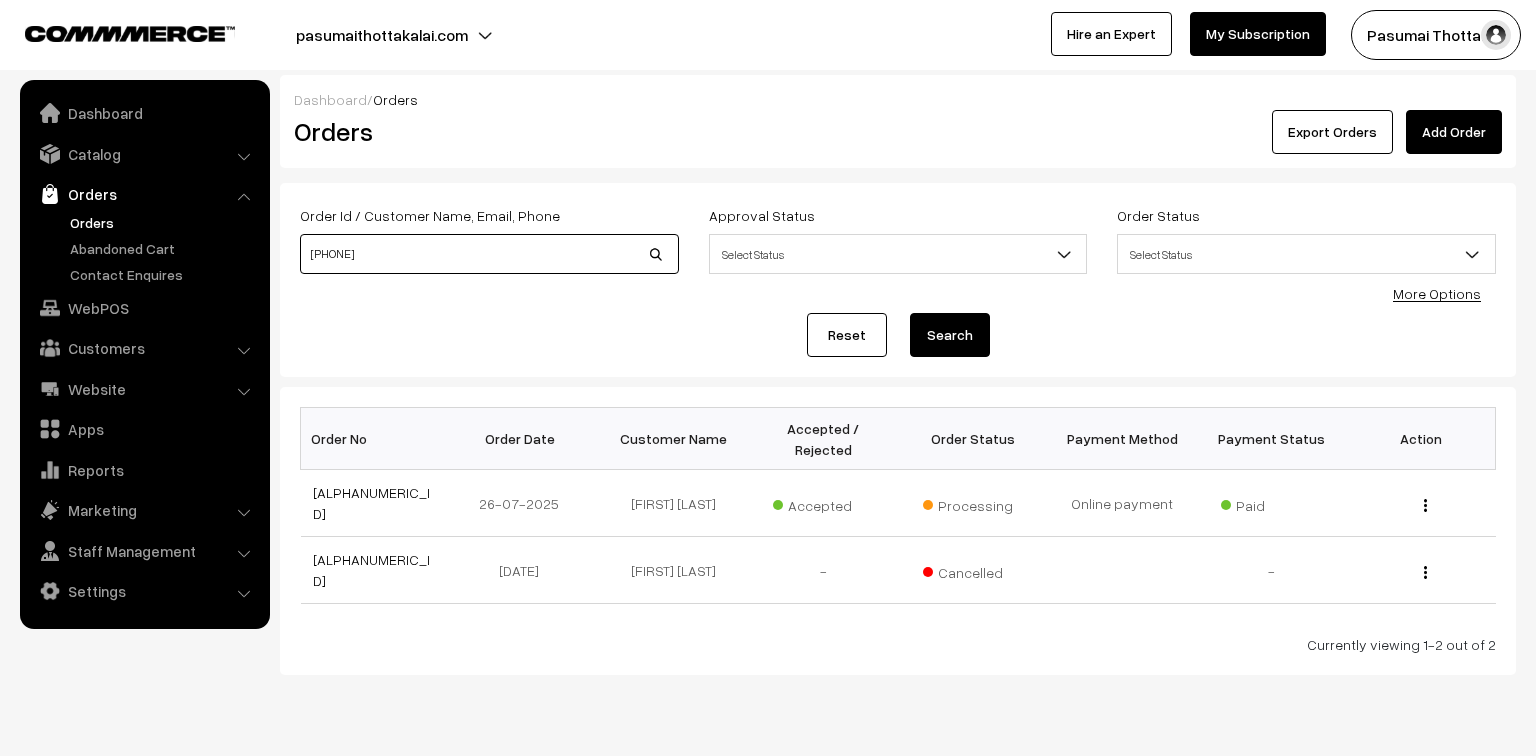 click on "[PHONE]" at bounding box center [489, 254] 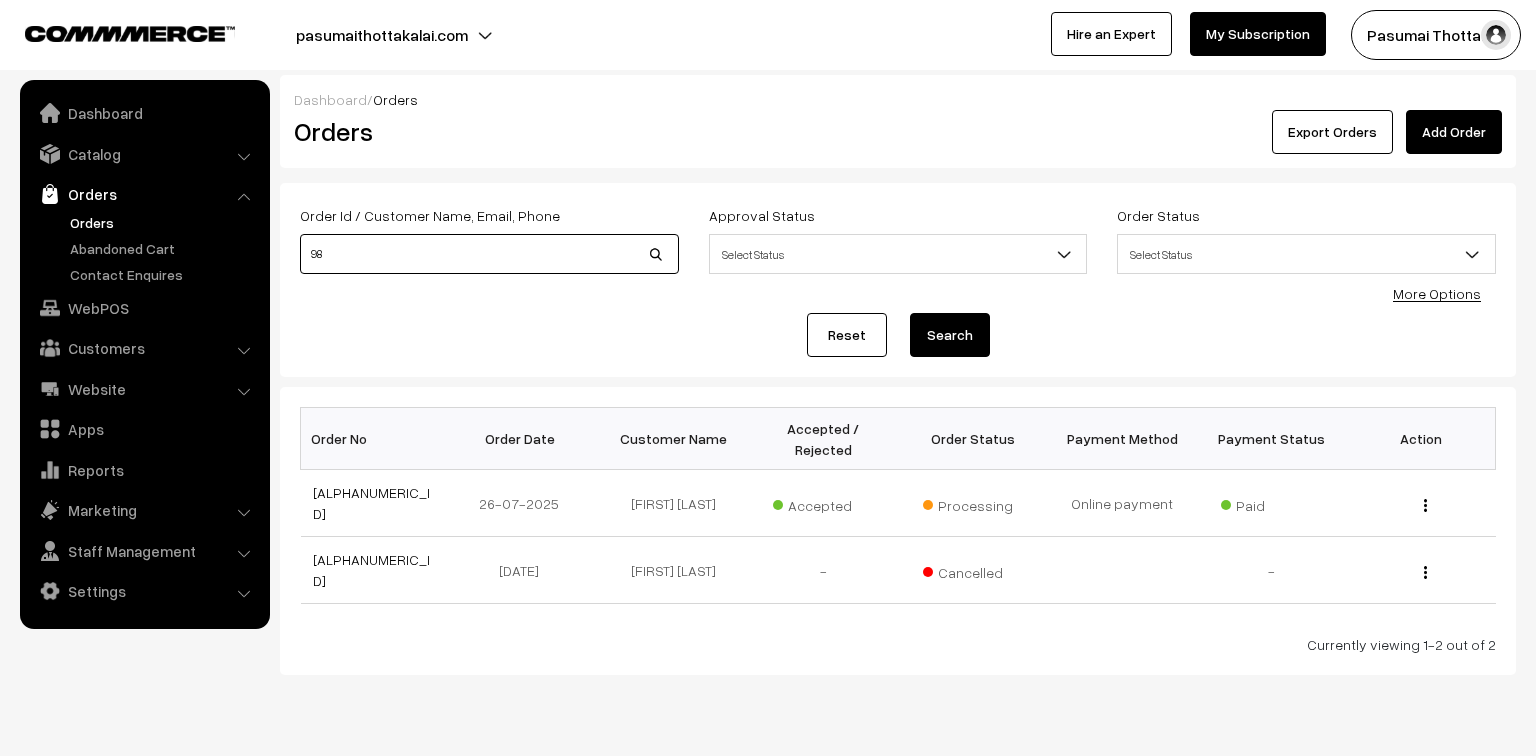 type on "9" 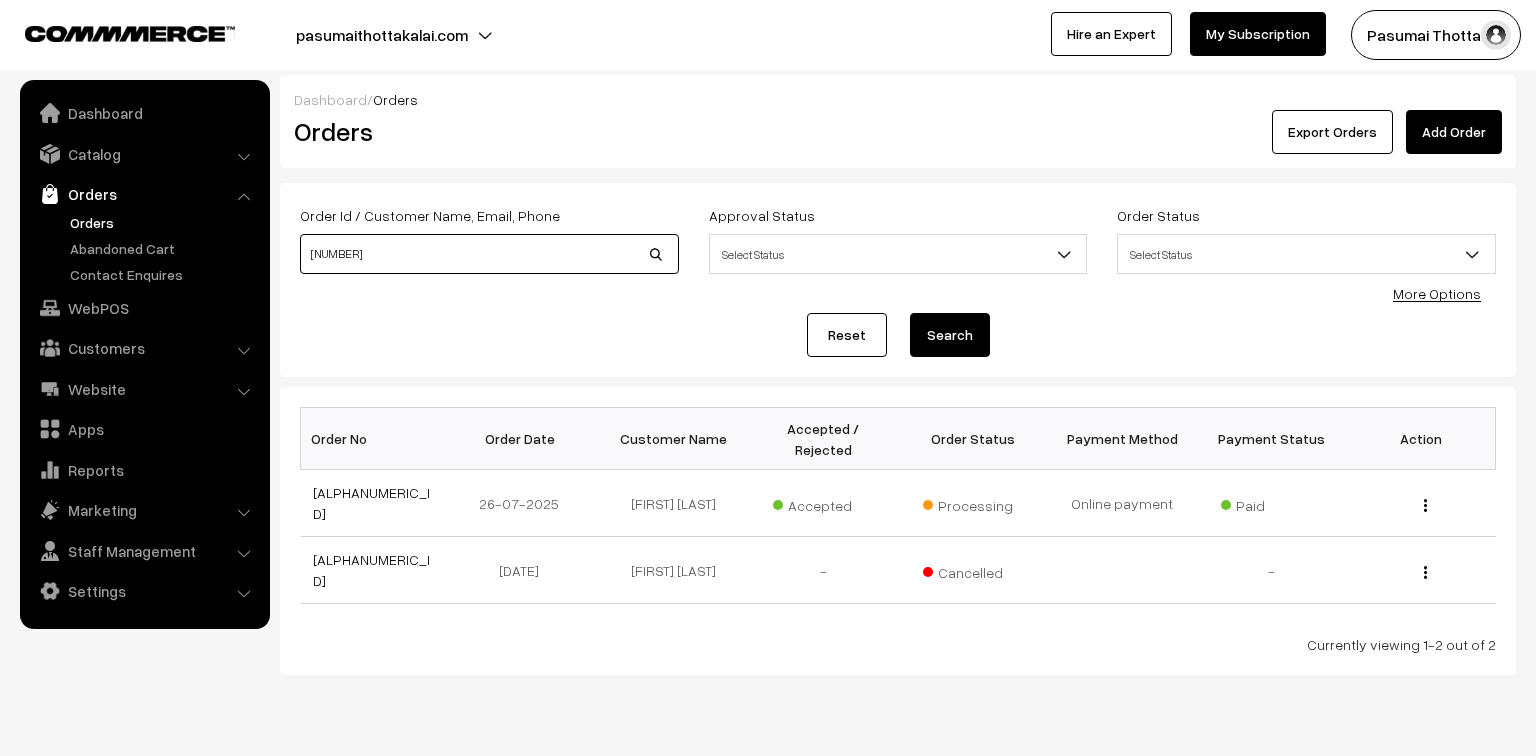 type on "[NUMBER]" 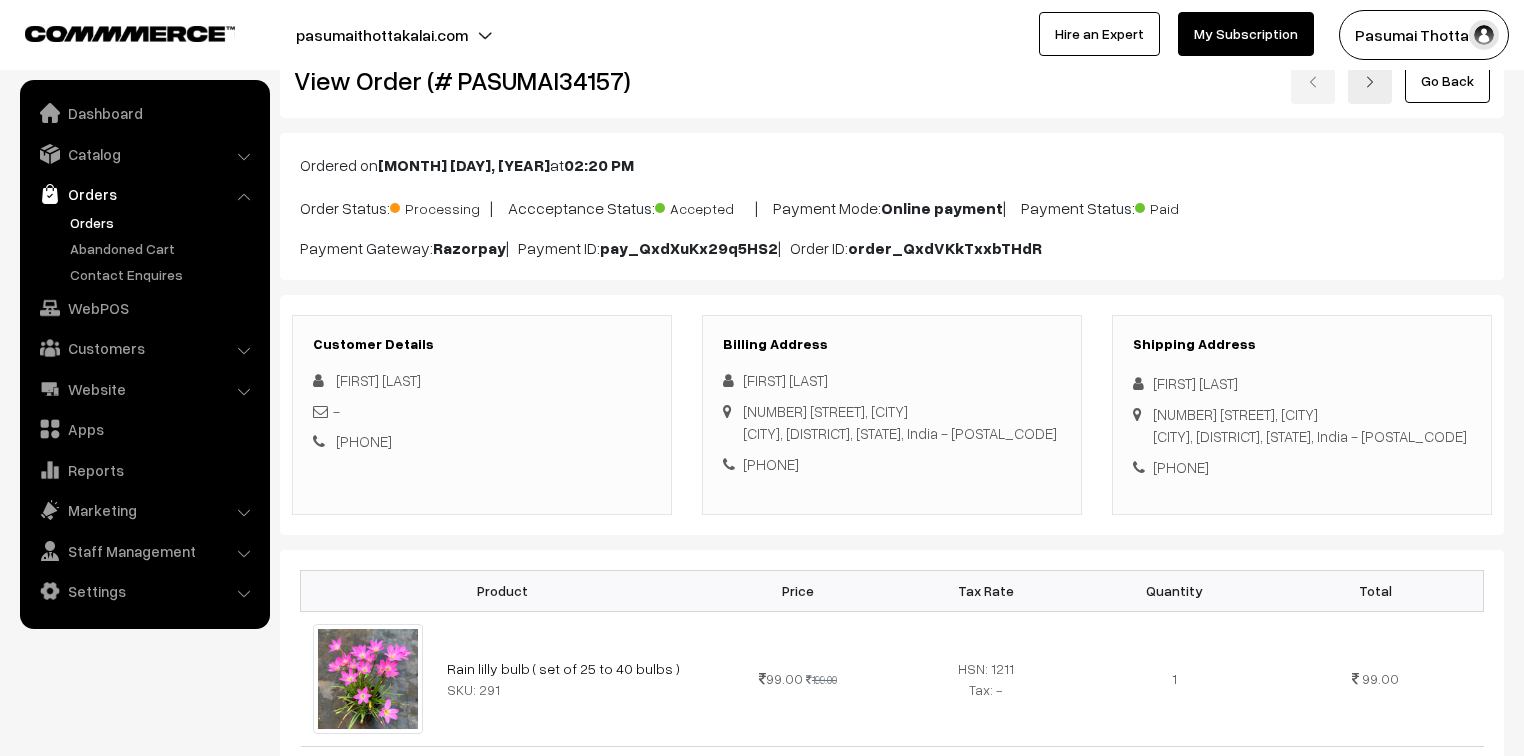 scroll, scrollTop: 80, scrollLeft: 0, axis: vertical 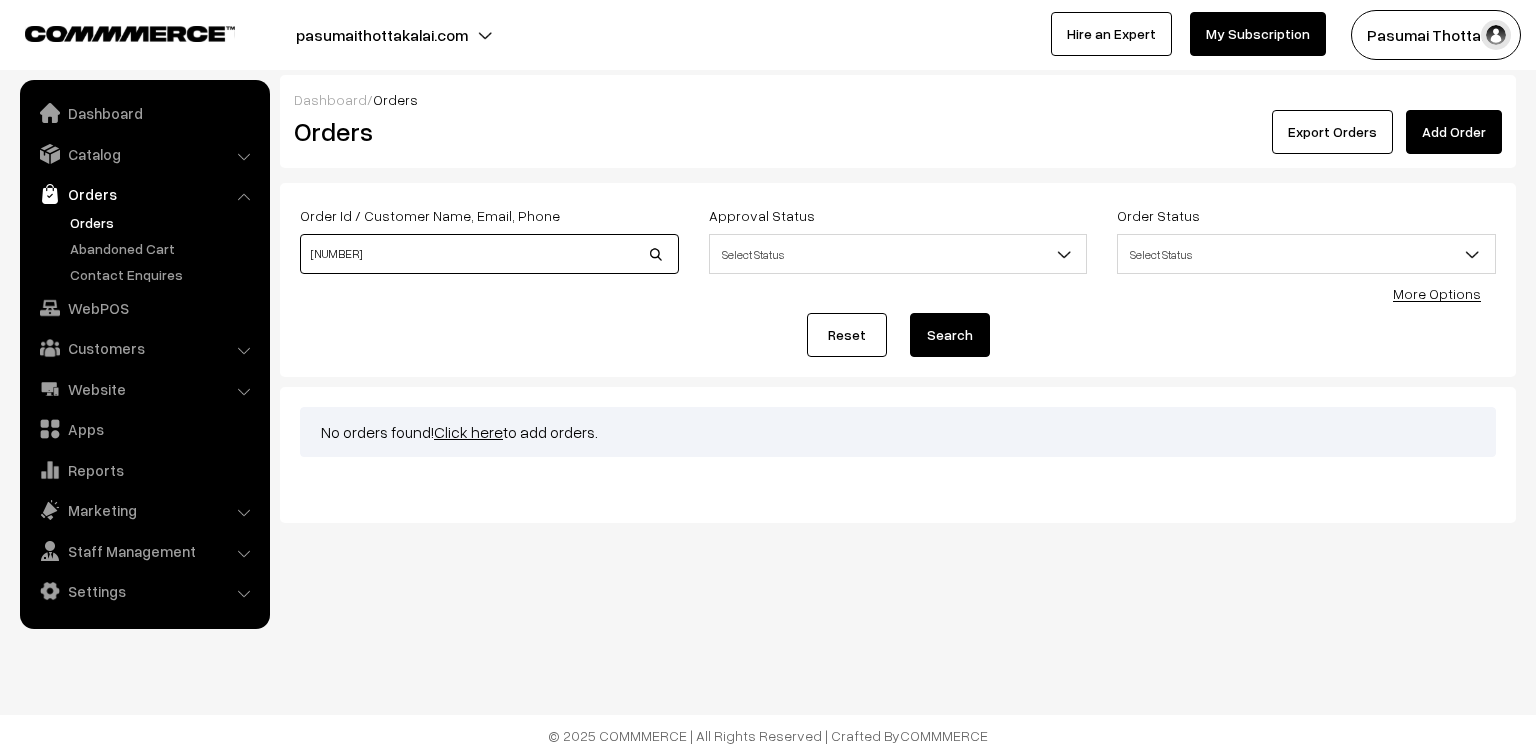 click on "[NUMBER]" at bounding box center [489, 254] 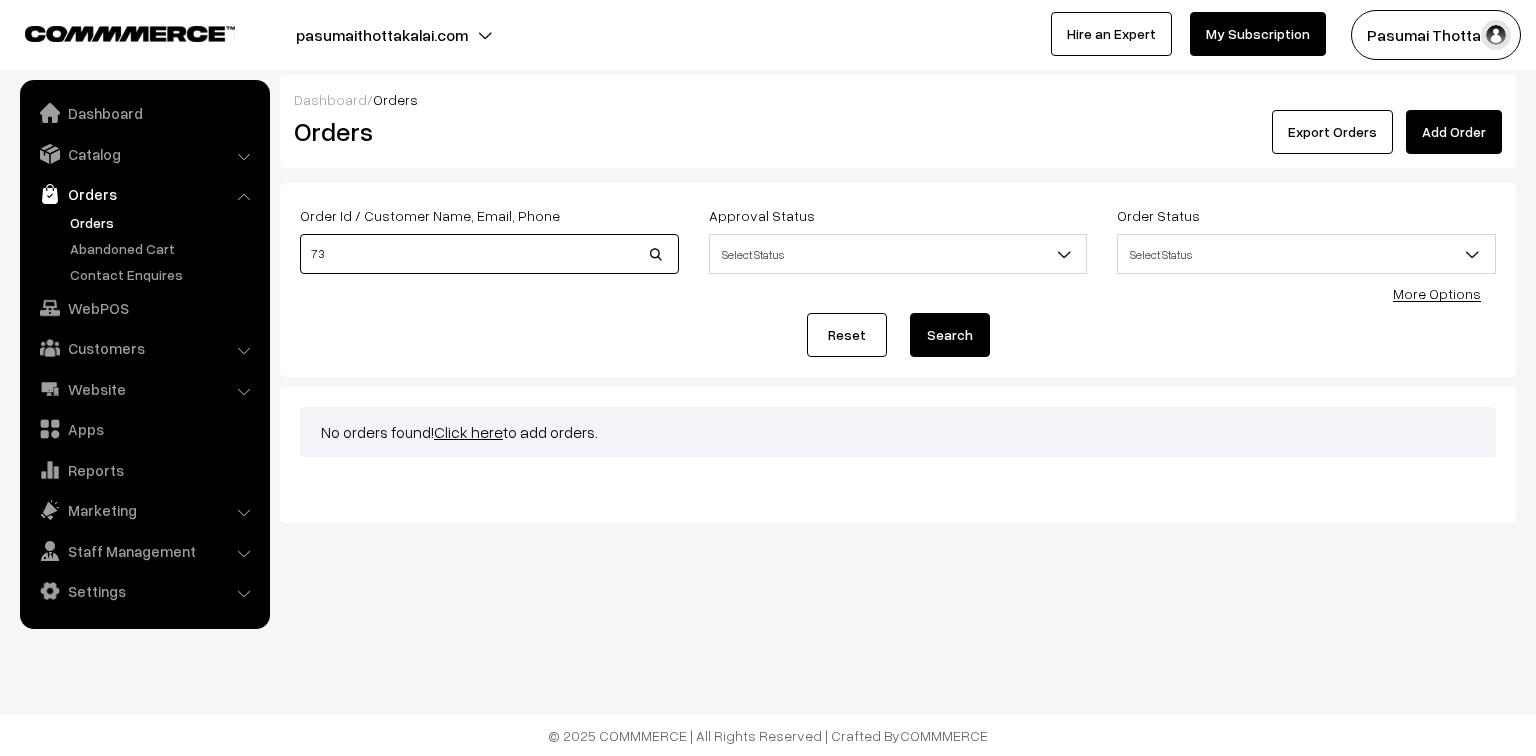 type on "7" 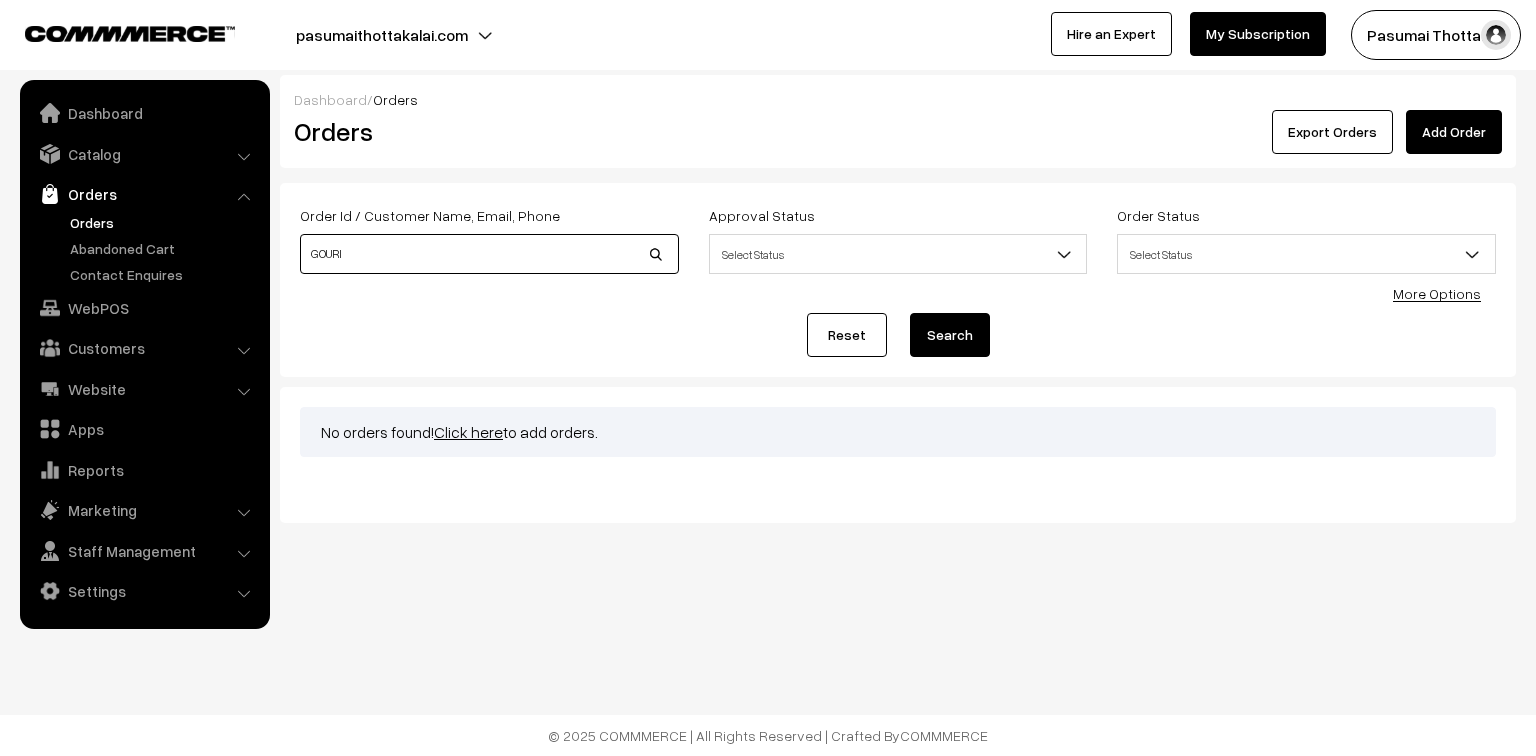 type on "GOURI" 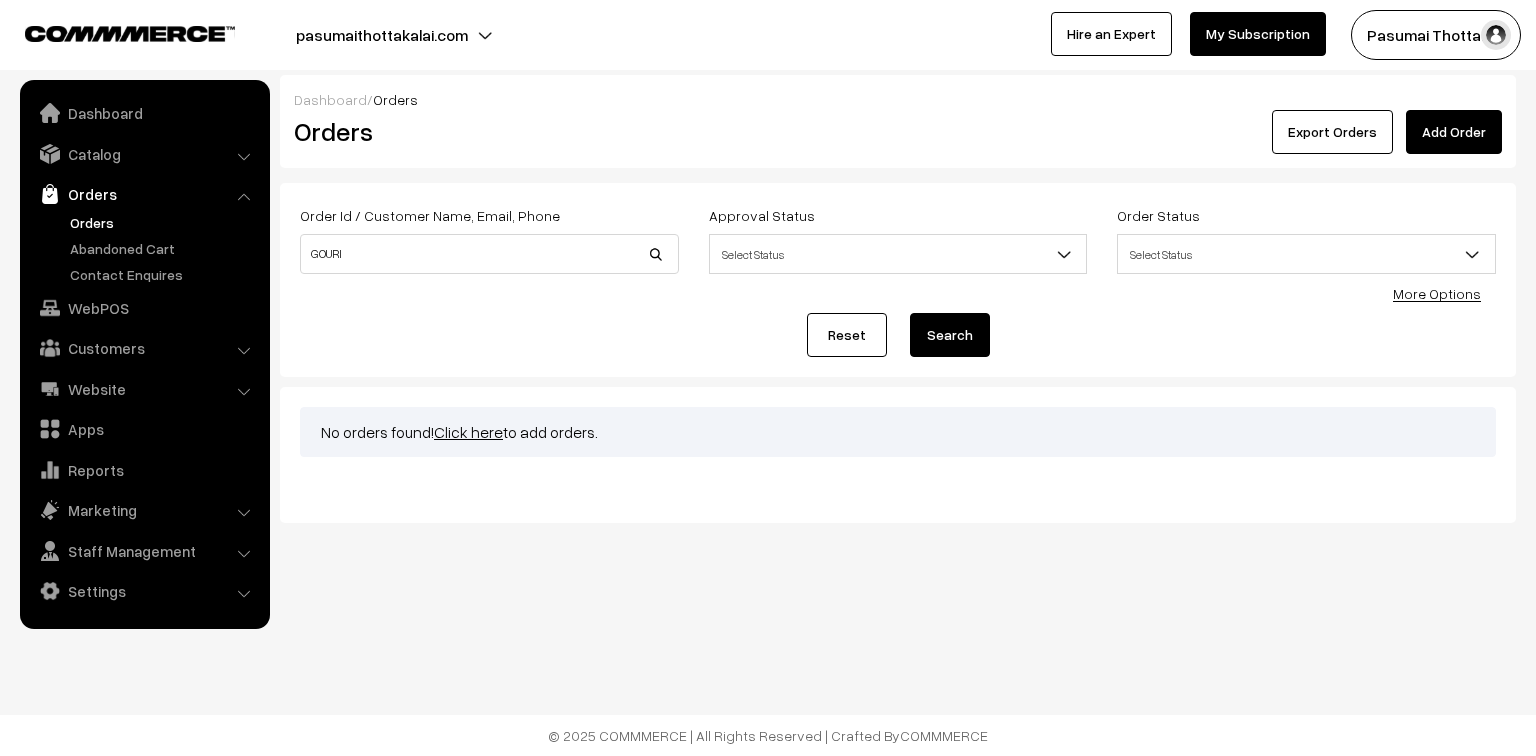 click on "Search" at bounding box center [950, 335] 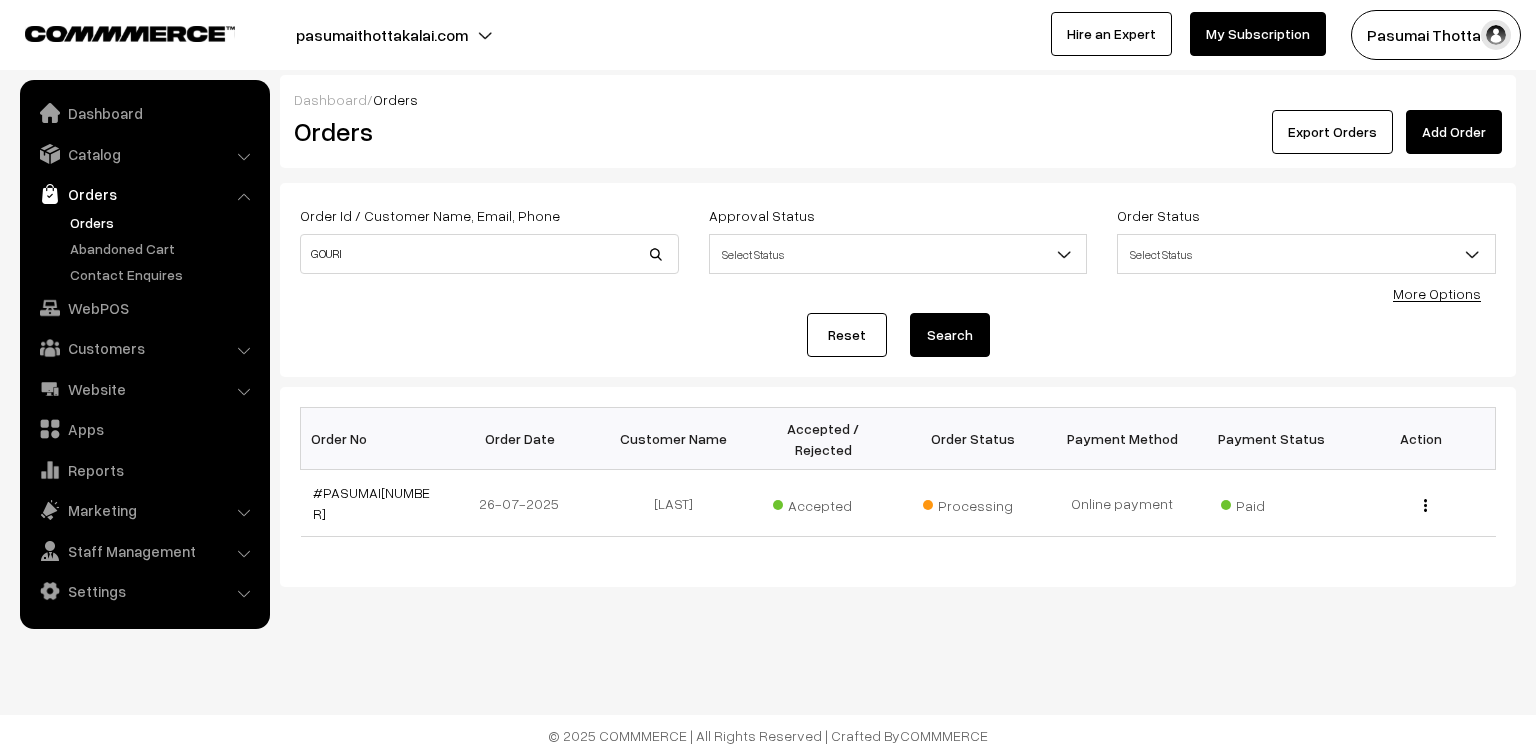 scroll, scrollTop: 0, scrollLeft: 0, axis: both 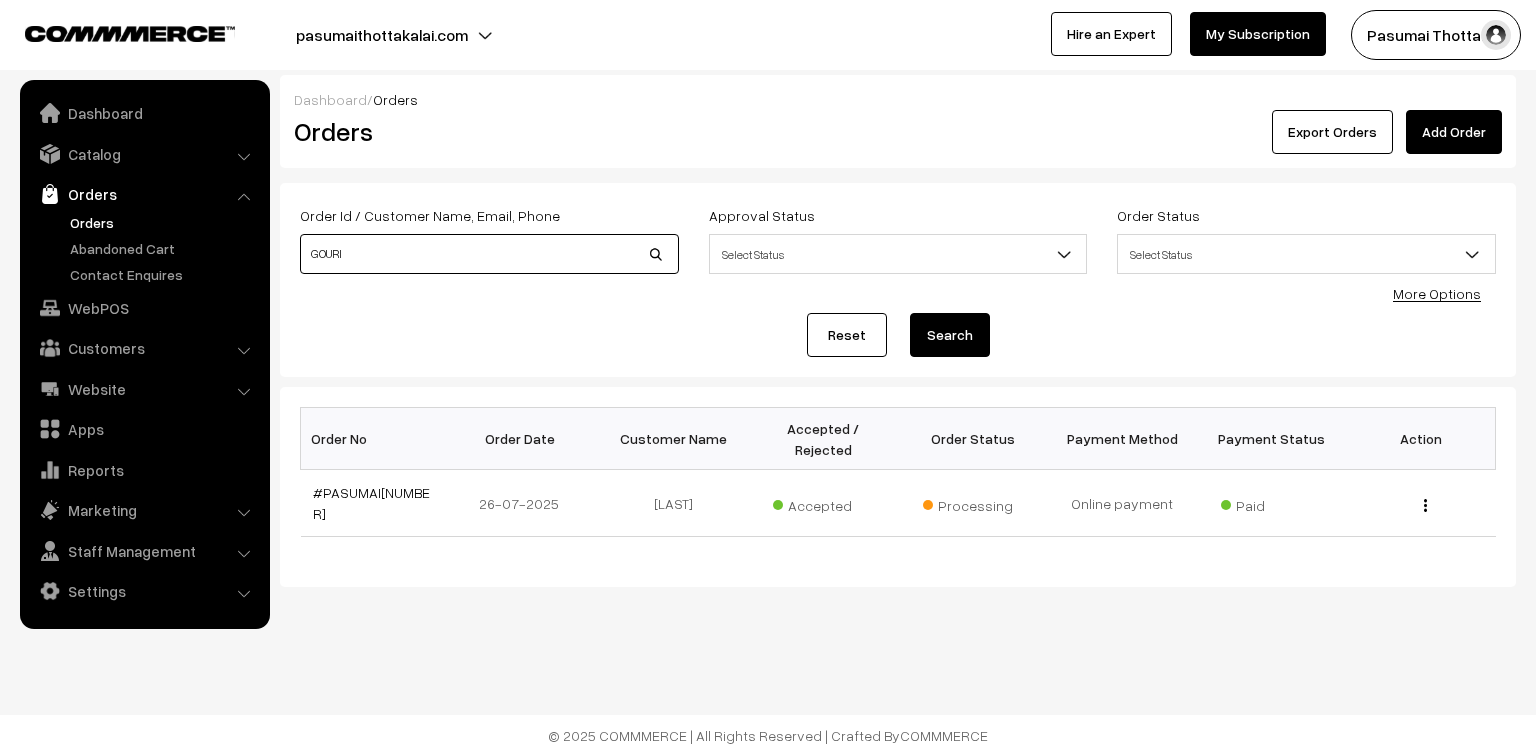 click on "GOURI" at bounding box center [489, 254] 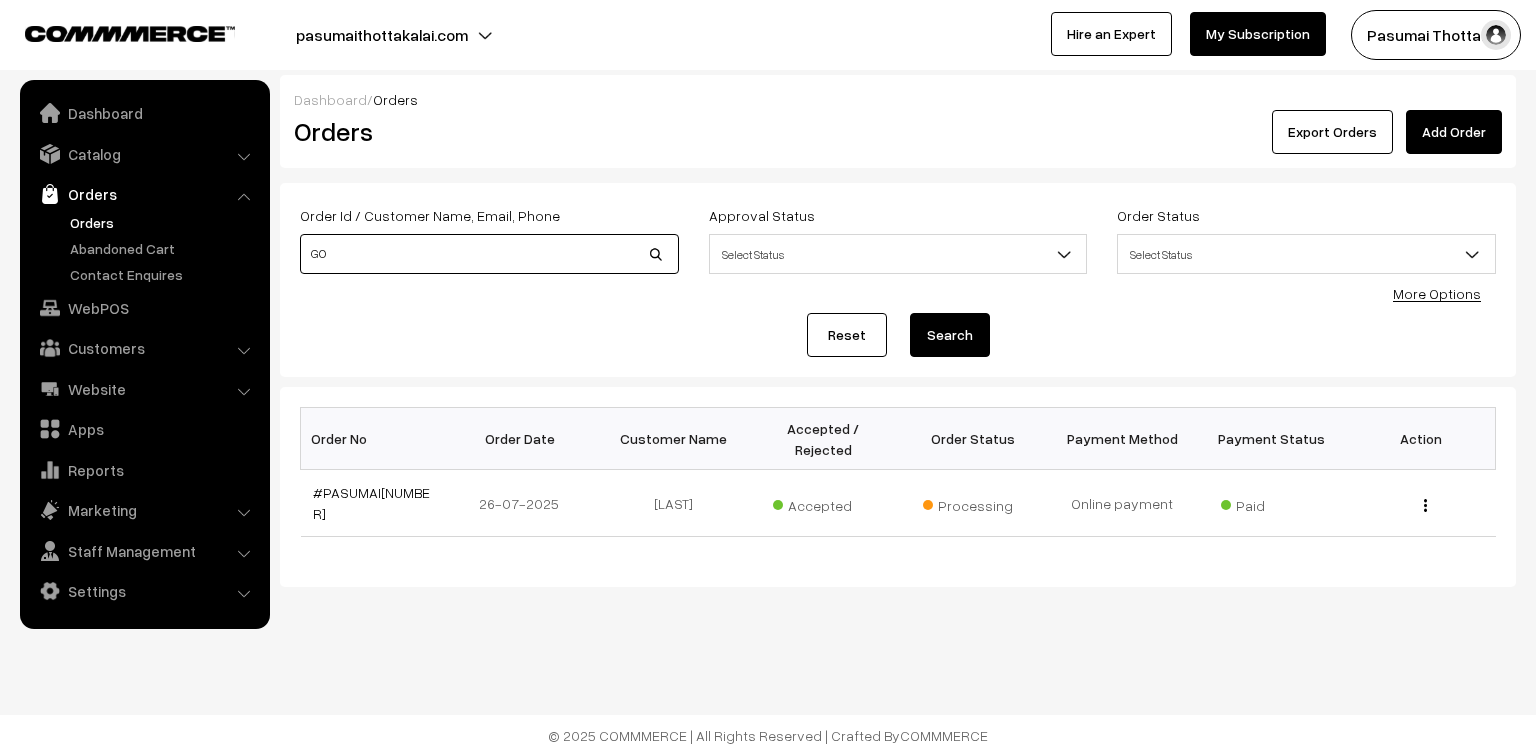 type on "G" 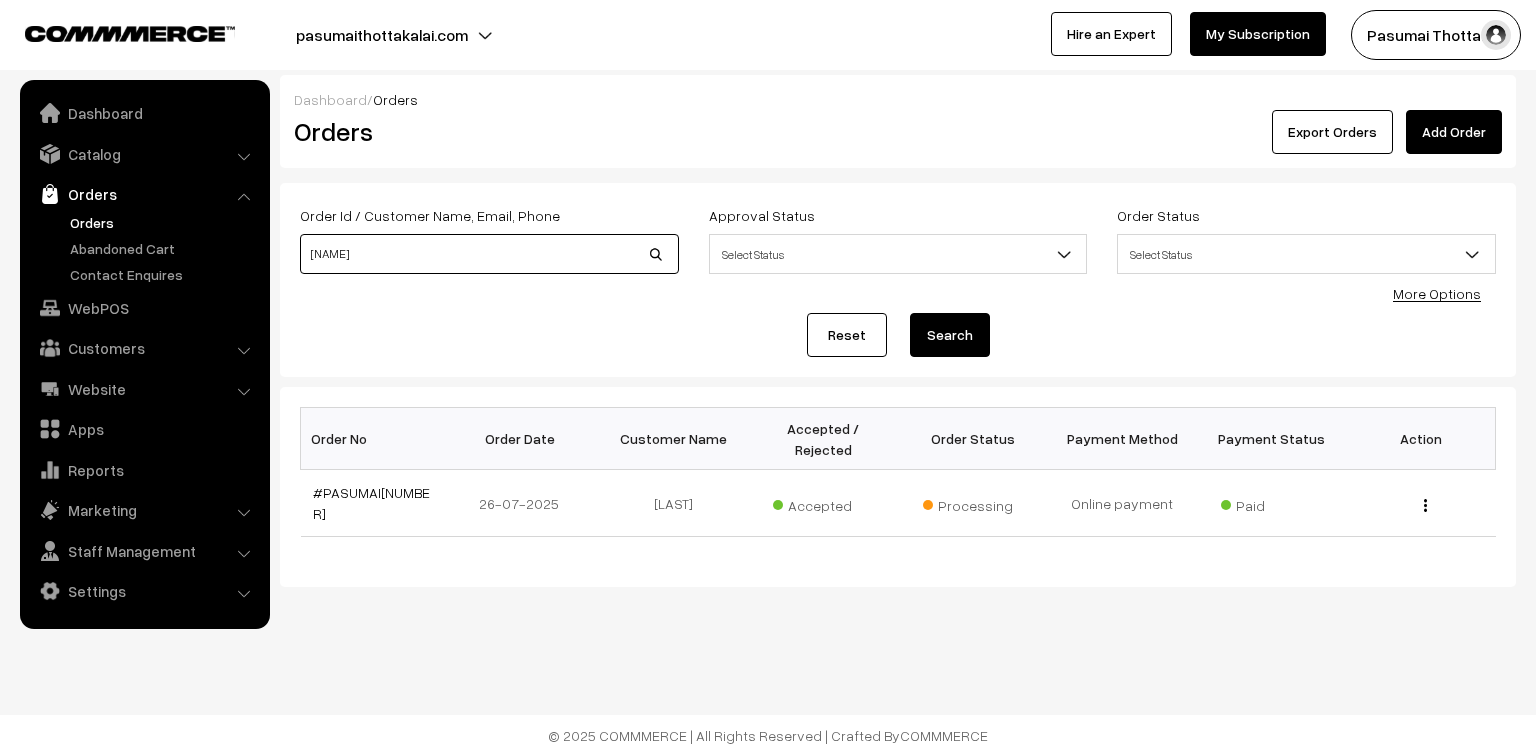 type on "HARINI" 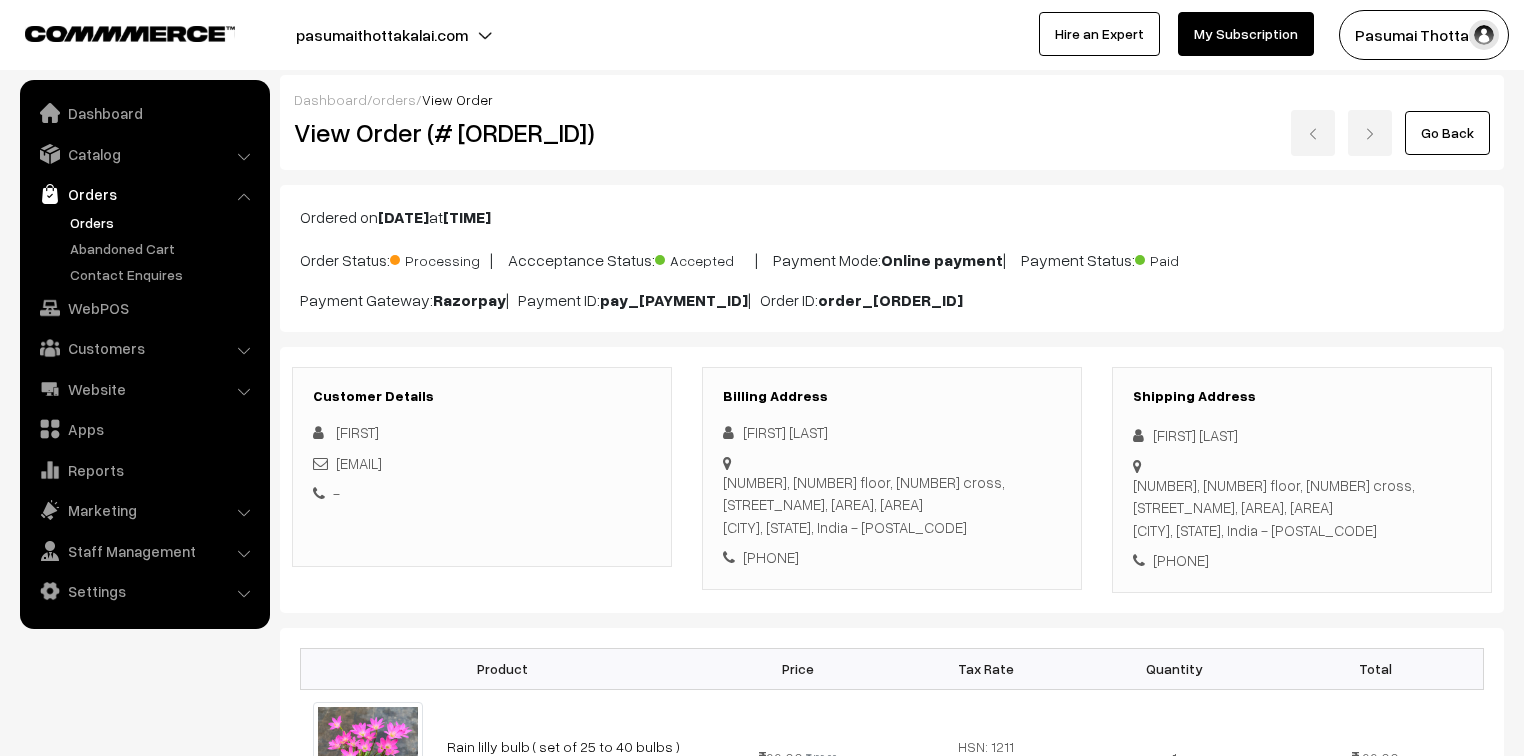 scroll, scrollTop: 0, scrollLeft: 0, axis: both 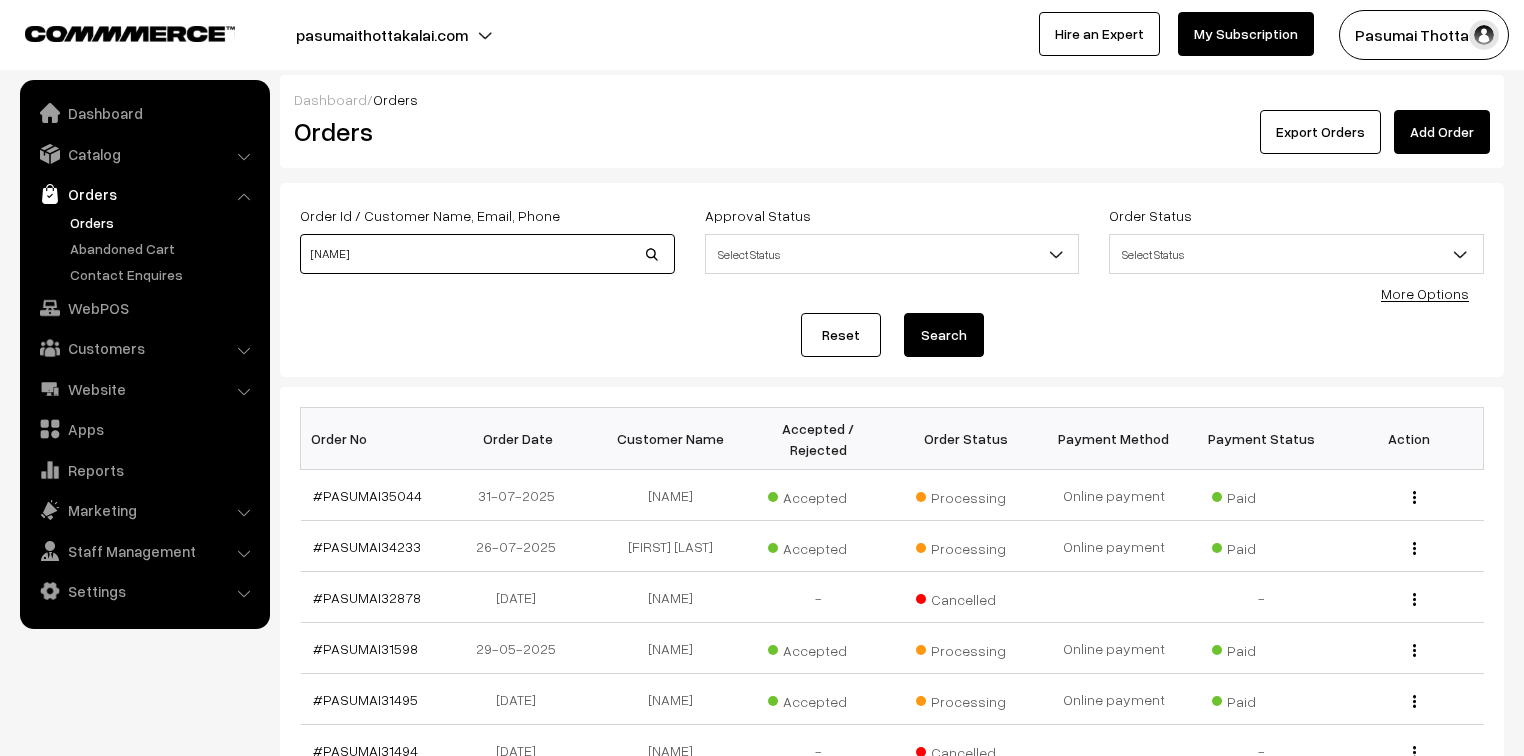 click on "HARINI" at bounding box center [487, 254] 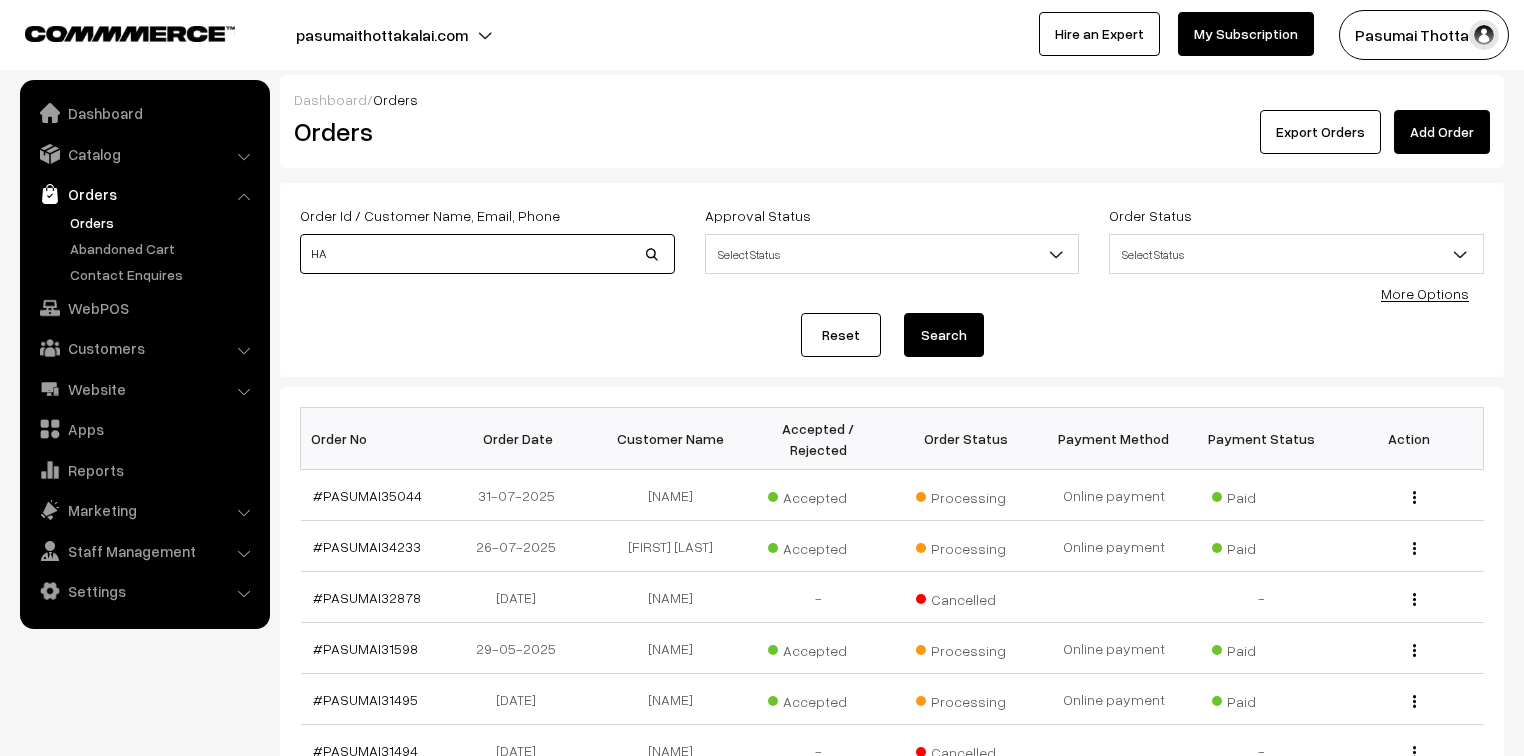 type on "H" 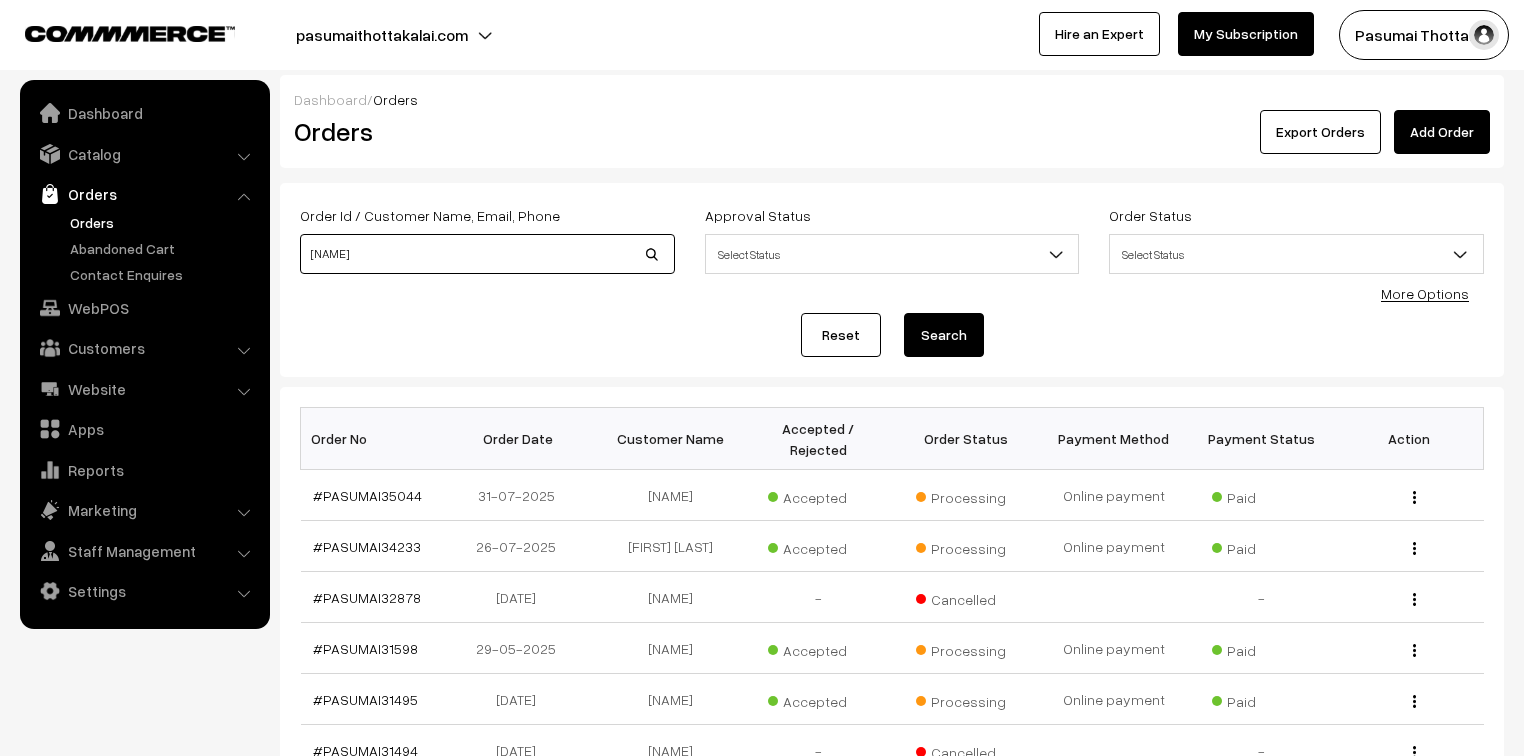 type on "RAVI" 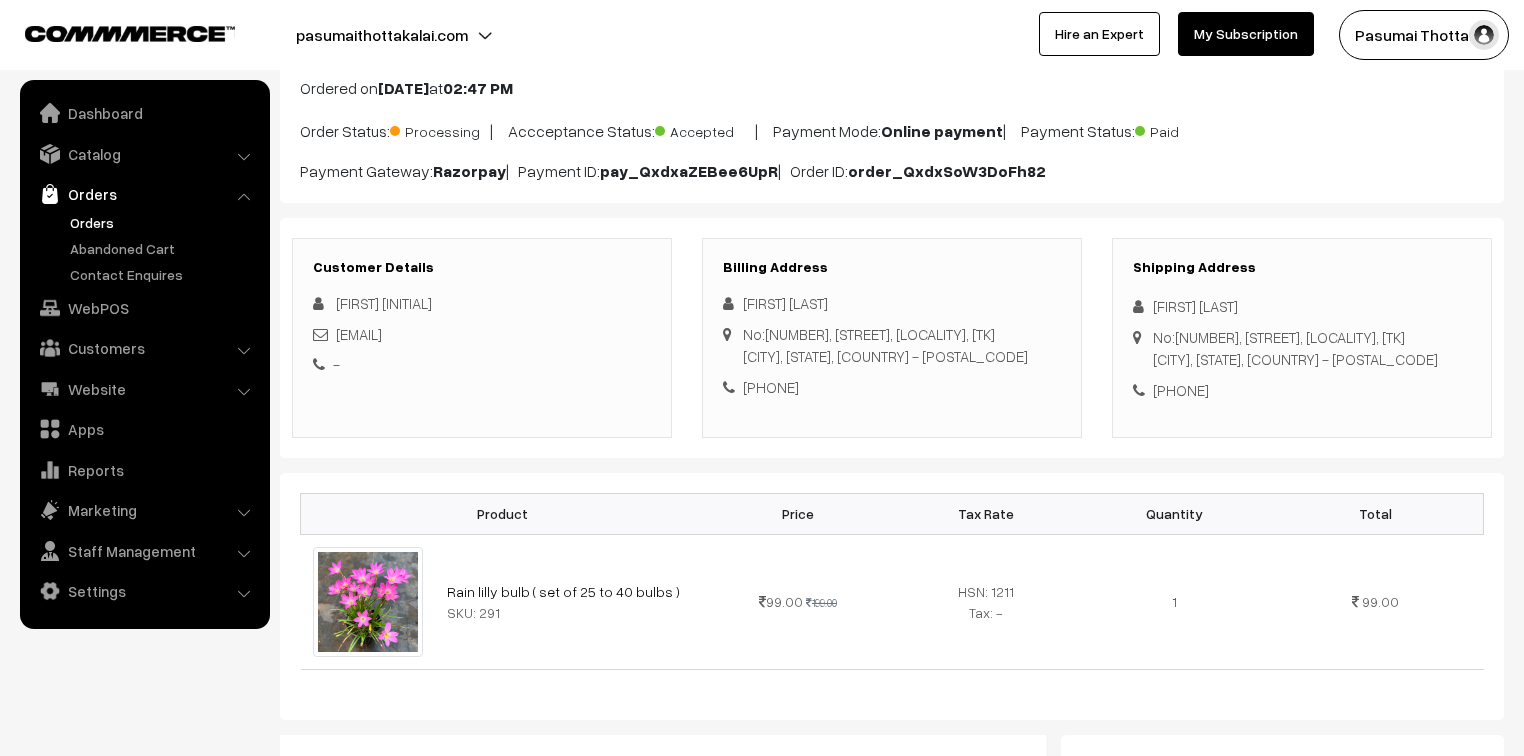scroll, scrollTop: 160, scrollLeft: 0, axis: vertical 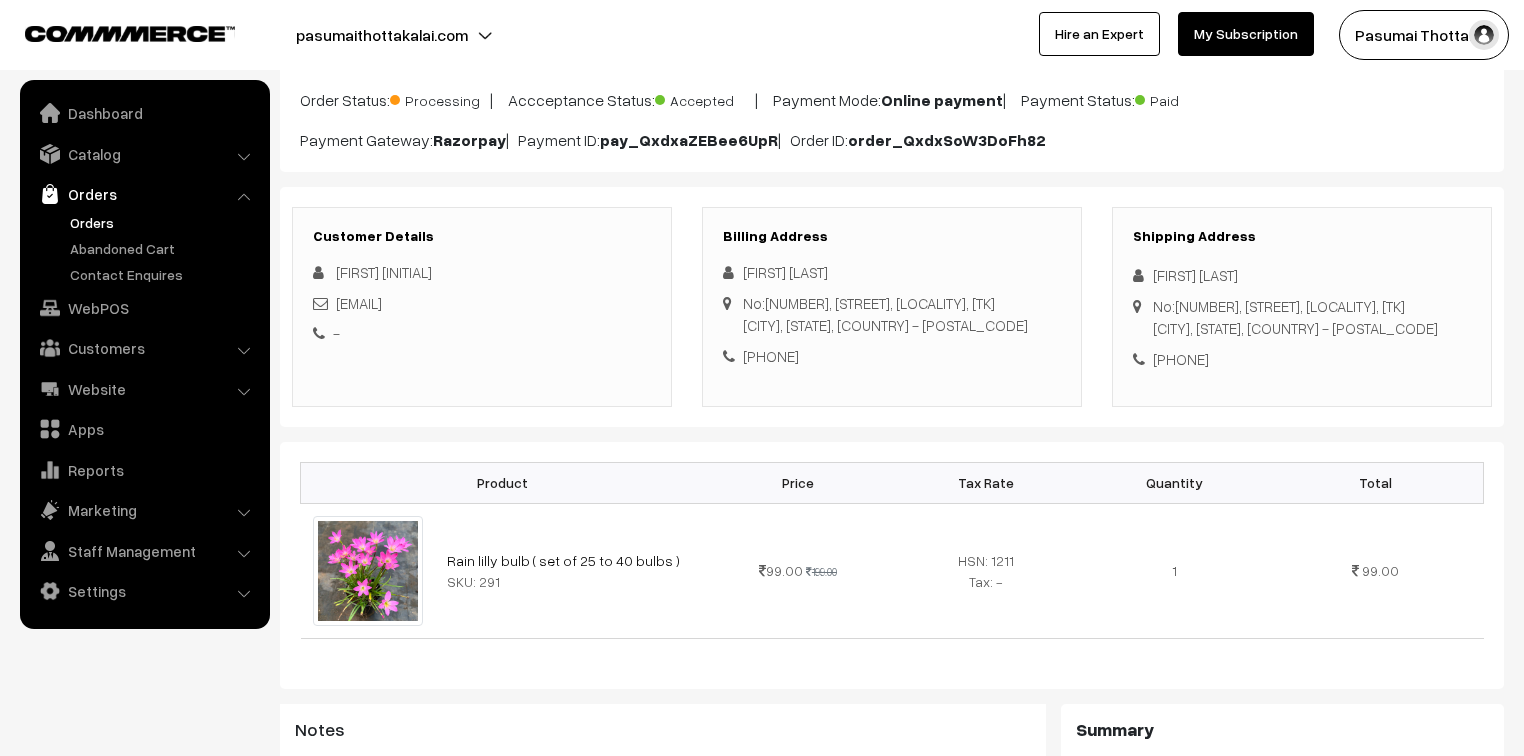 drag, startPoint x: 1175, startPoint y: 377, endPoint x: 1285, endPoint y: 392, distance: 111.01801 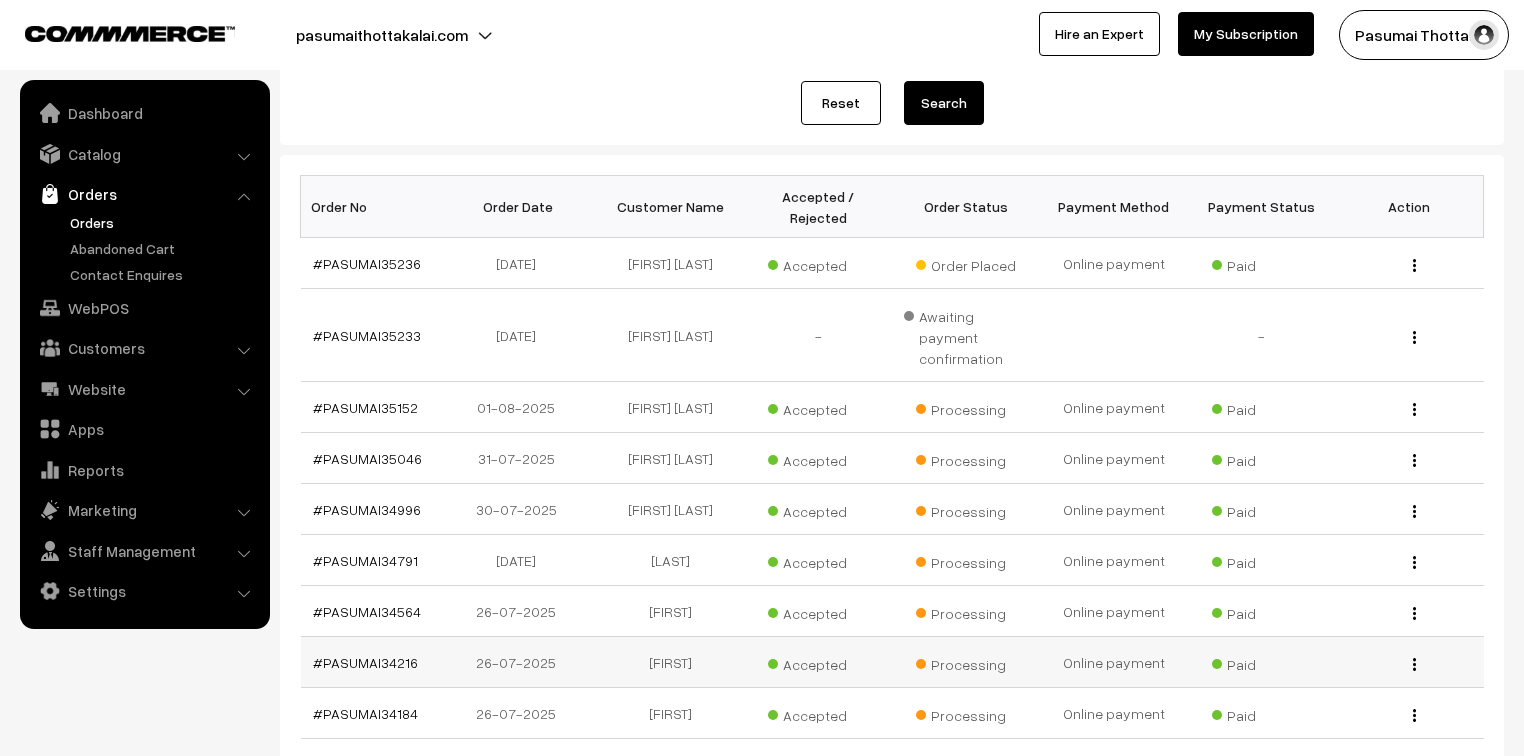 scroll, scrollTop: 240, scrollLeft: 0, axis: vertical 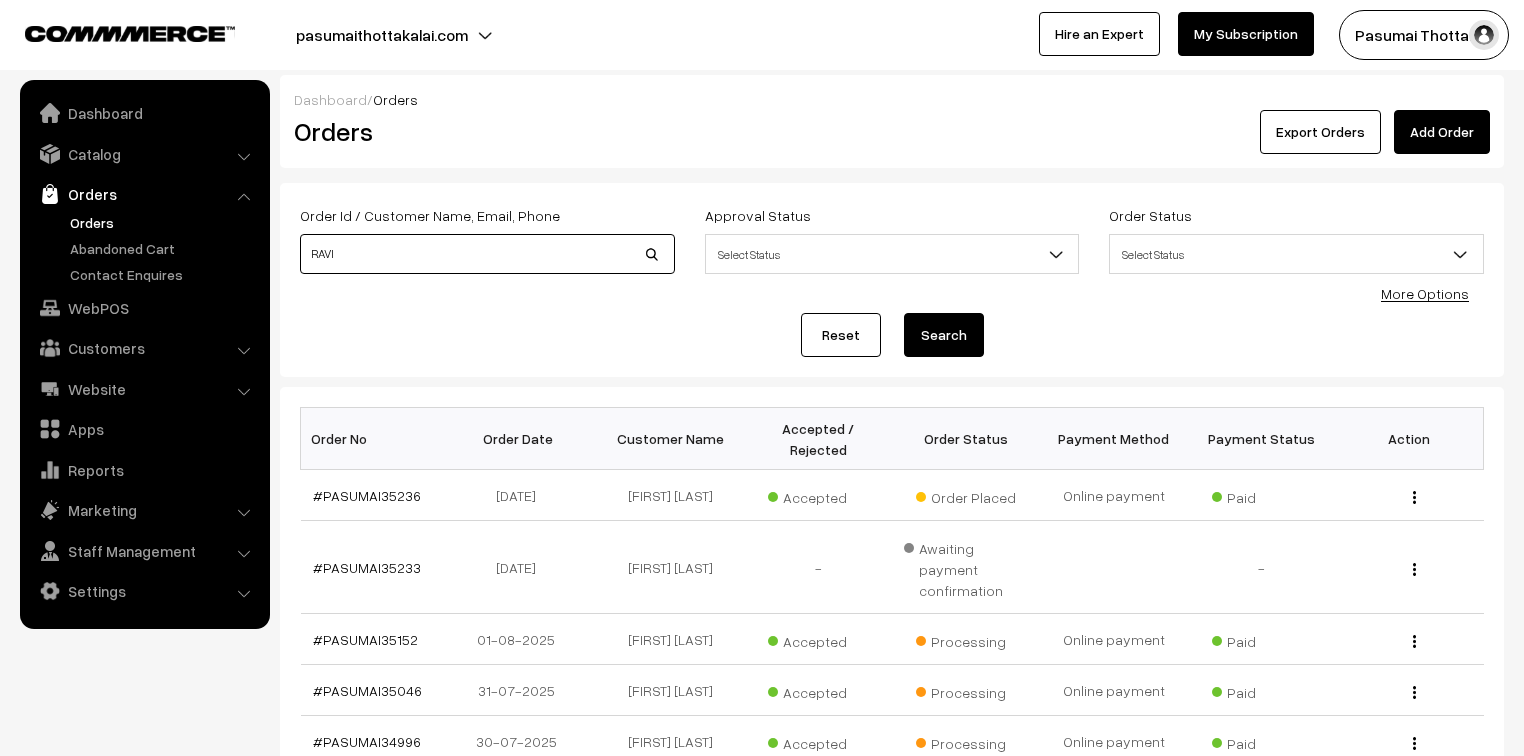 click on "RAVI" at bounding box center [487, 254] 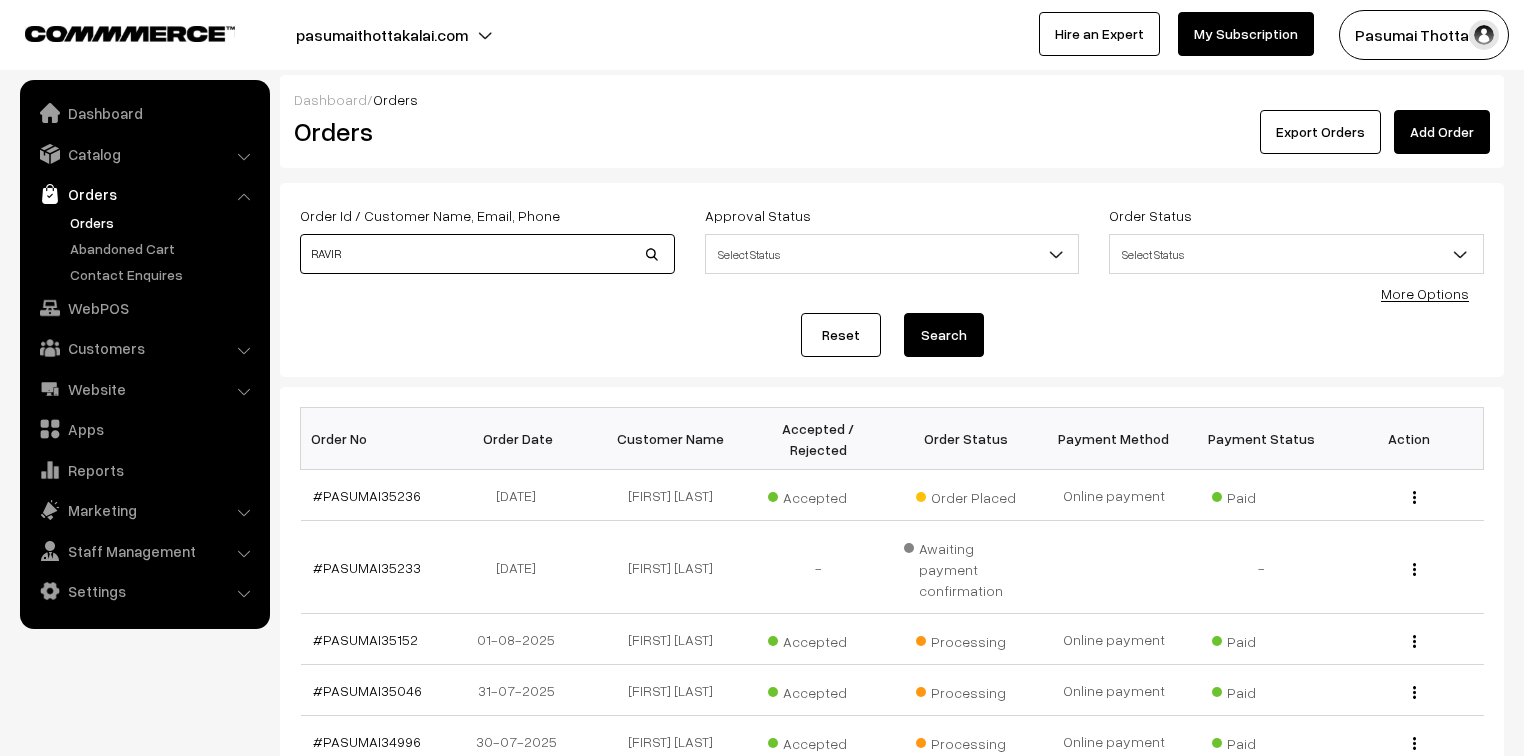 type on "RAVI" 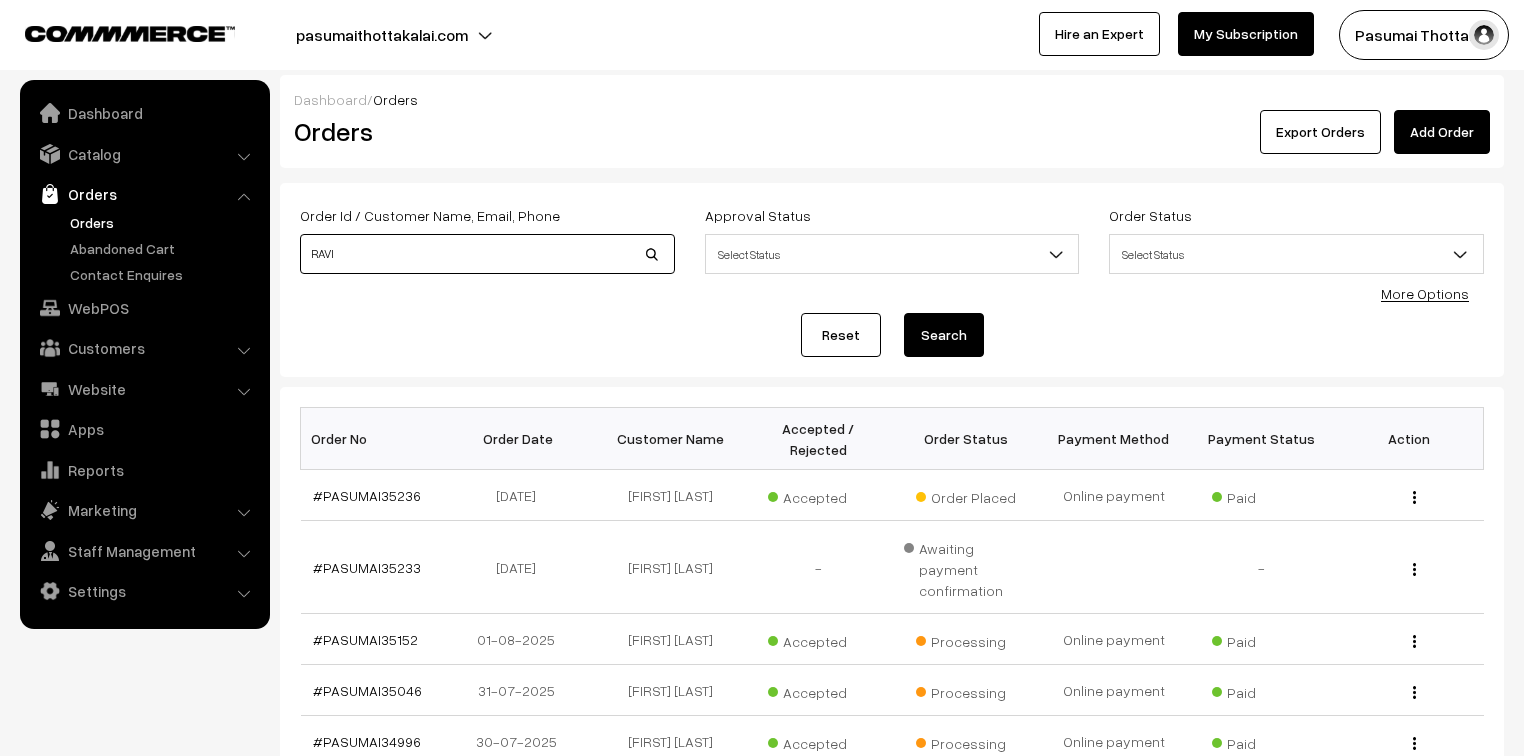 click on "Search" at bounding box center (944, 335) 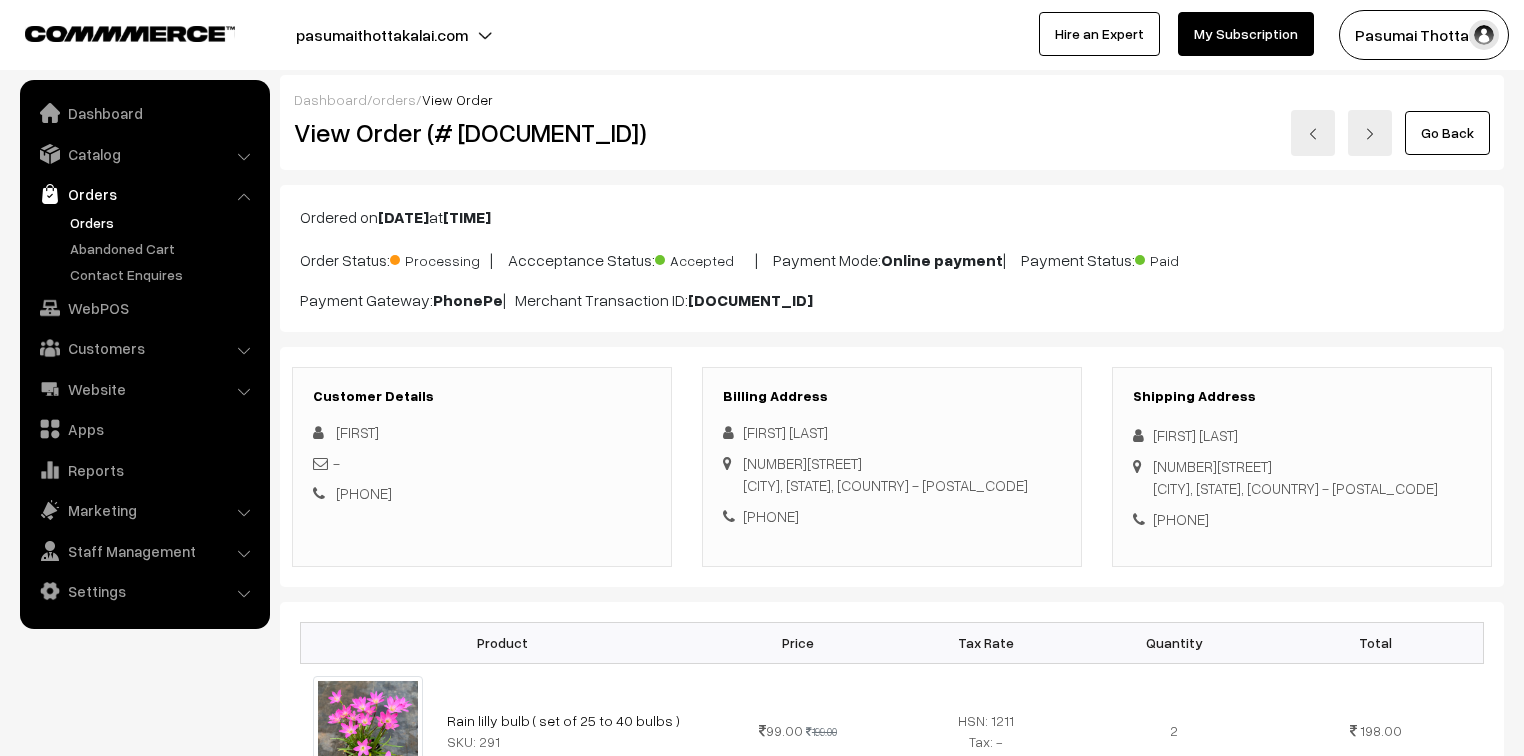 scroll, scrollTop: 80, scrollLeft: 0, axis: vertical 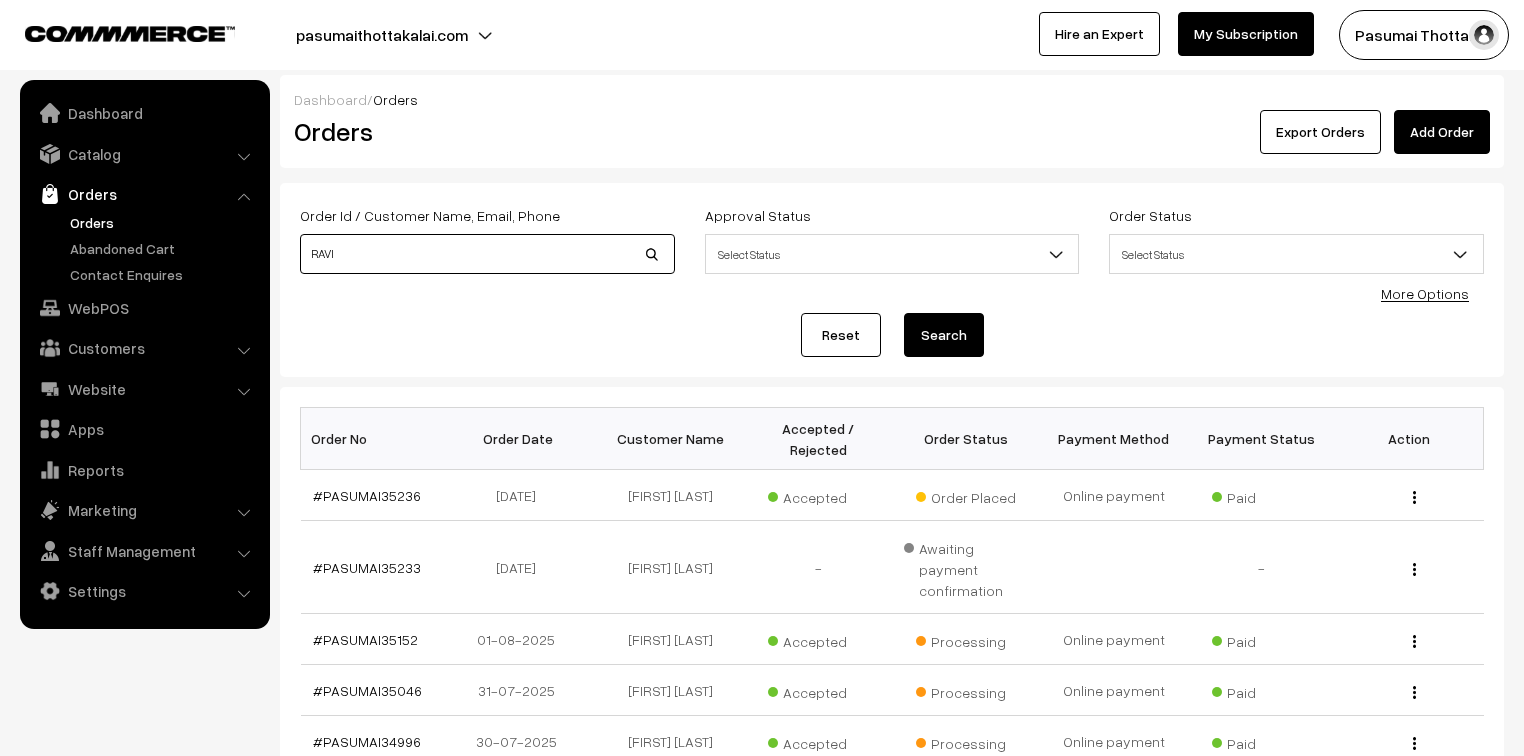 click on "RAVI" at bounding box center [487, 254] 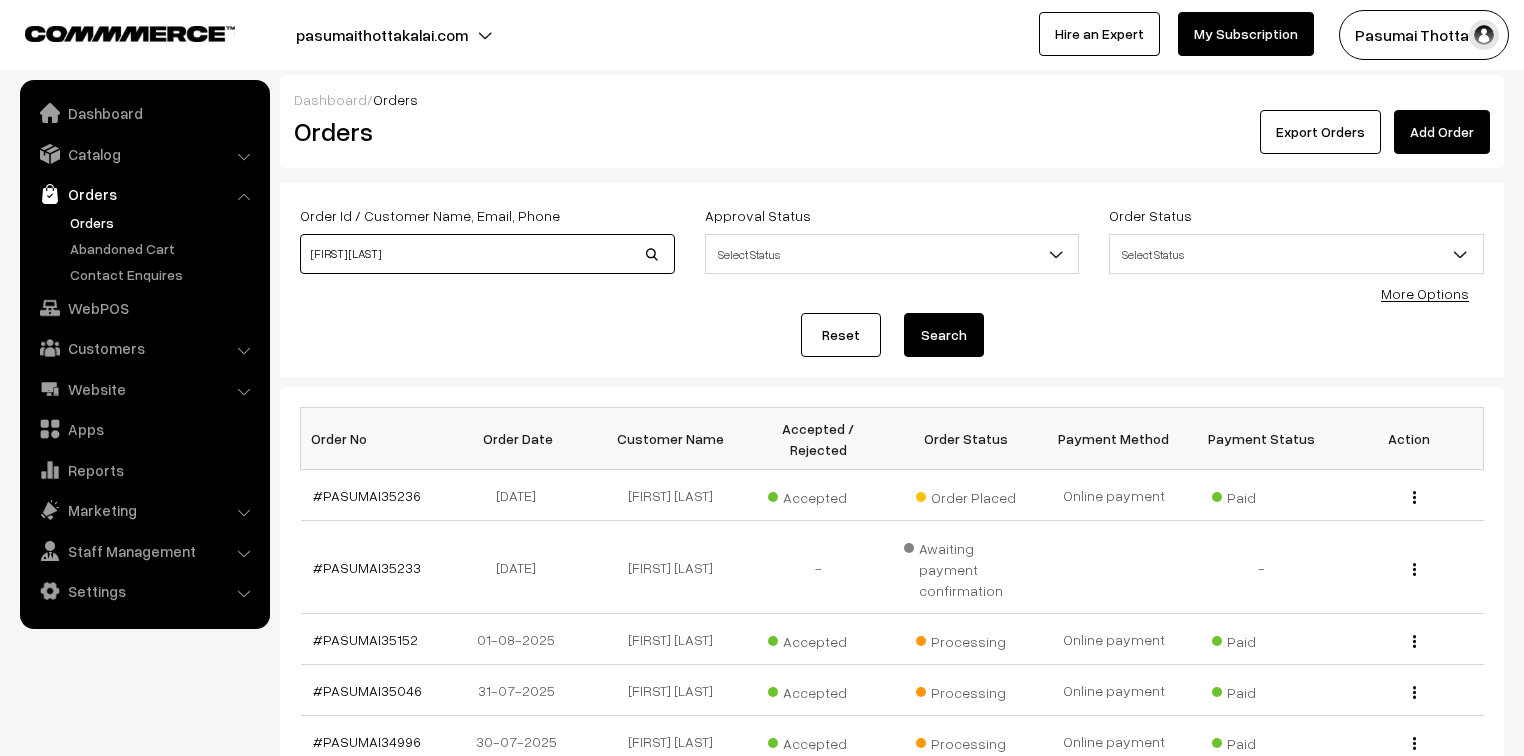 type on "[FIRST] [LAST]" 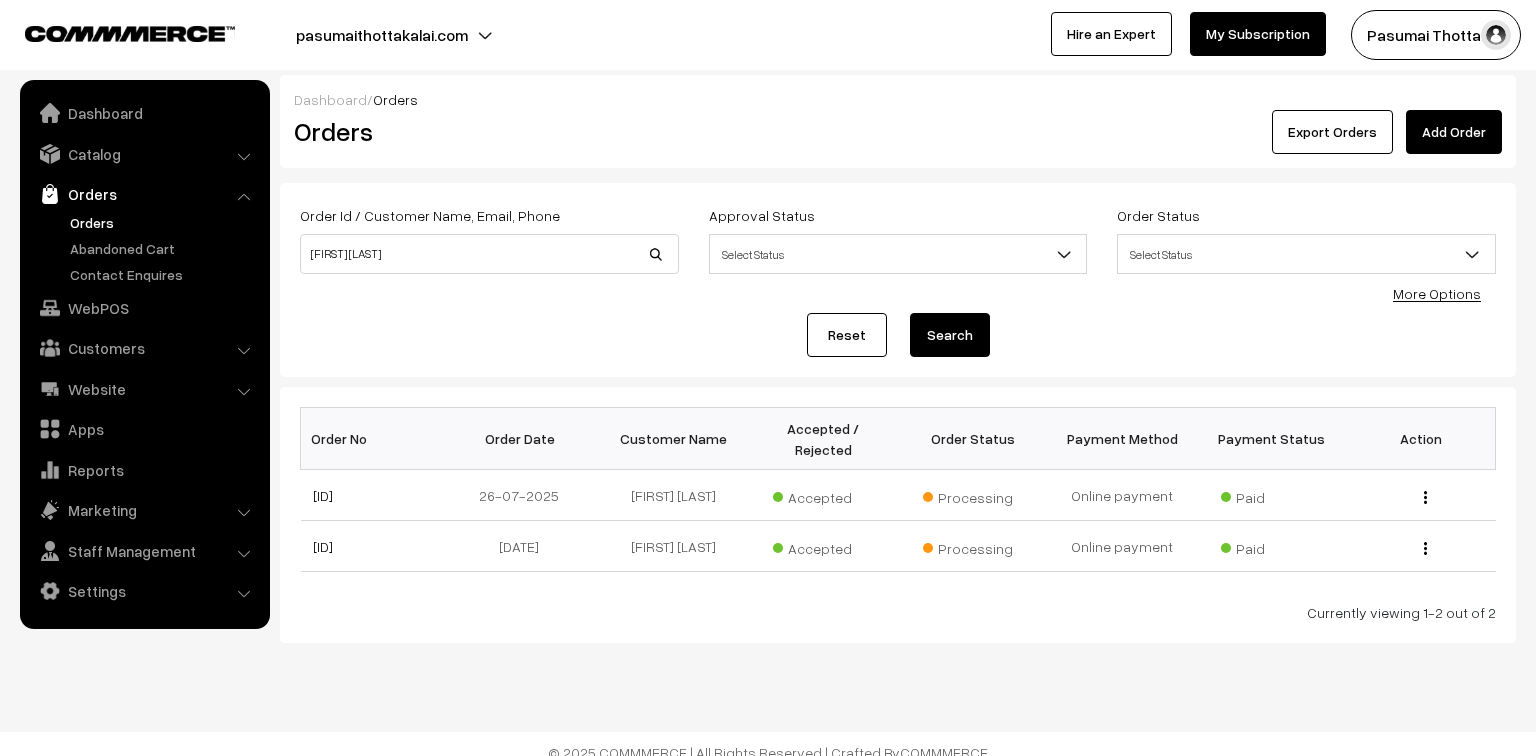 scroll, scrollTop: 0, scrollLeft: 0, axis: both 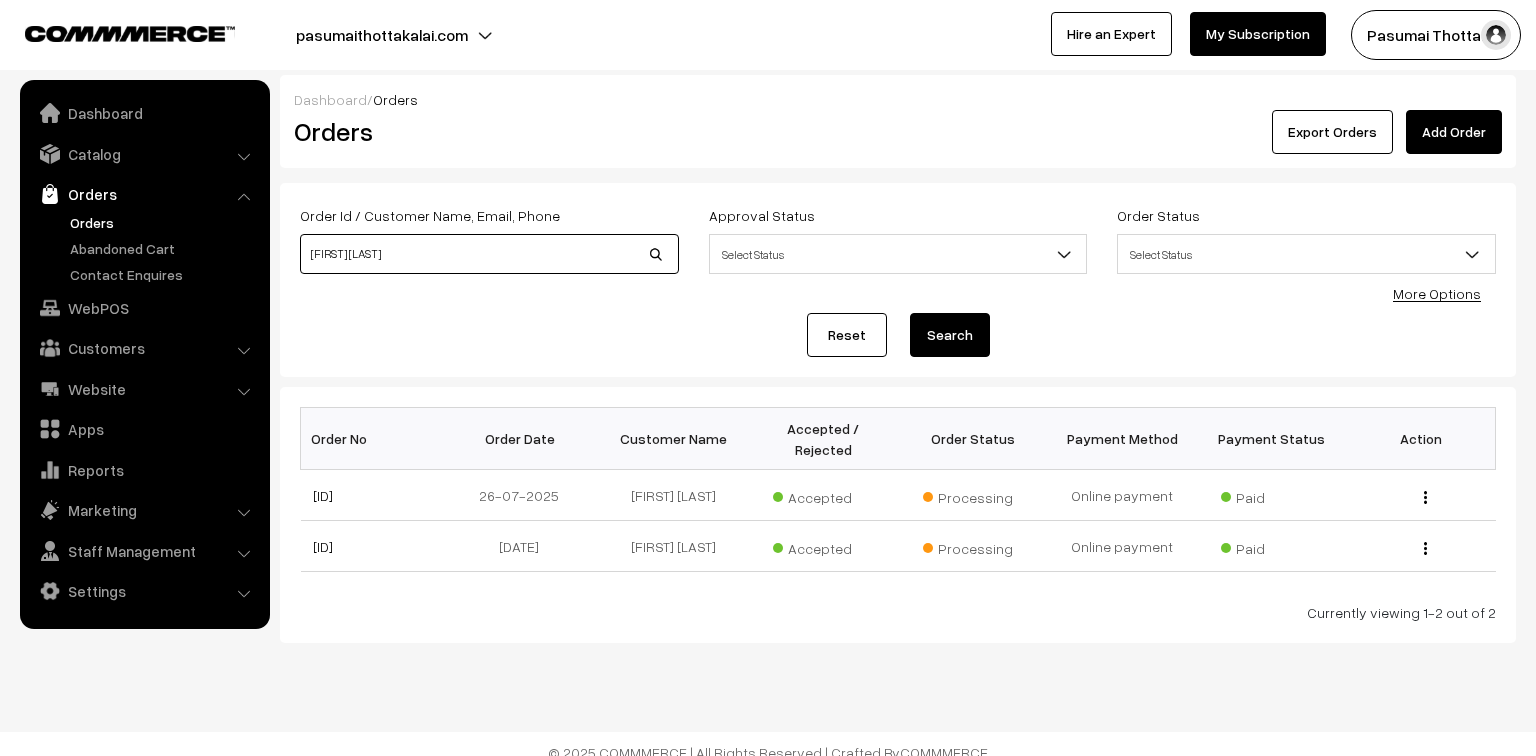 click on "RAVI SAGAR" at bounding box center [489, 254] 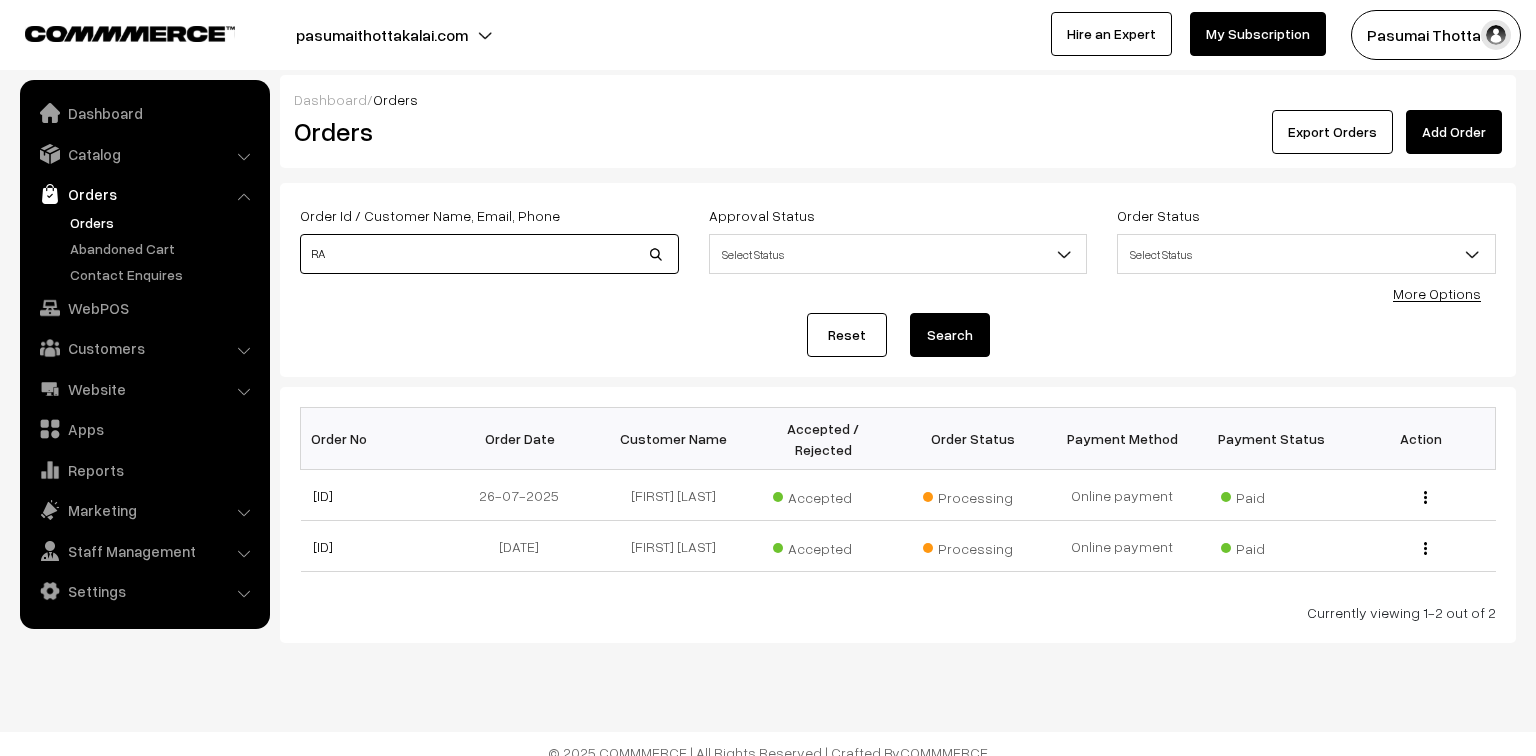 type on "R" 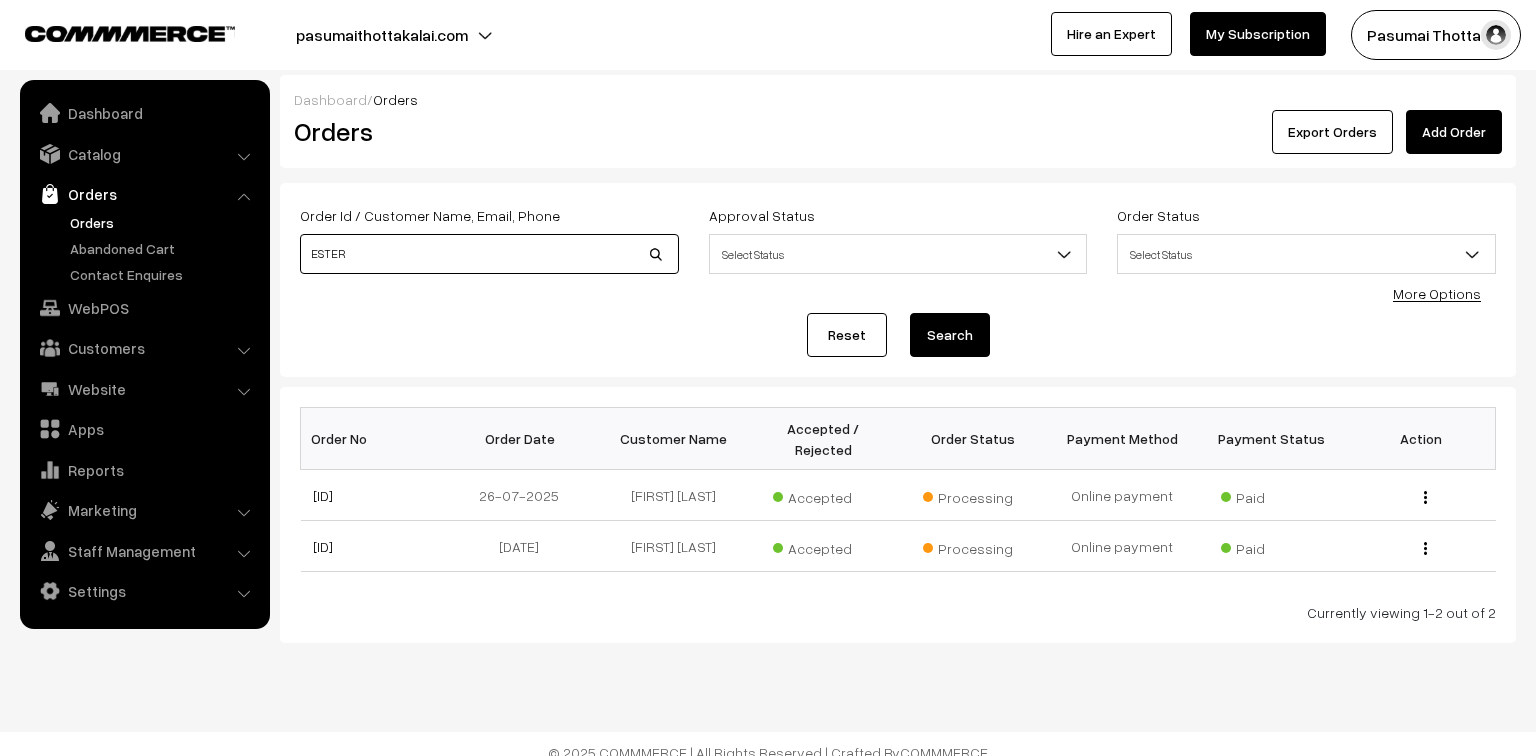 type on "ESTER" 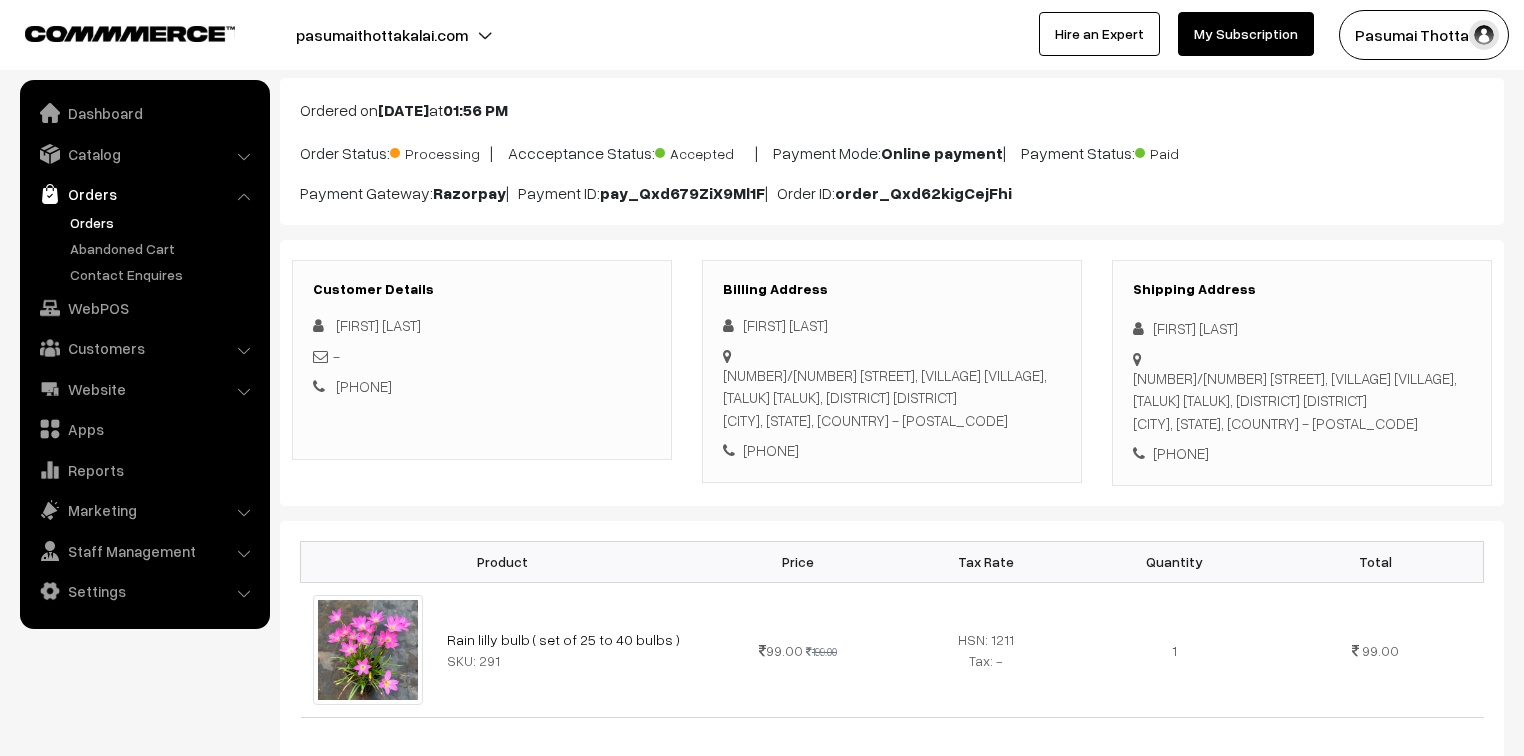scroll, scrollTop: 160, scrollLeft: 0, axis: vertical 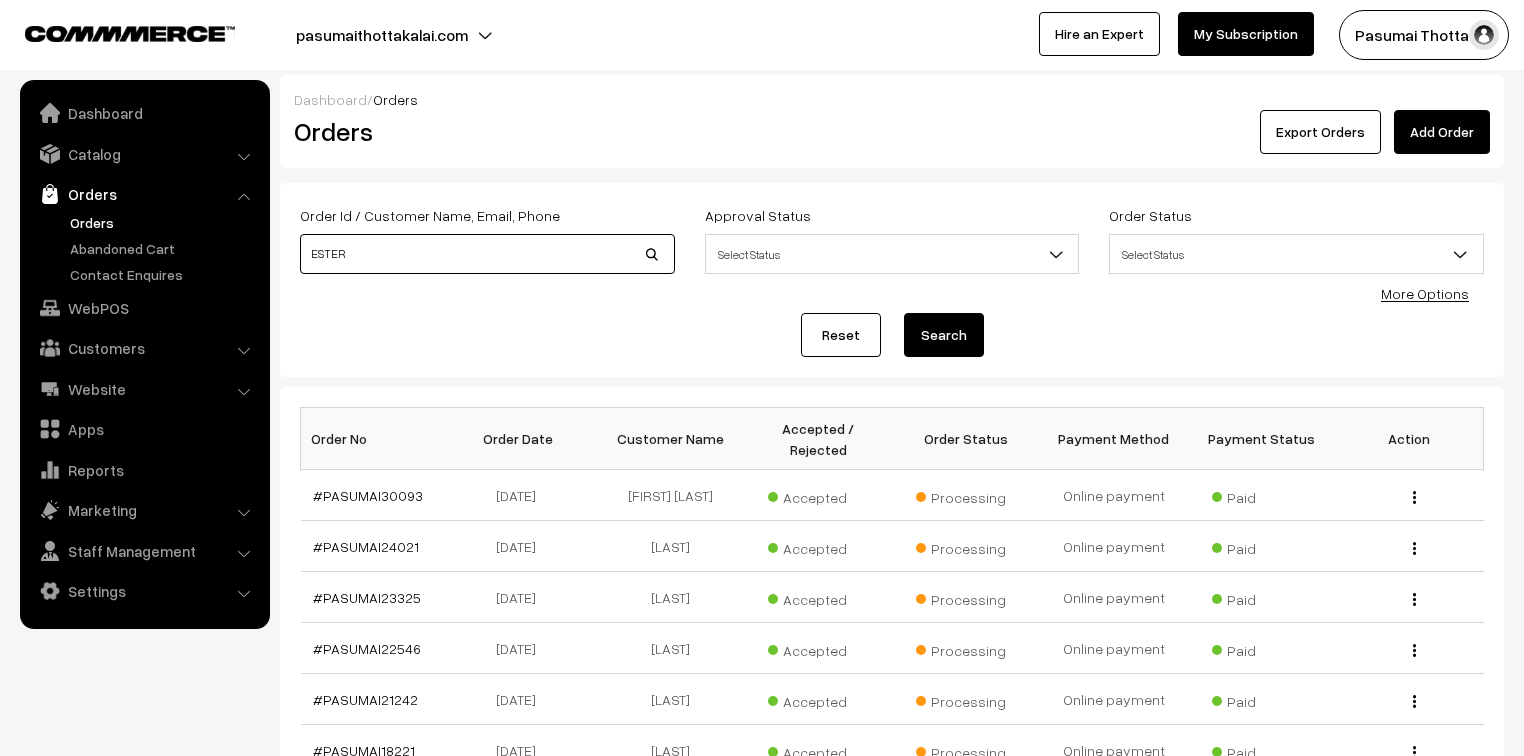 click on "ESTER" at bounding box center (487, 254) 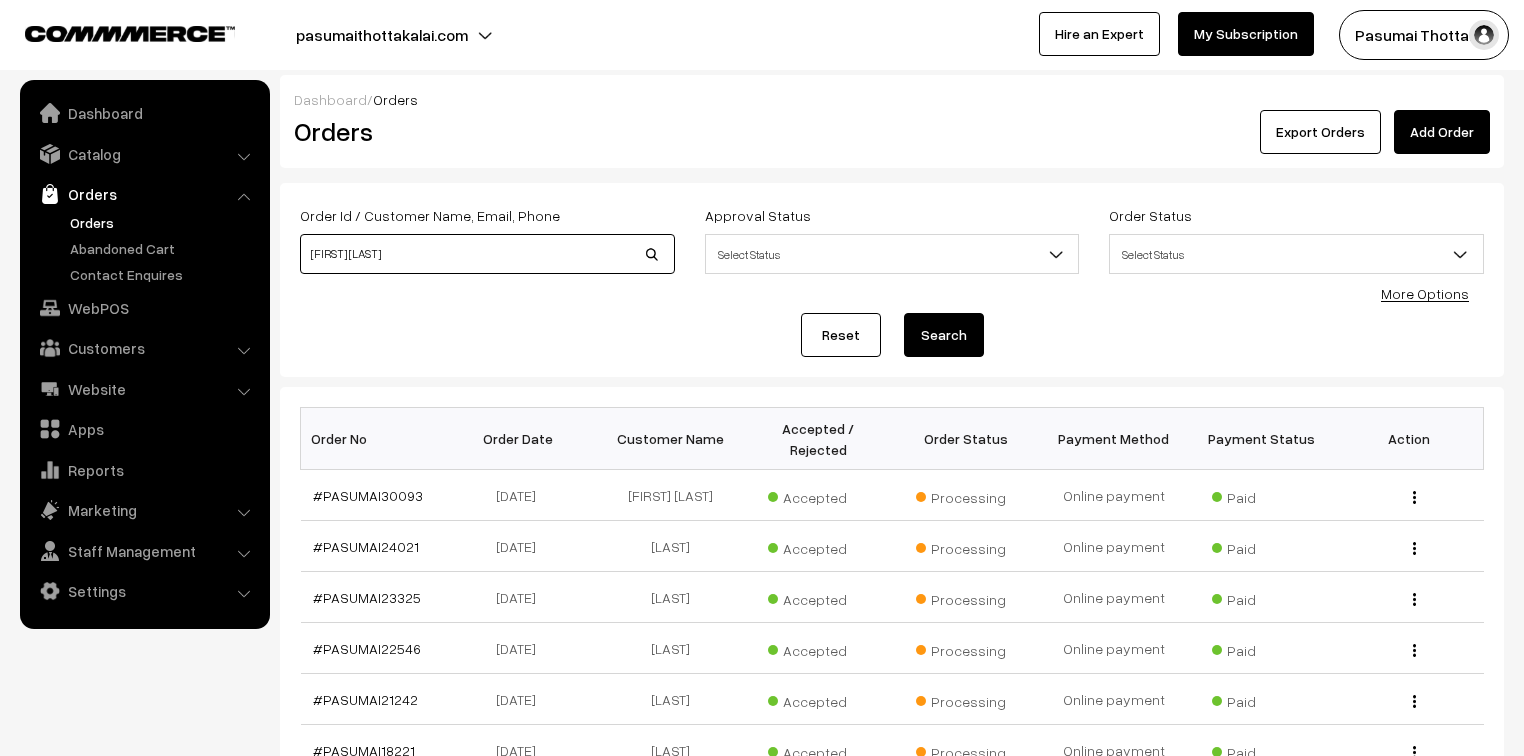 type on "ESTER ELEI" 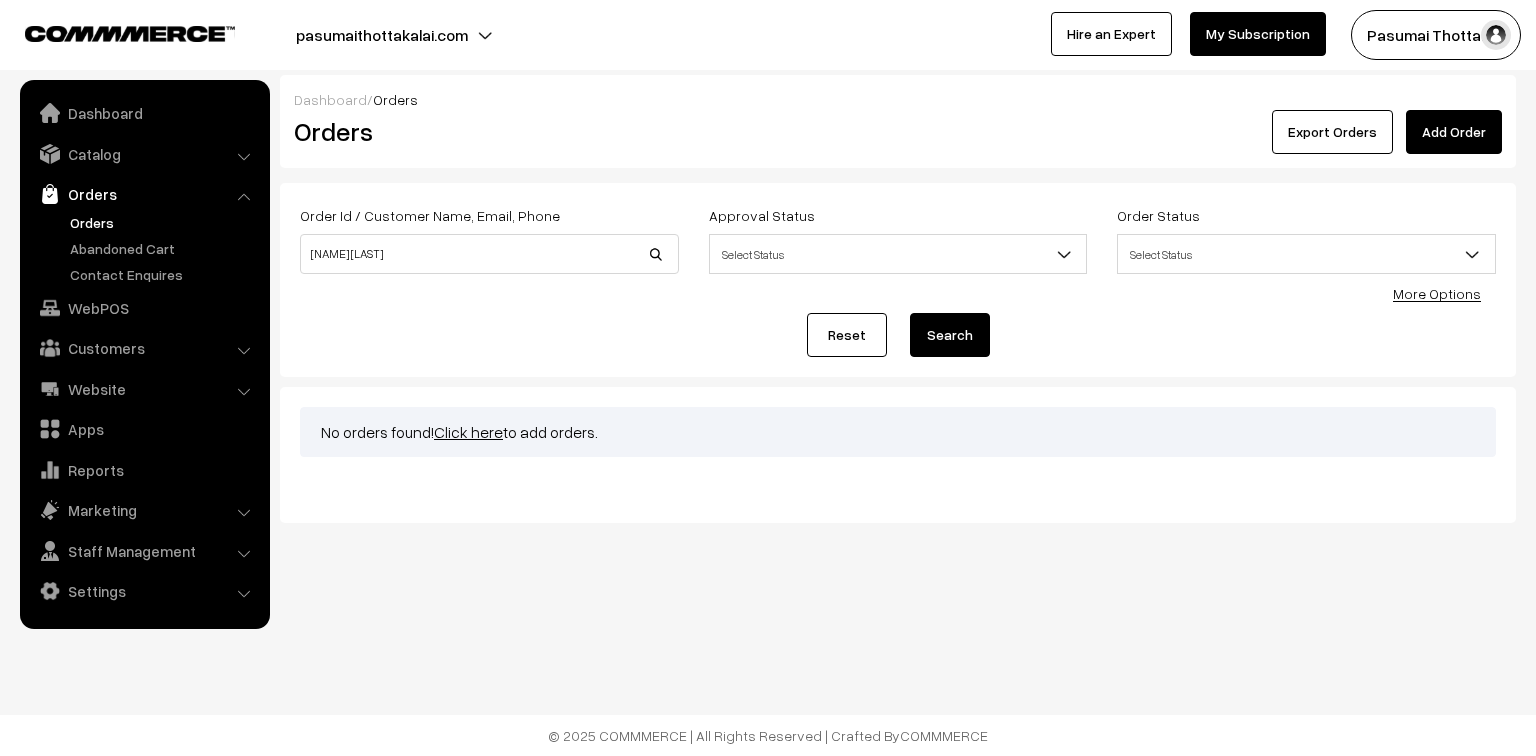 scroll, scrollTop: 0, scrollLeft: 0, axis: both 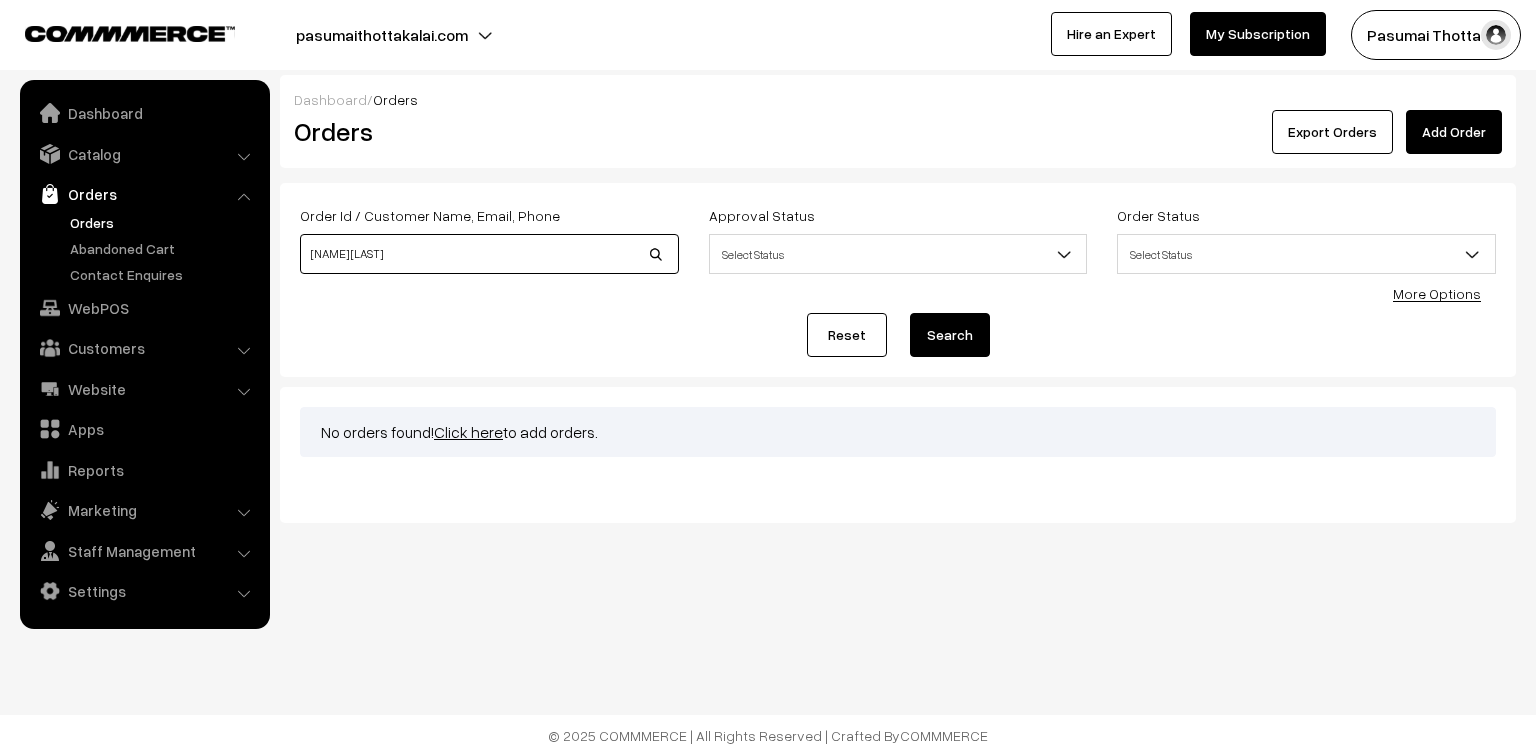 click on "ESTER ELEI" at bounding box center [489, 254] 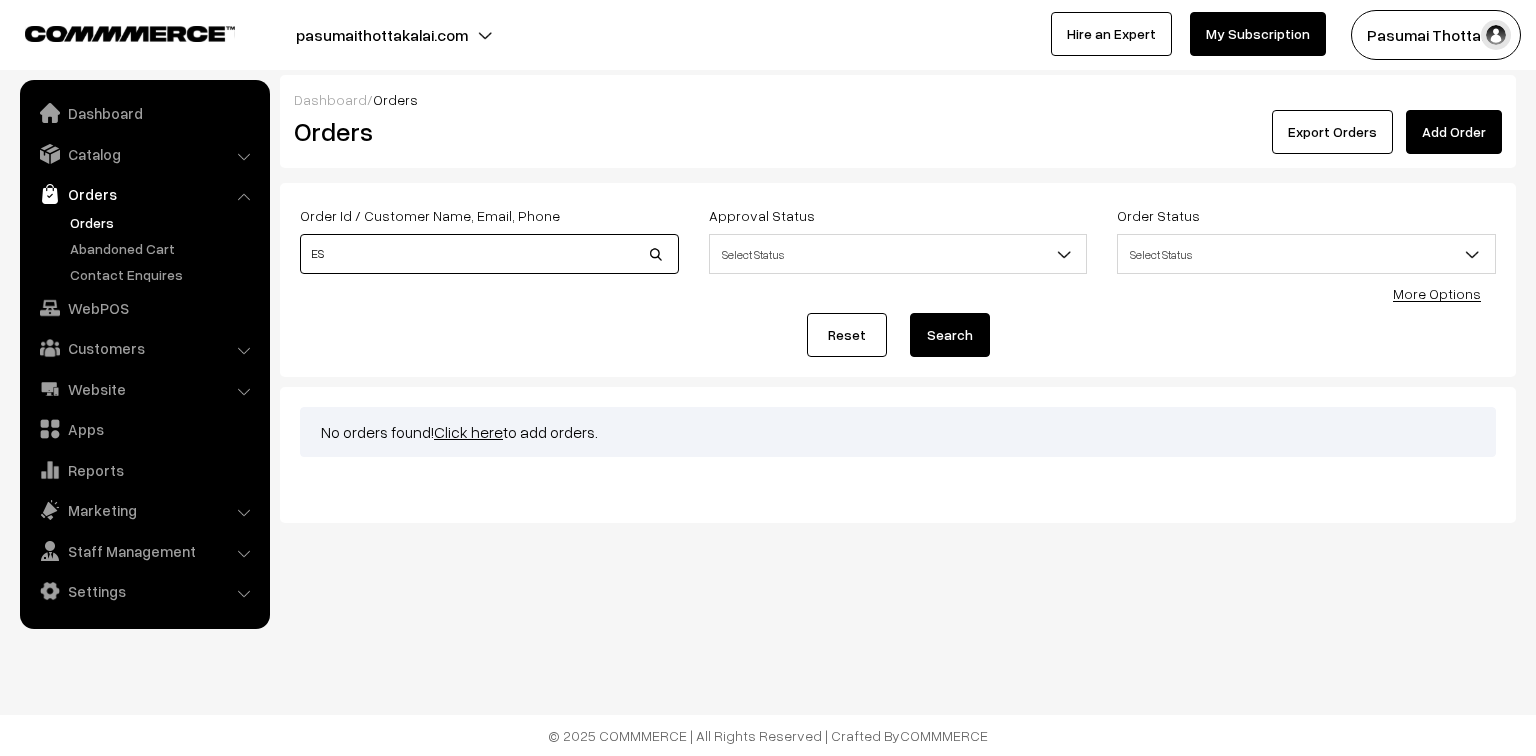 type on "E" 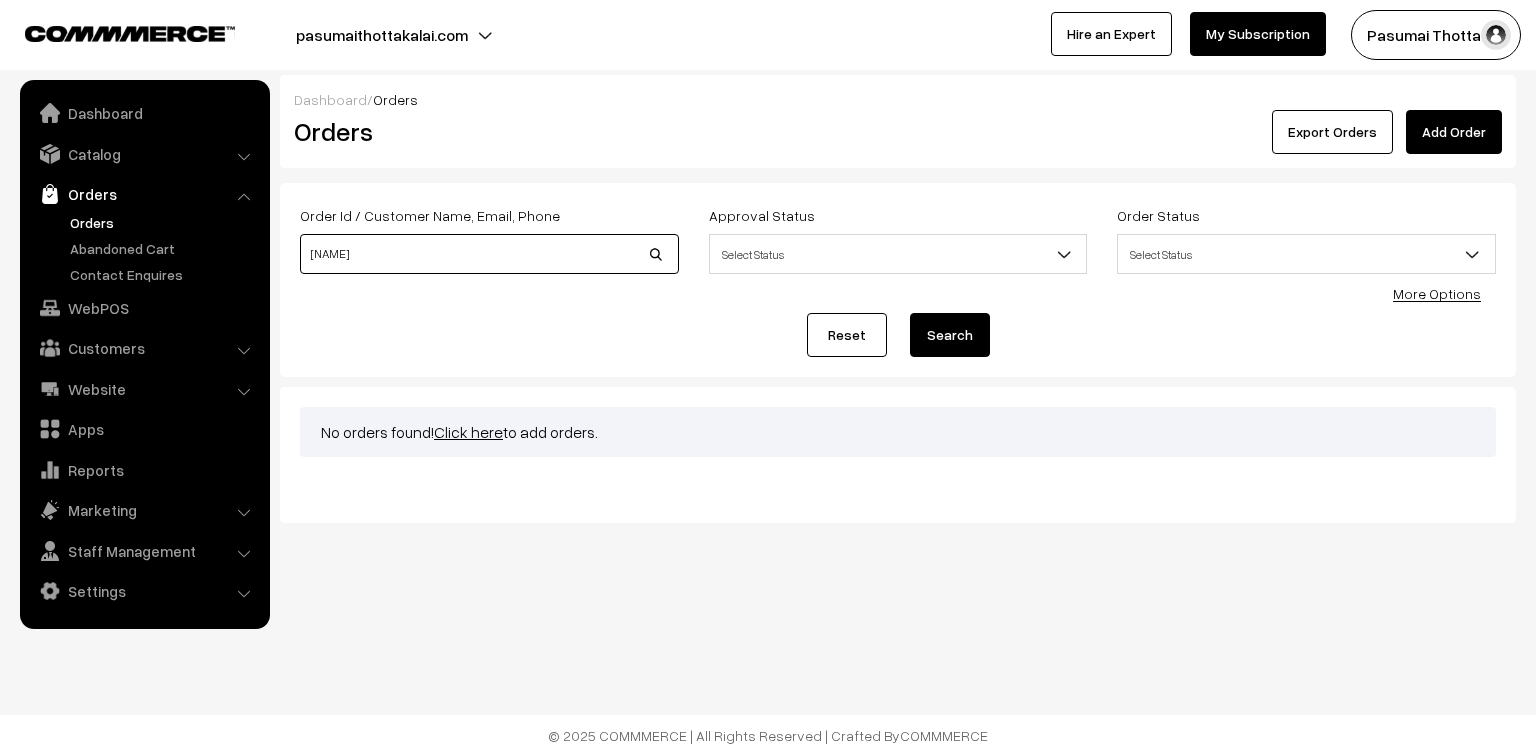 type on "Estger" 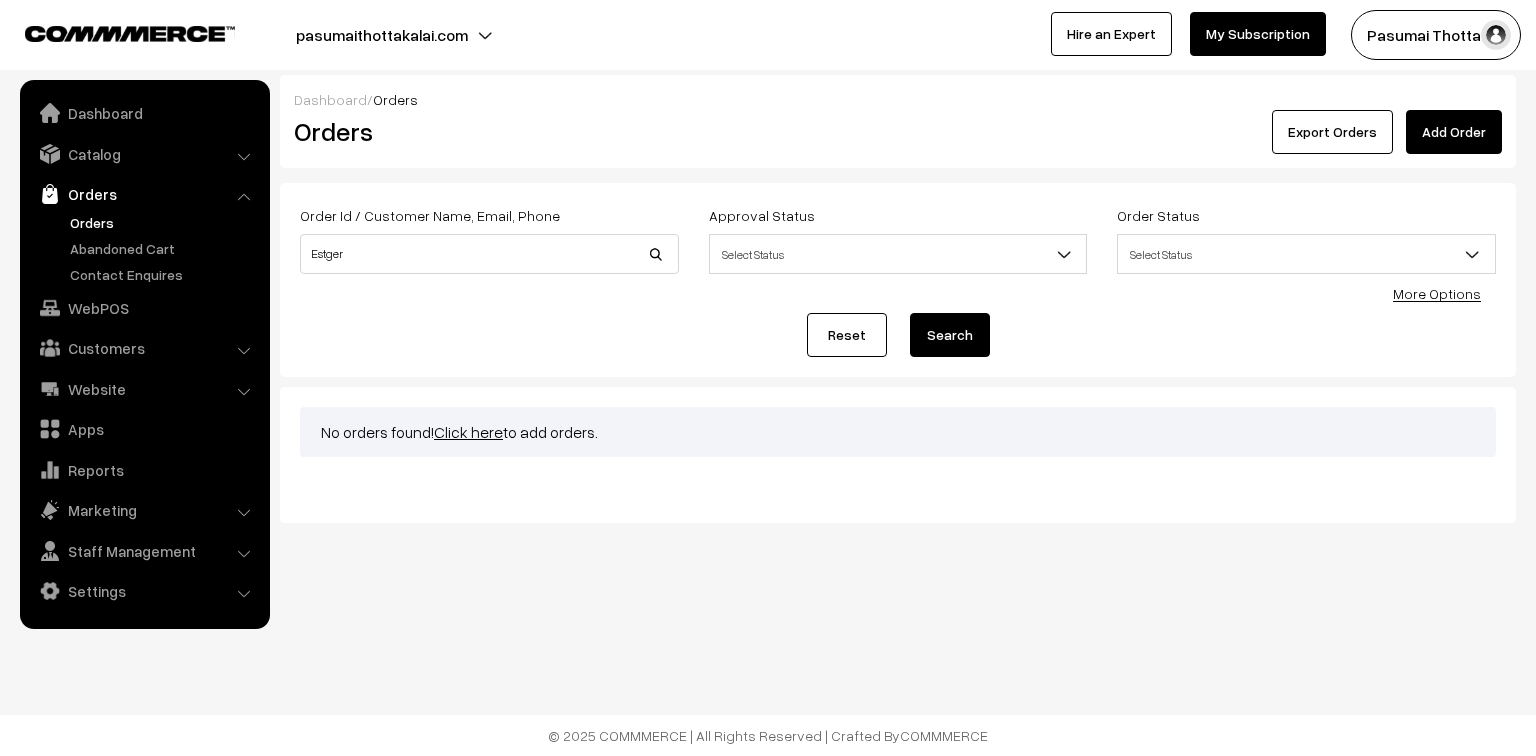 scroll, scrollTop: 0, scrollLeft: 0, axis: both 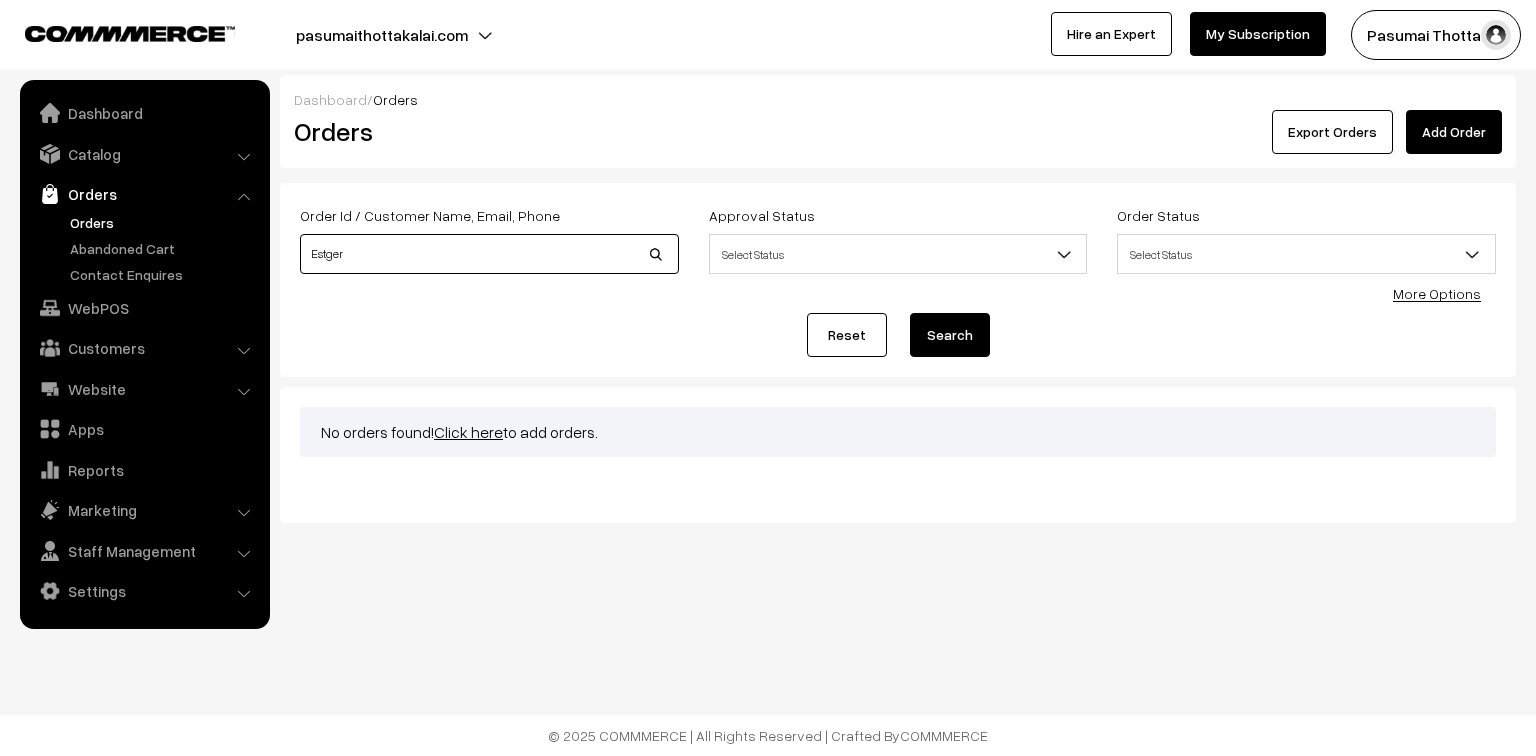 click on "Estger" at bounding box center (489, 254) 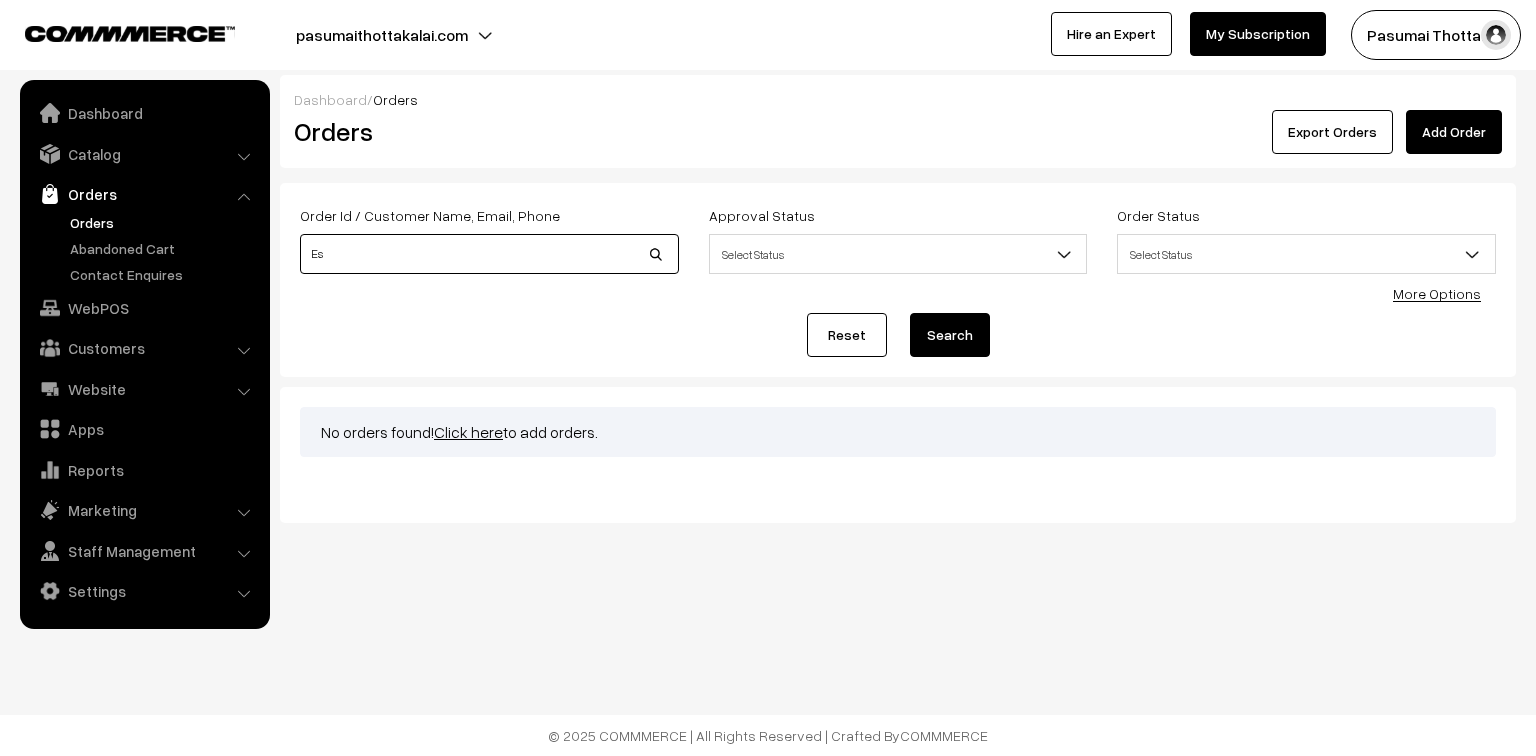 type on "E" 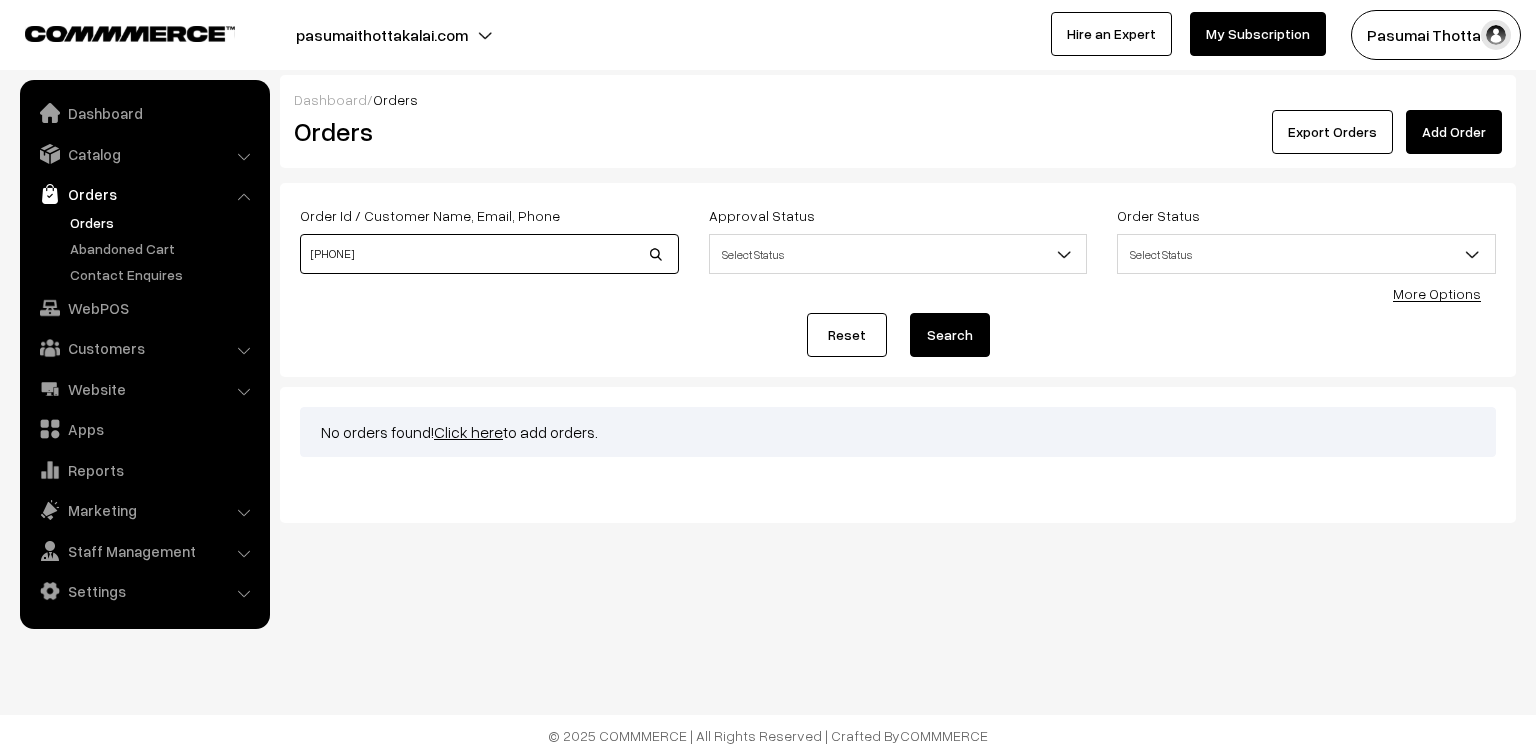 type on "[PHONE]" 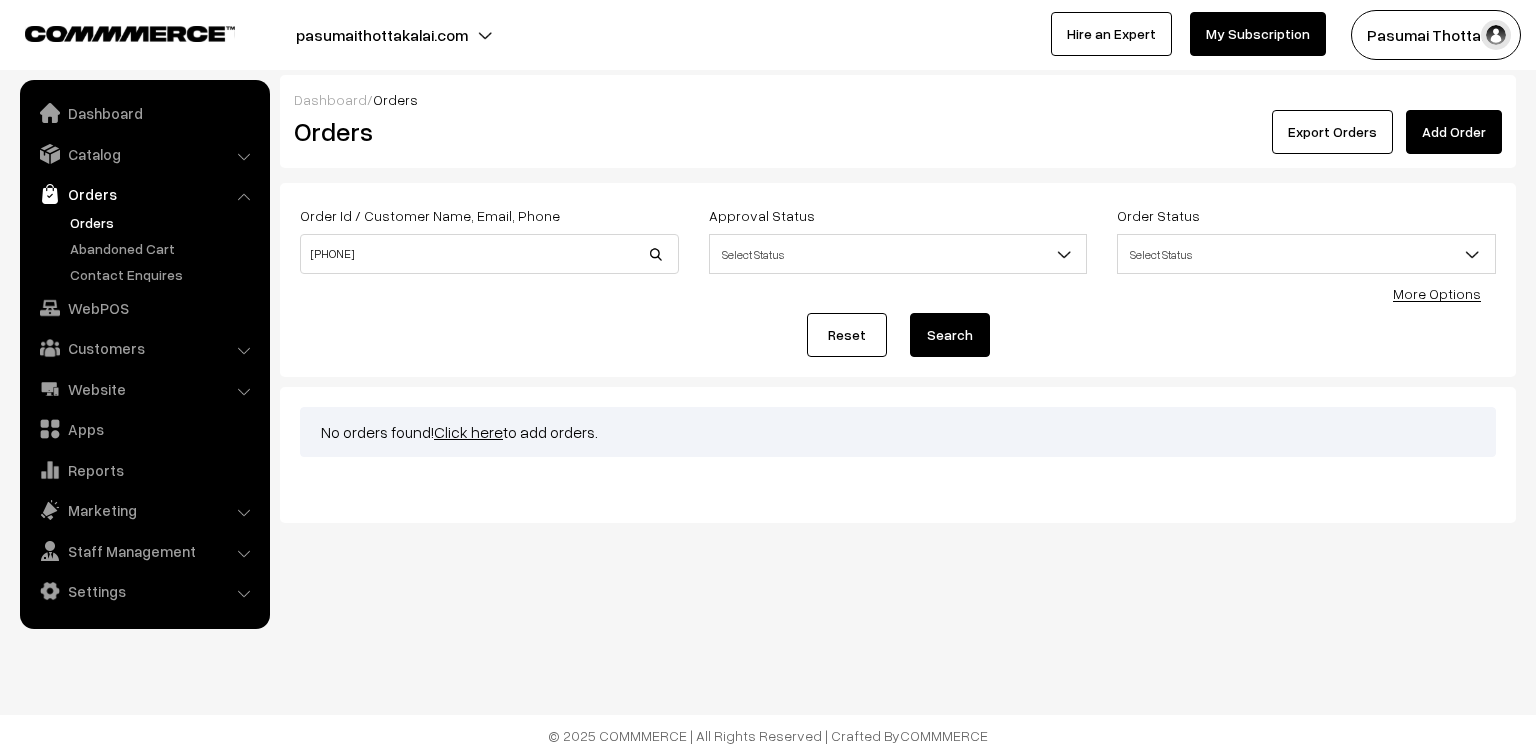 click on "Search" at bounding box center [950, 335] 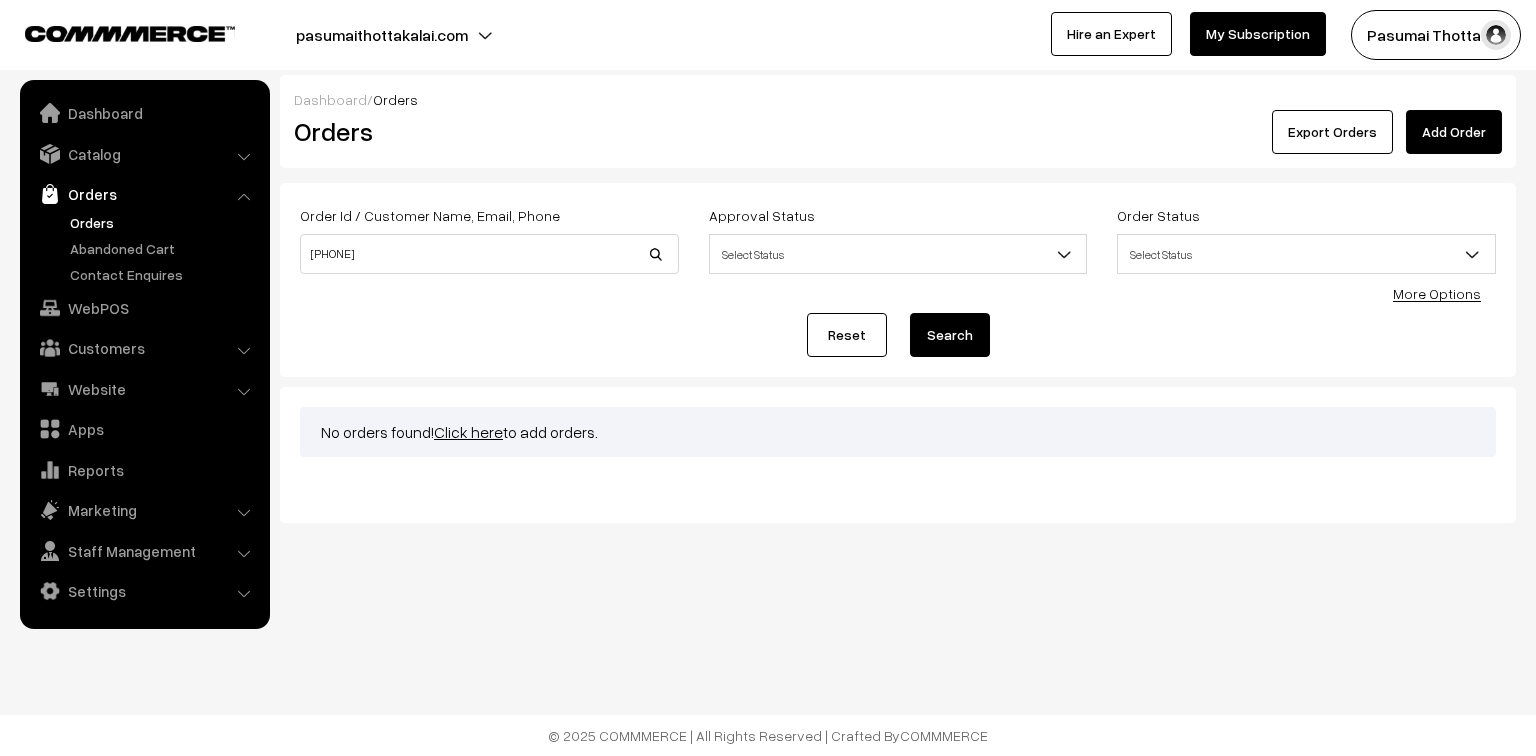 scroll, scrollTop: 0, scrollLeft: 0, axis: both 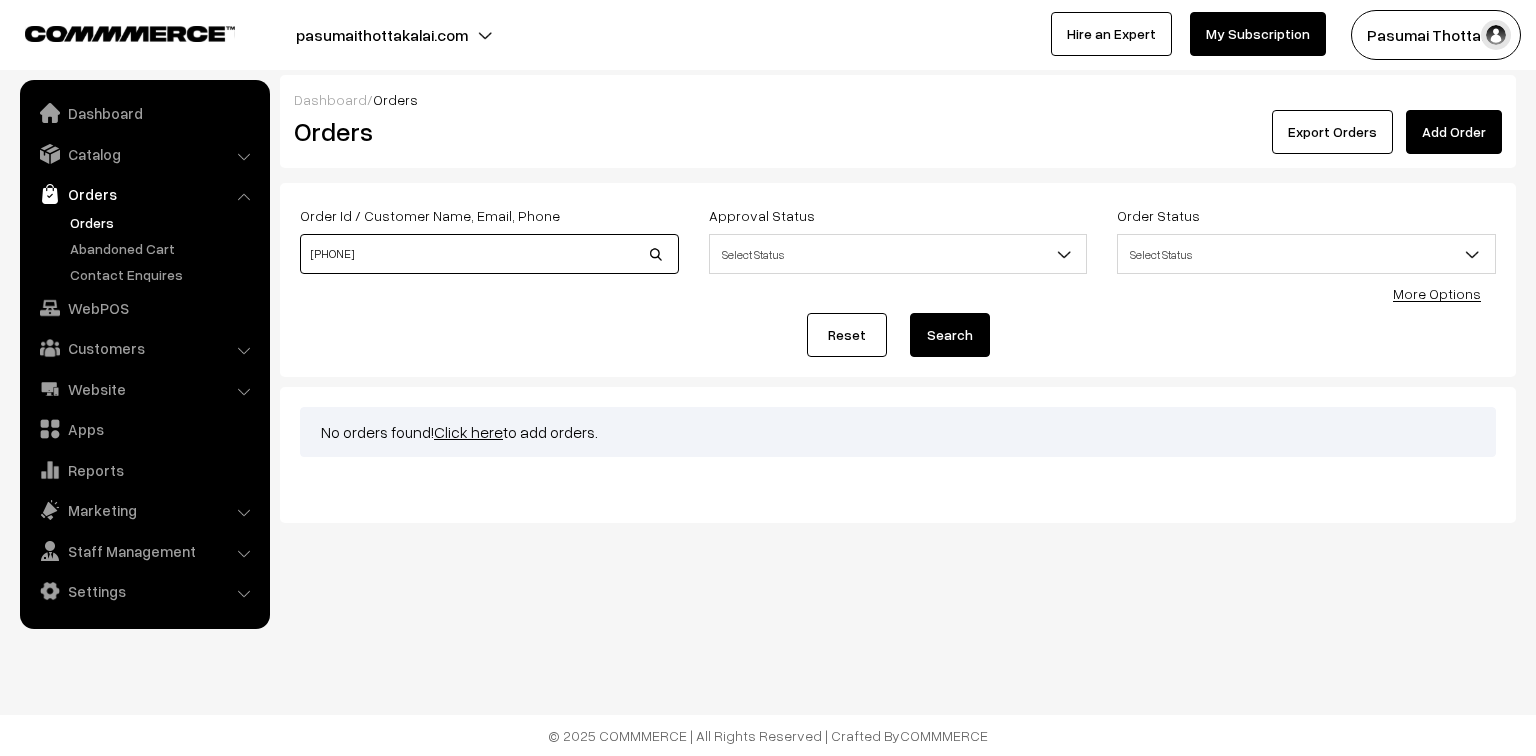 click on "[PHONE]" at bounding box center [489, 254] 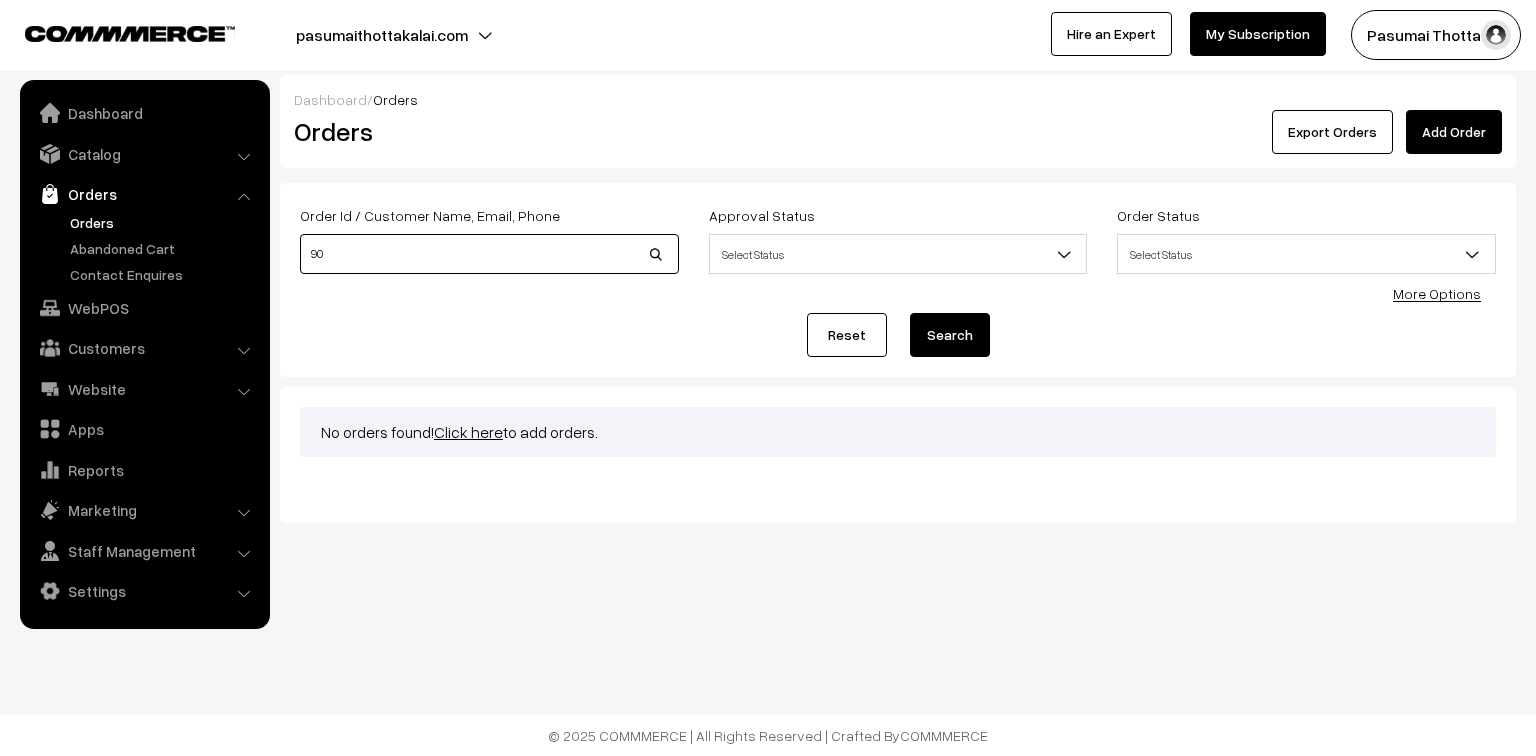 type on "9" 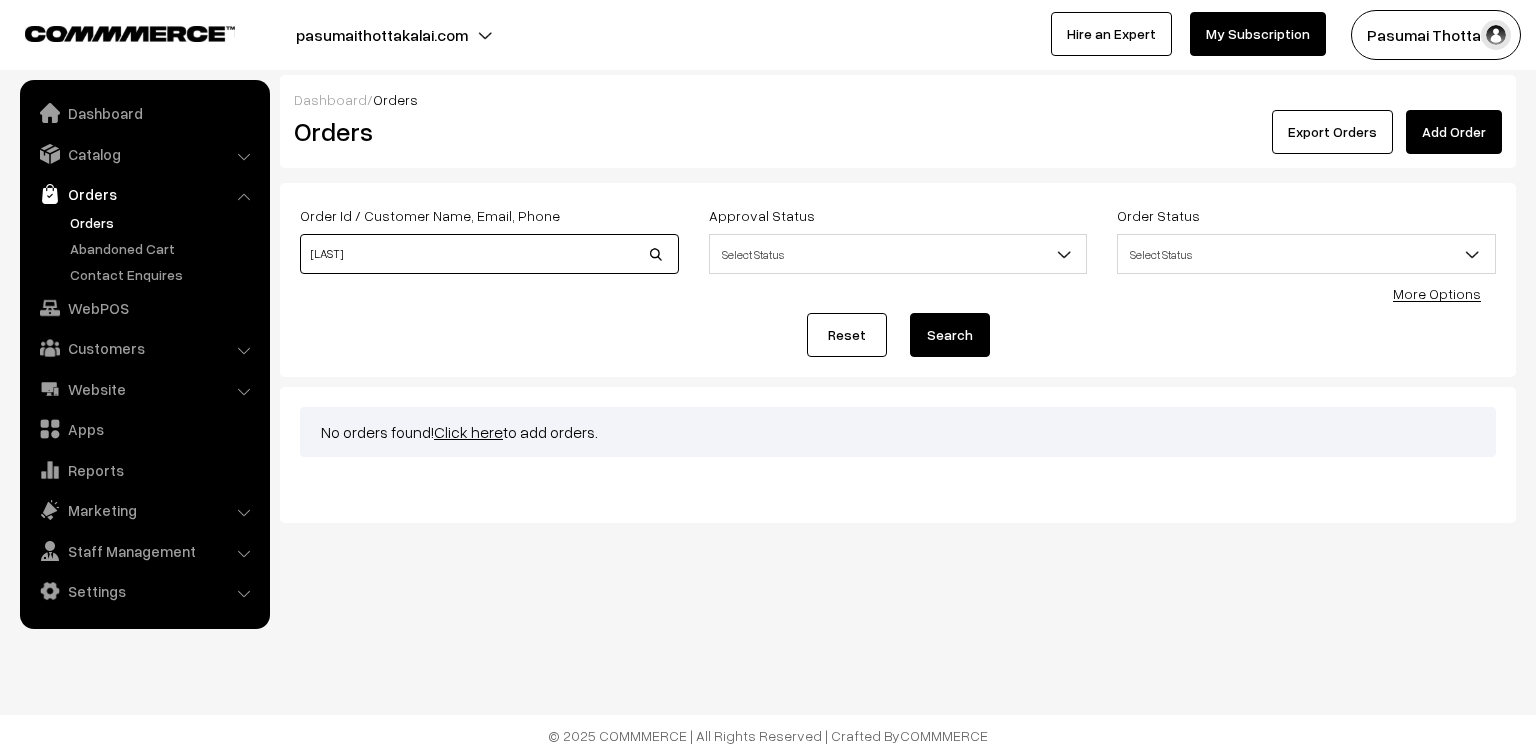 type on "[LAST]" 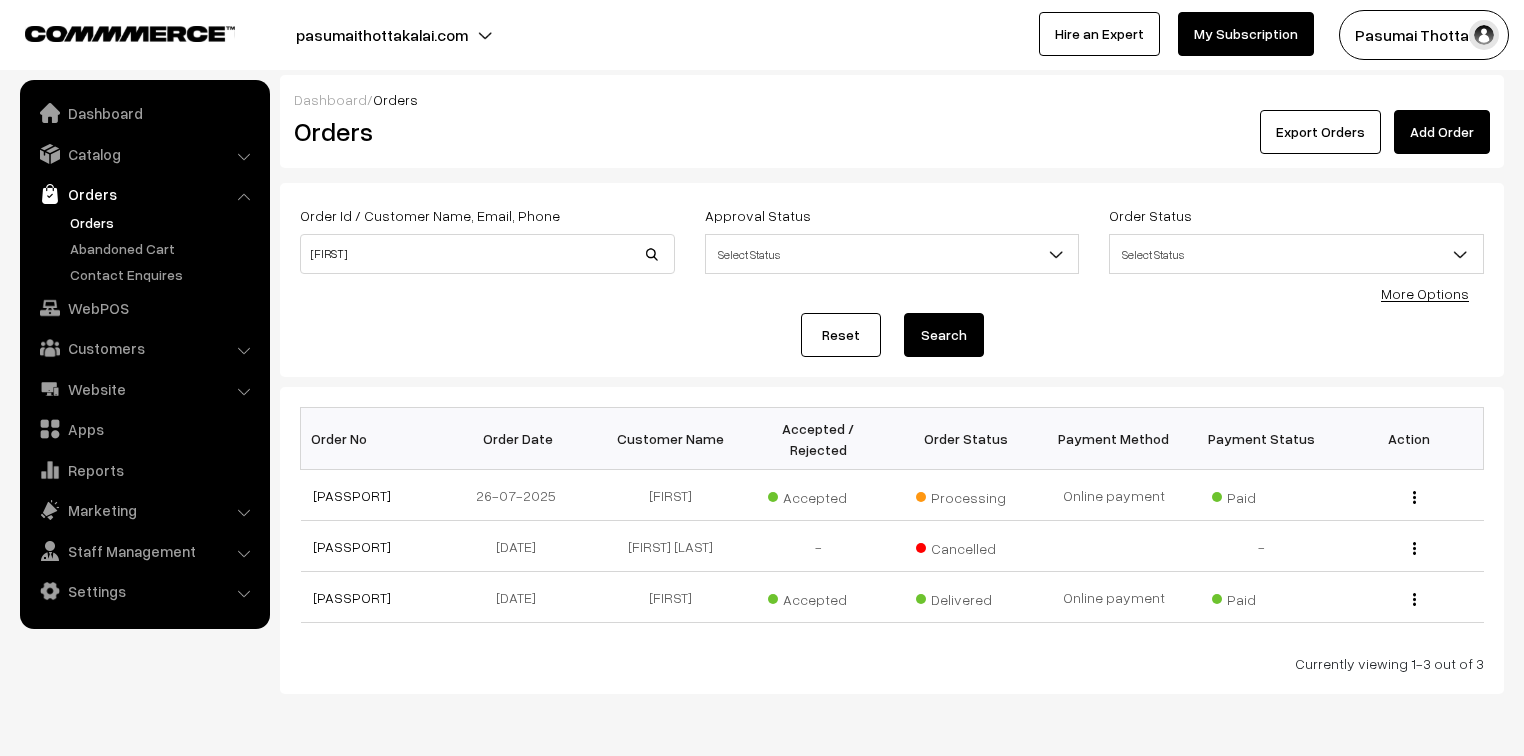 scroll, scrollTop: 0, scrollLeft: 0, axis: both 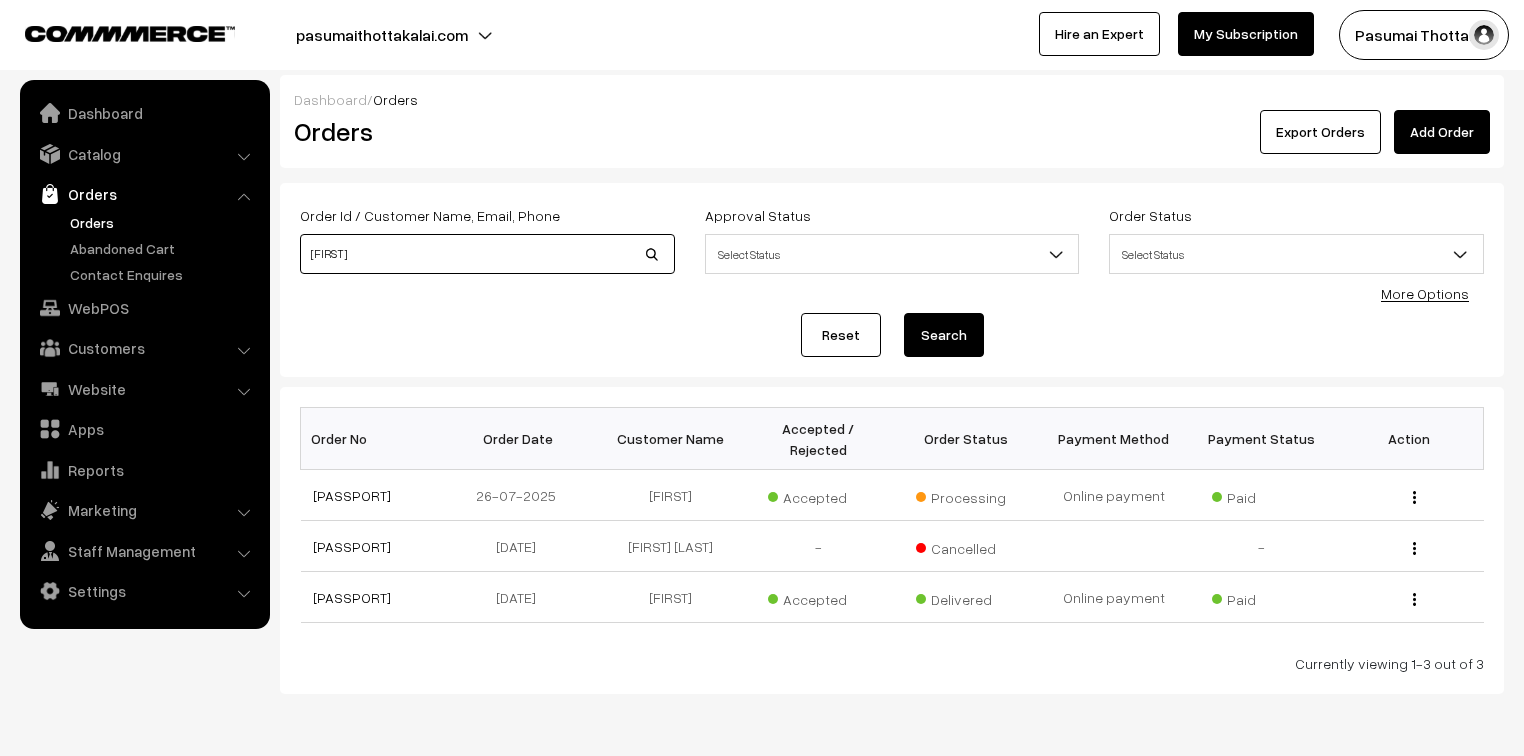 click on "ashlin" at bounding box center [487, 254] 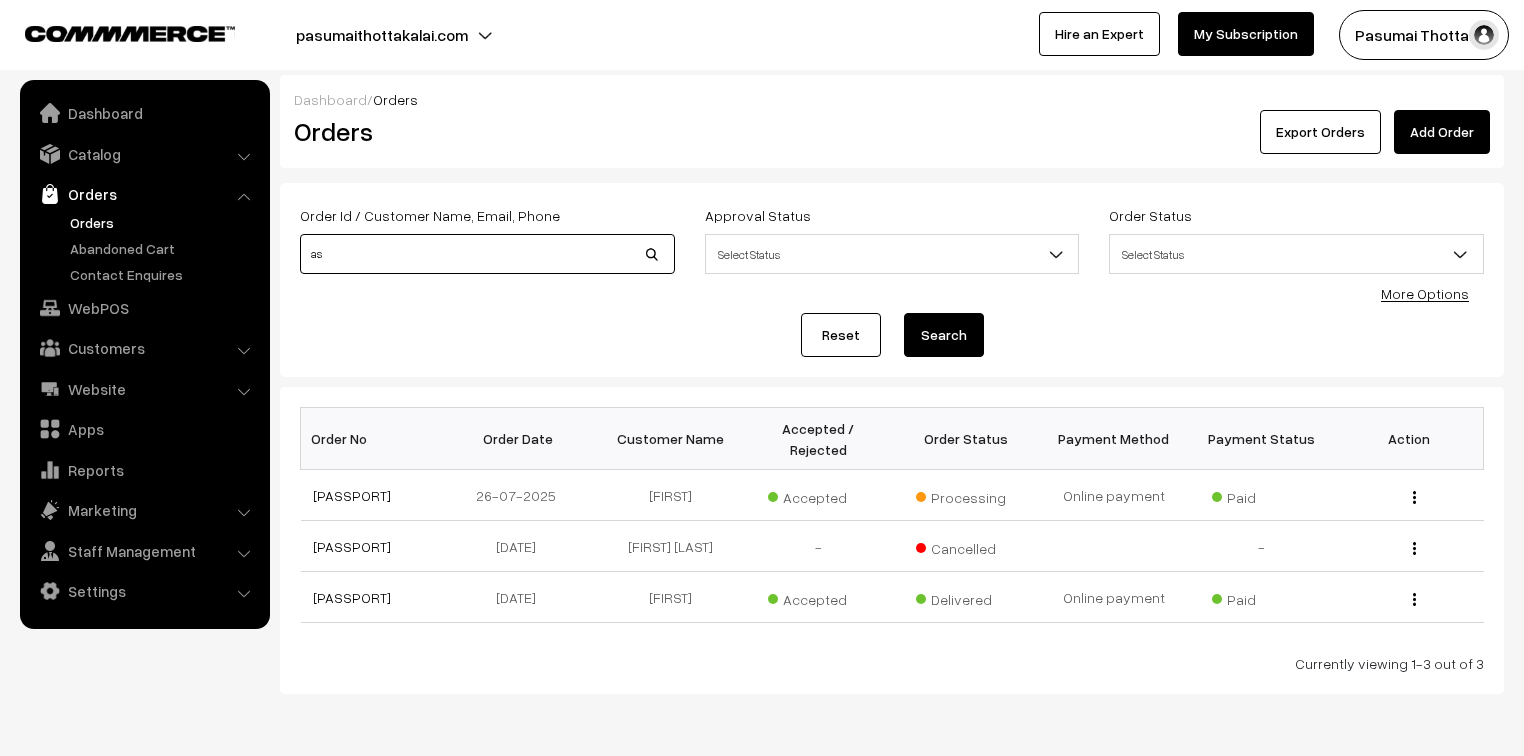 type on "a" 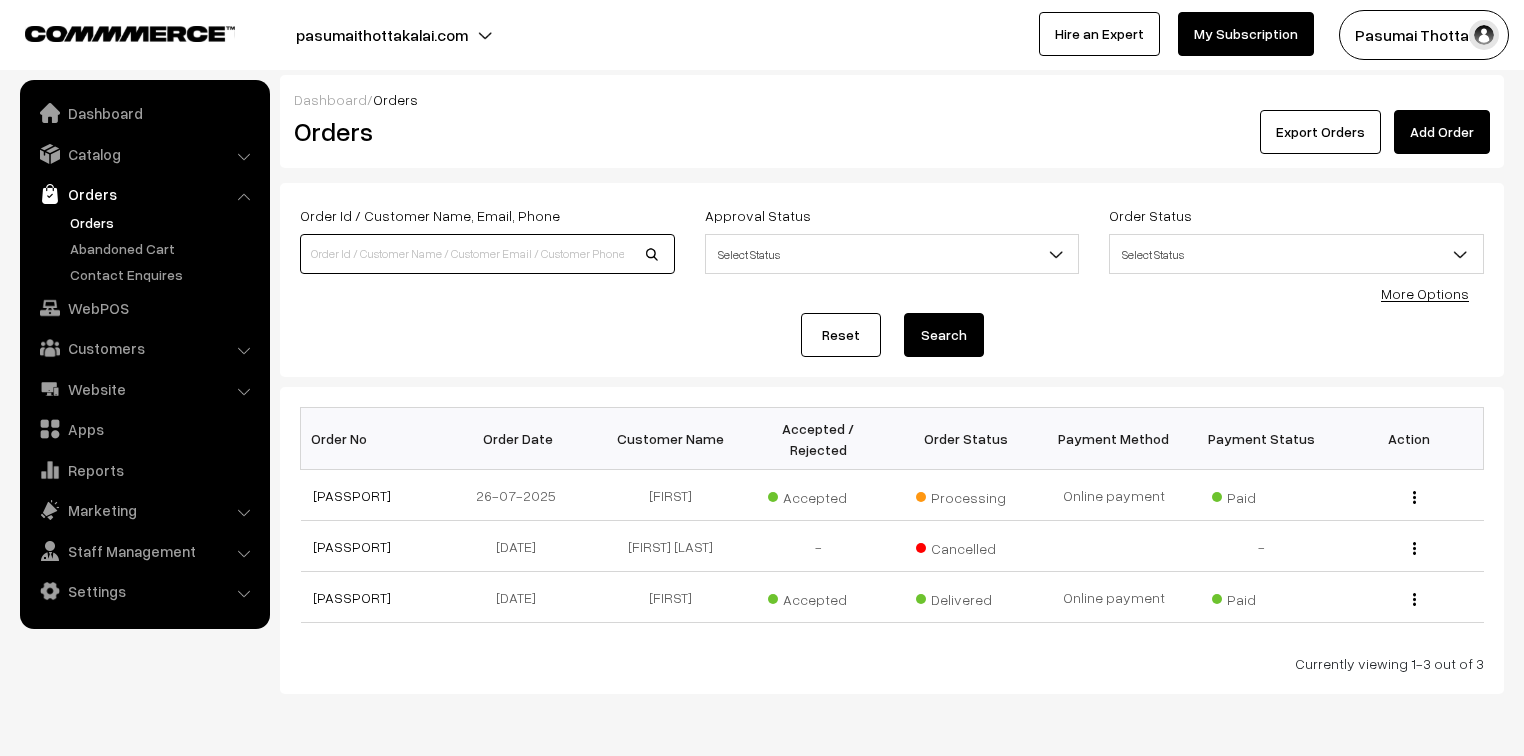 click at bounding box center (487, 254) 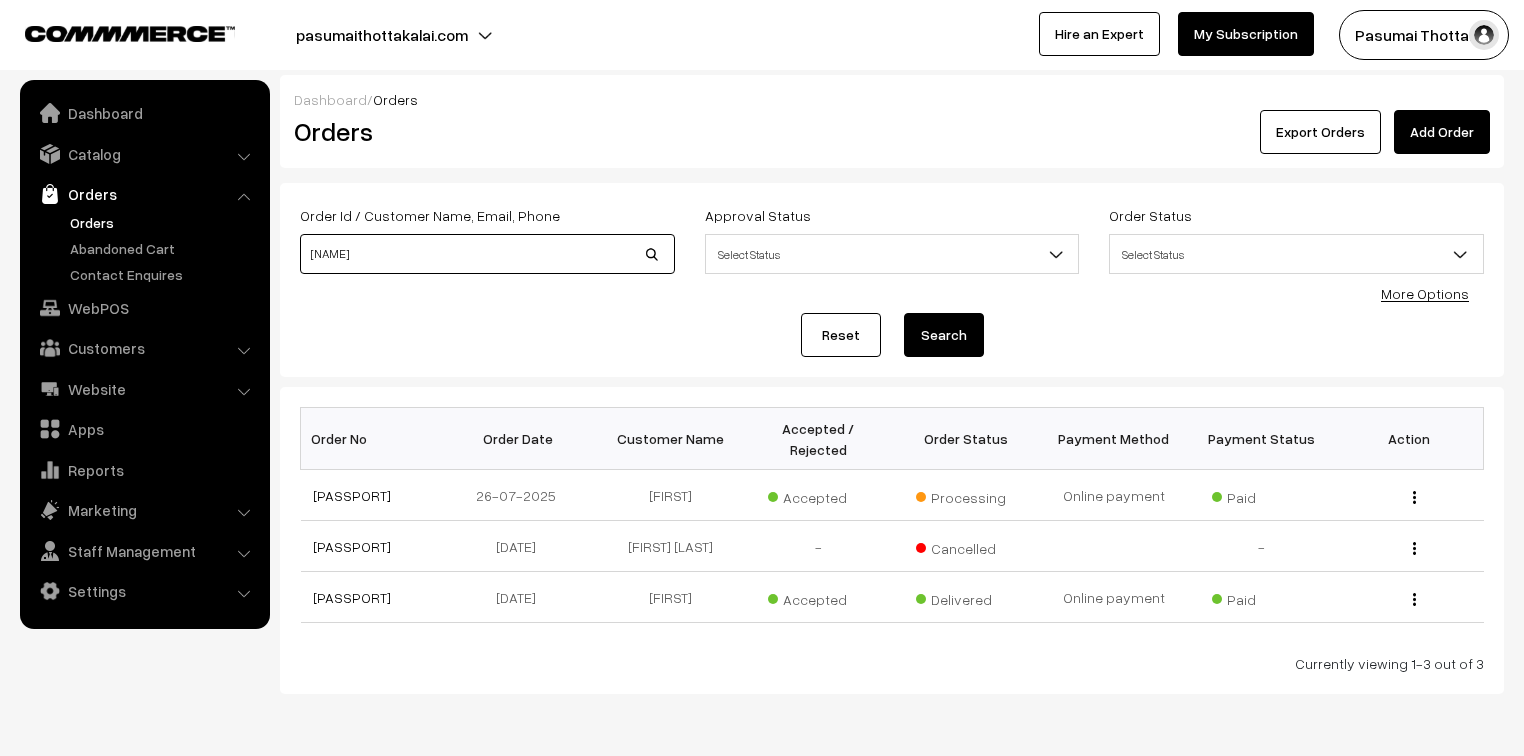 type on "eather" 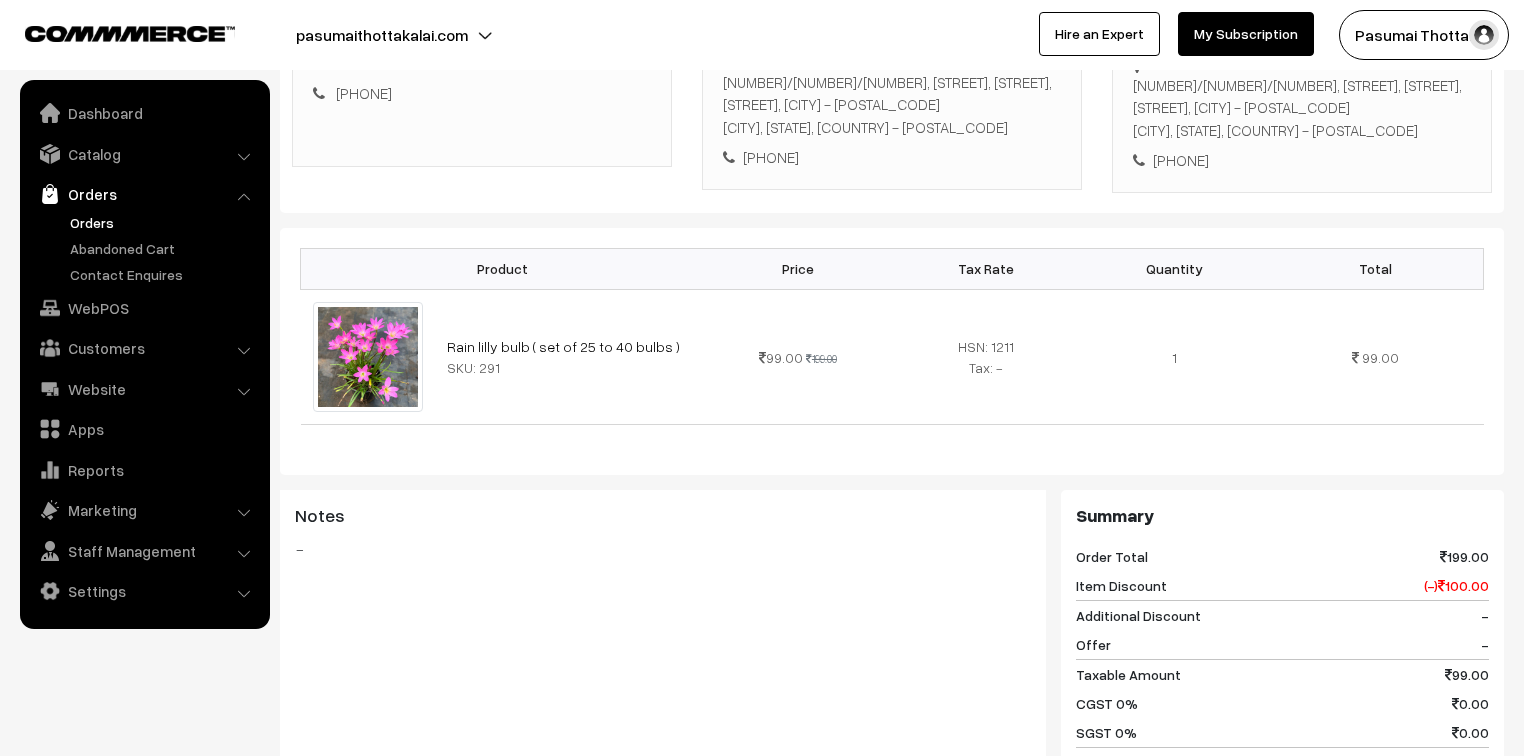 scroll, scrollTop: 320, scrollLeft: 0, axis: vertical 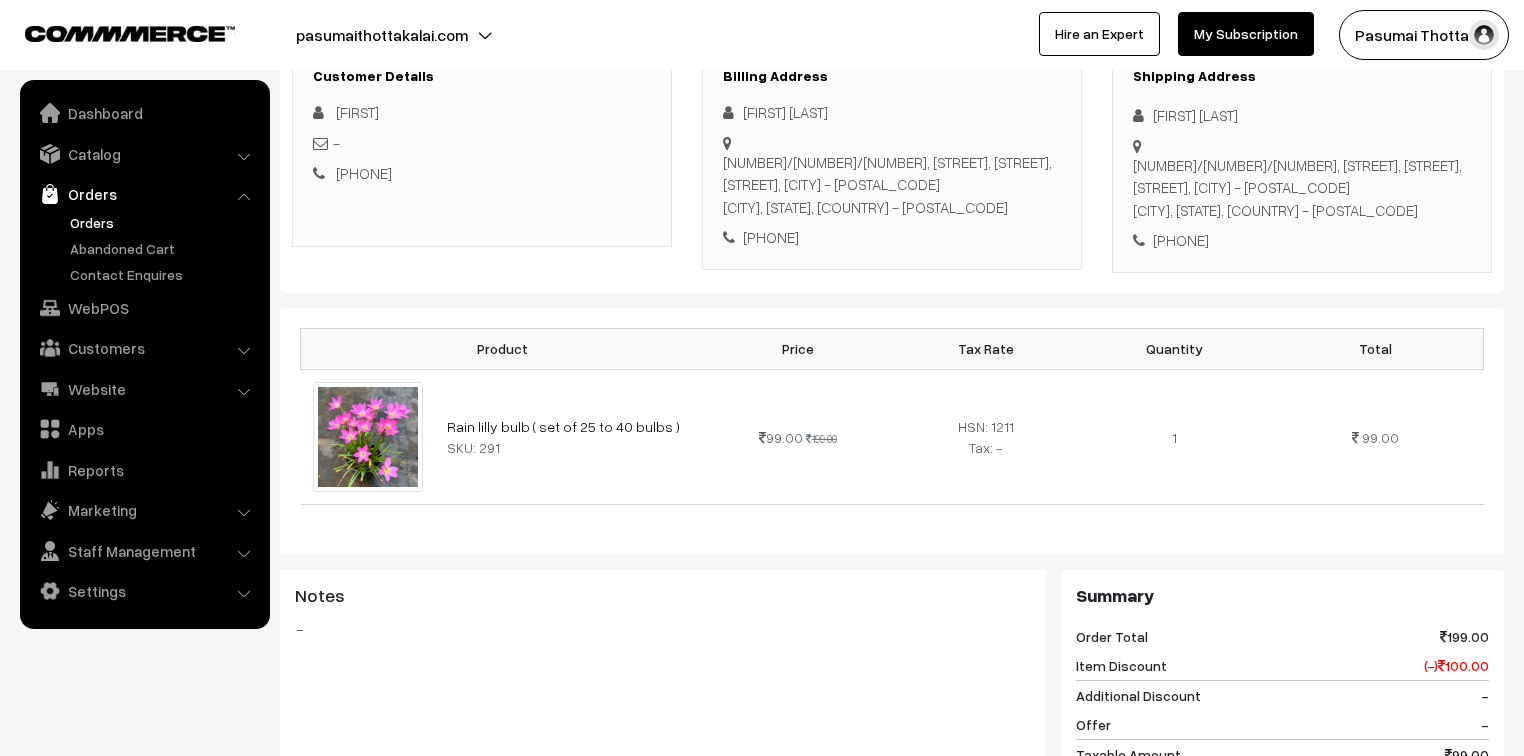 click on "[PHONE]" at bounding box center [364, 173] 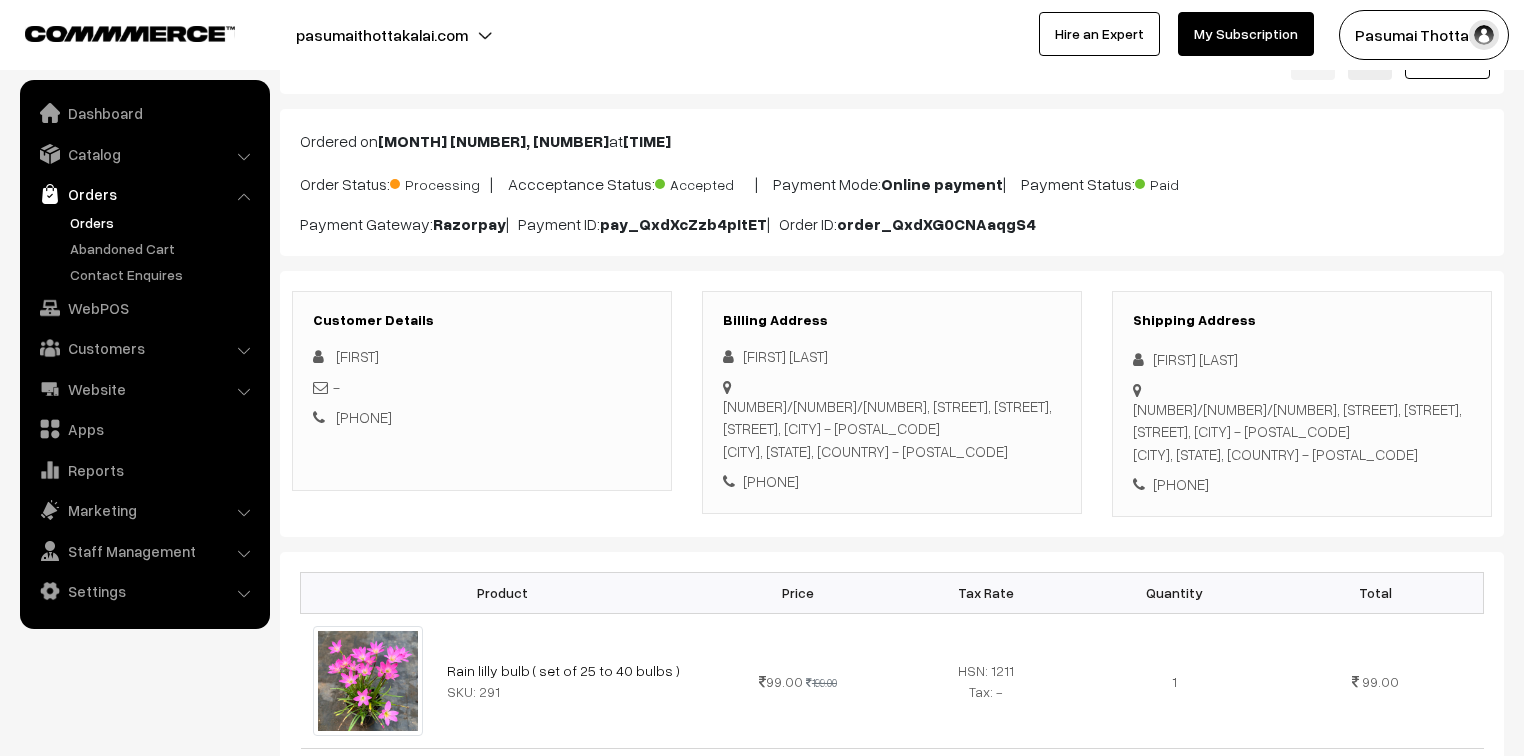 scroll, scrollTop: 0, scrollLeft: 0, axis: both 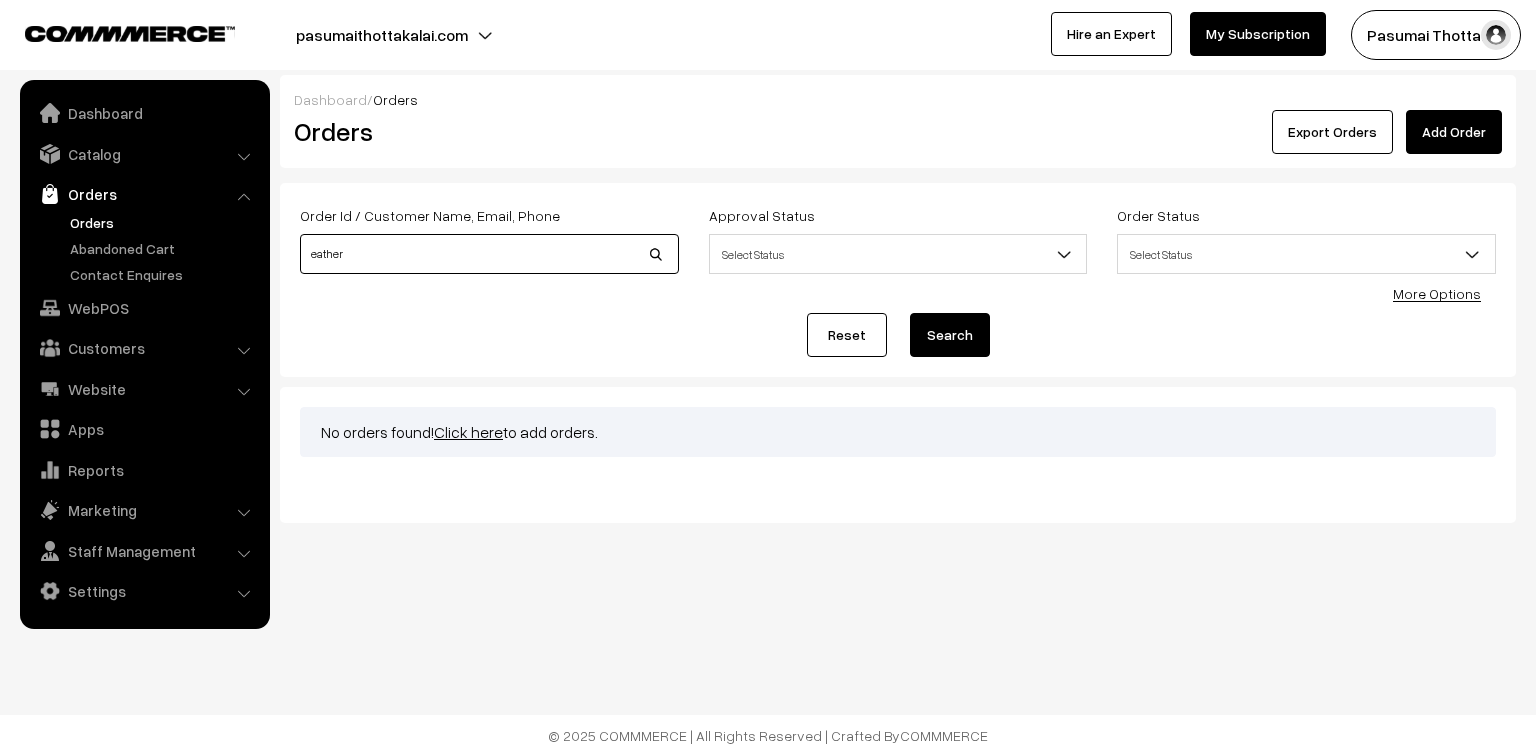 click on "eather" at bounding box center (489, 254) 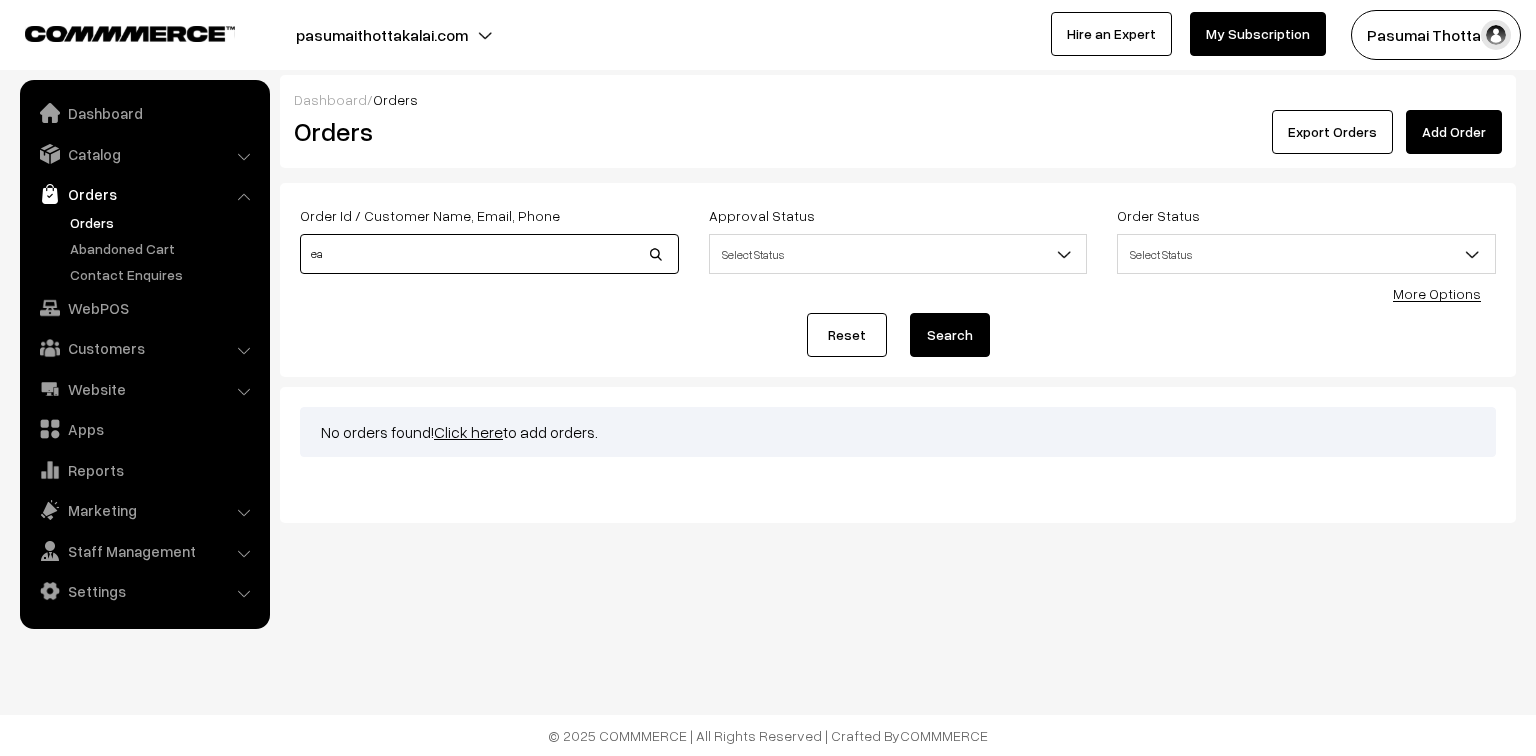 type on "e" 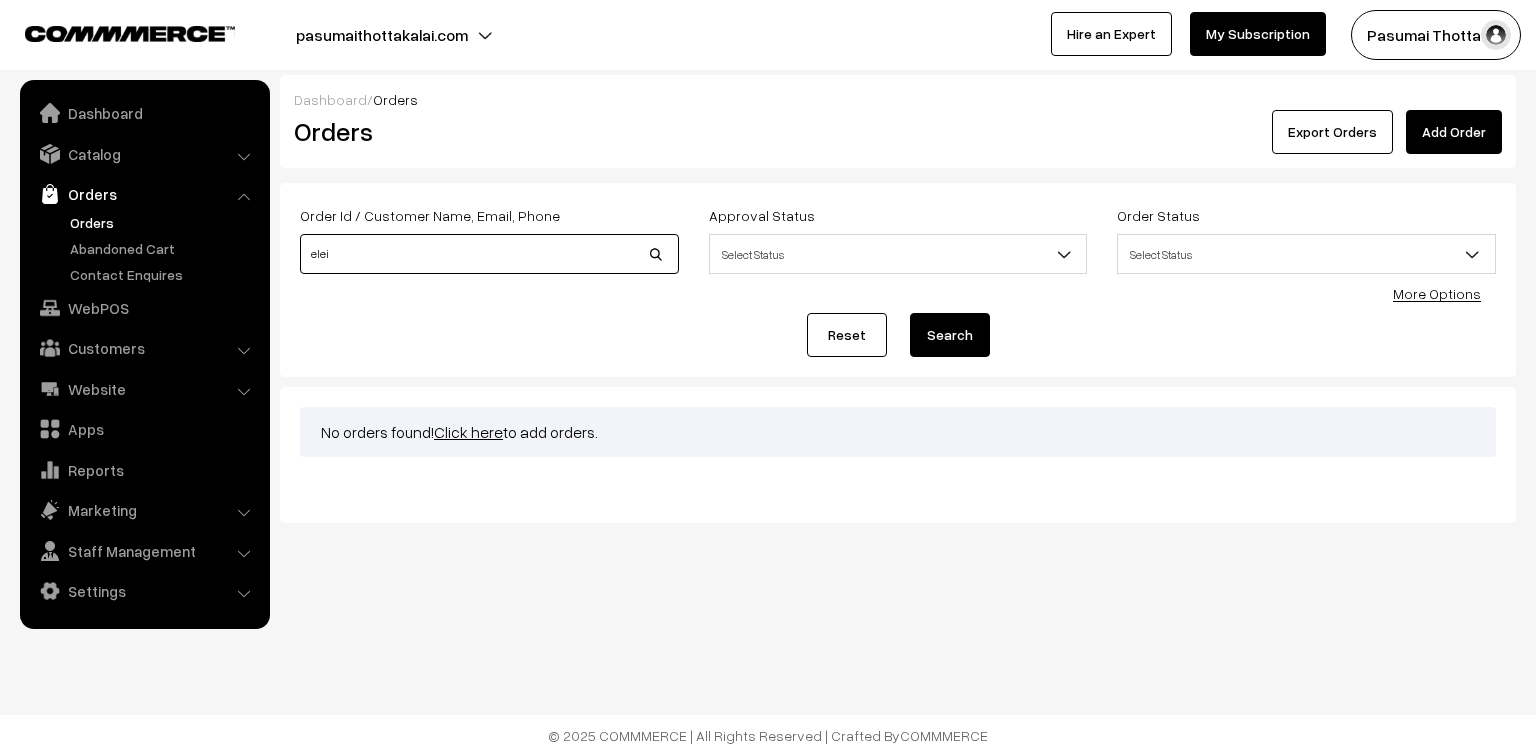 type on "elei" 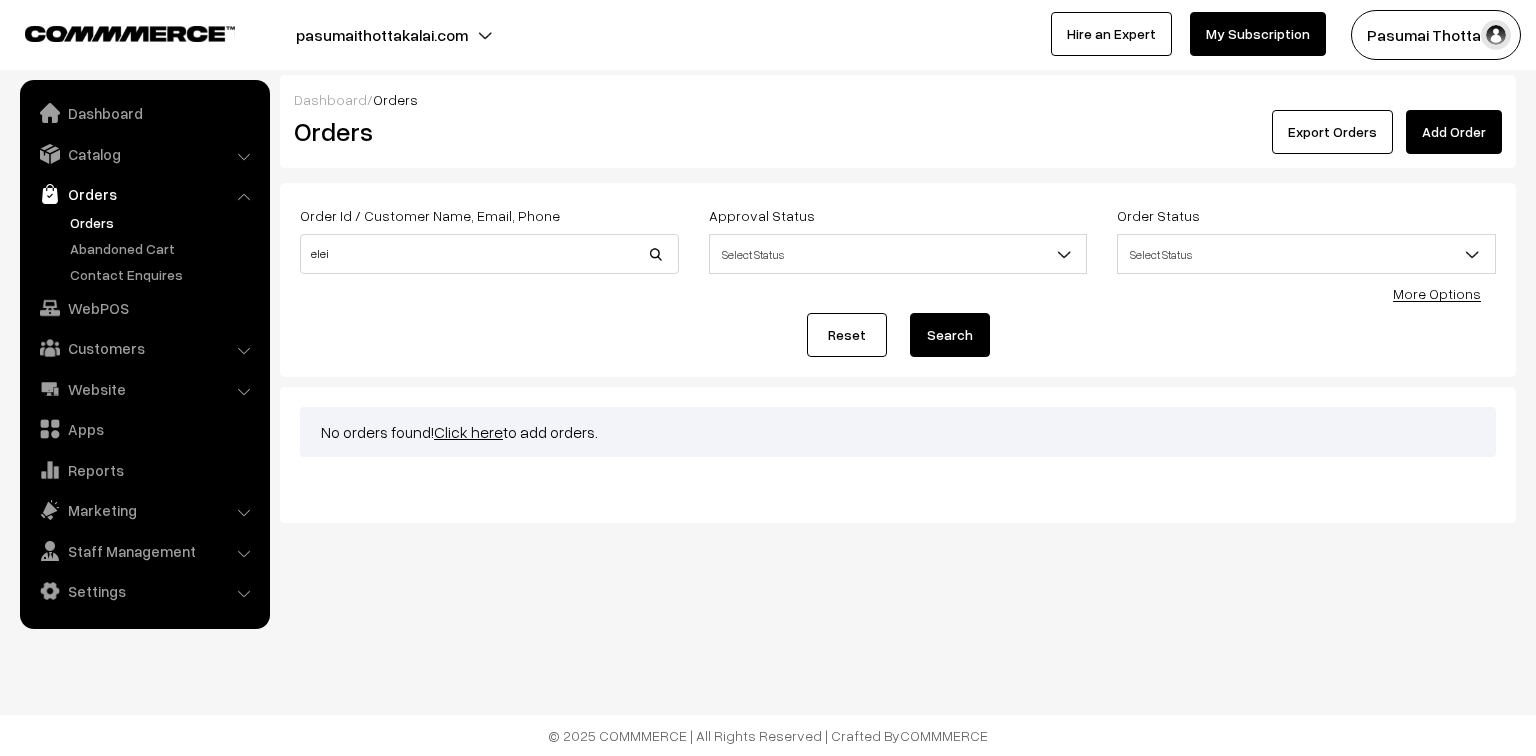 scroll, scrollTop: 0, scrollLeft: 0, axis: both 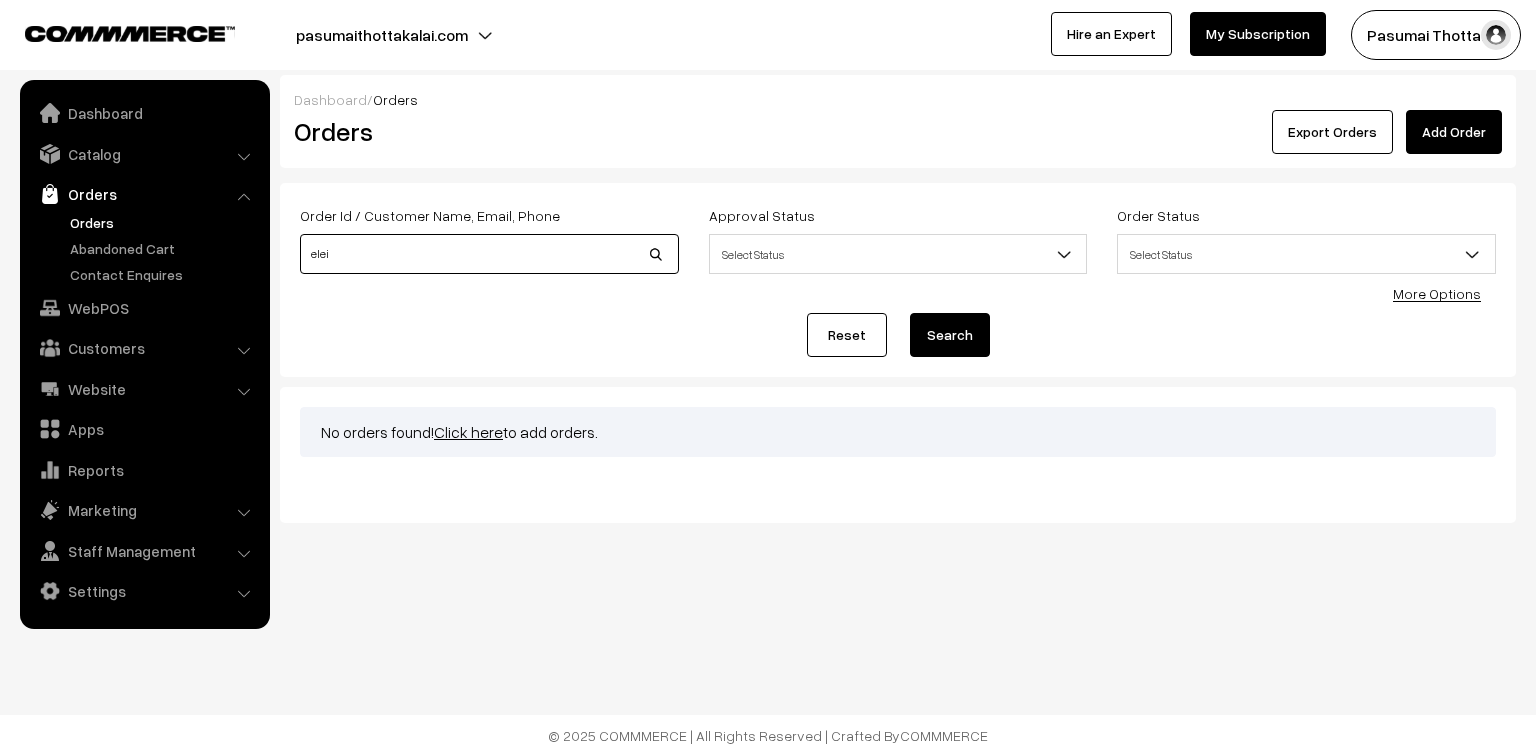 click on "elei" at bounding box center (489, 254) 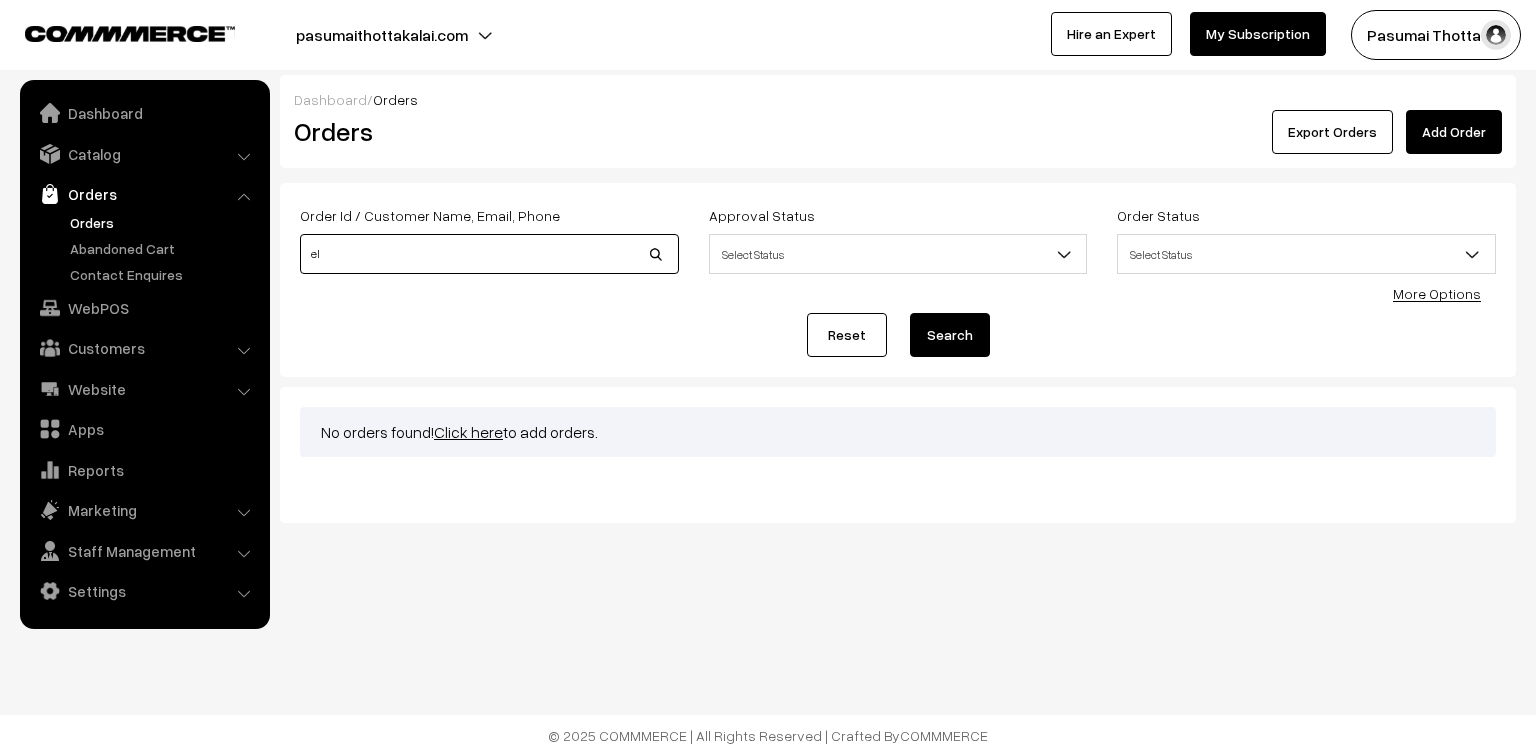 type on "e" 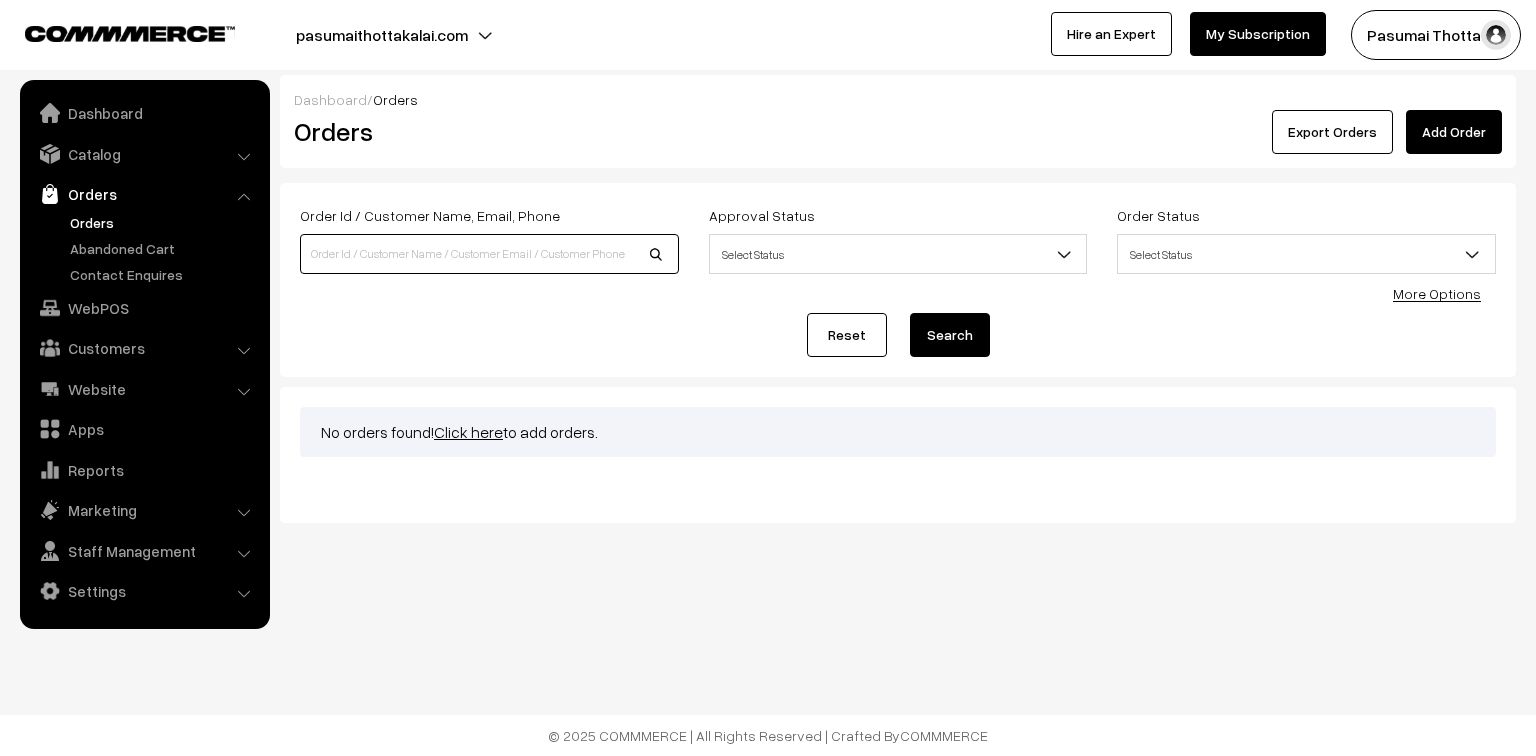type 